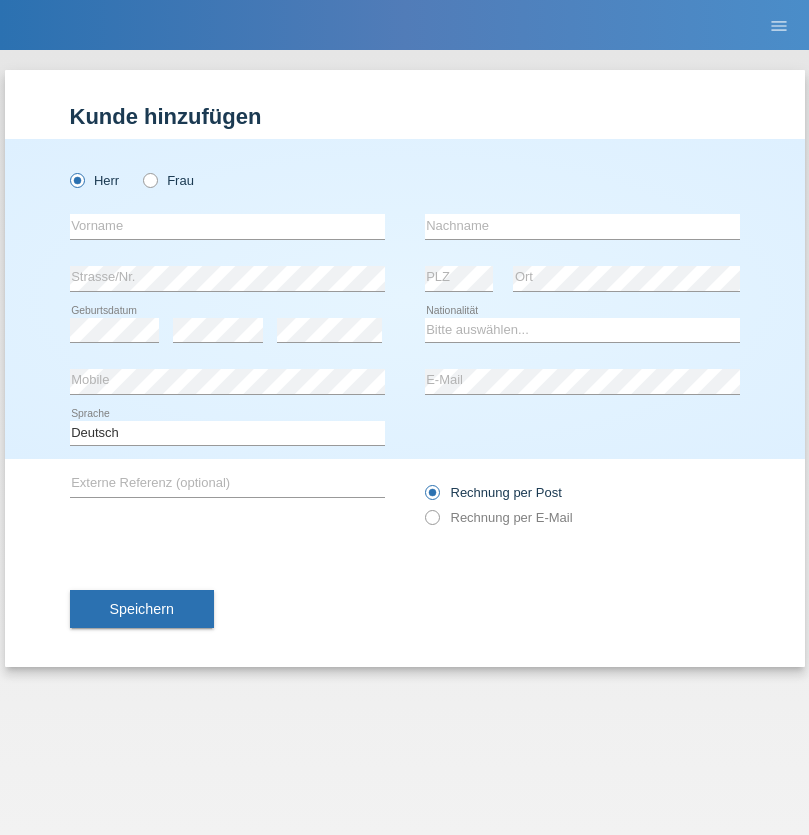 scroll, scrollTop: 0, scrollLeft: 0, axis: both 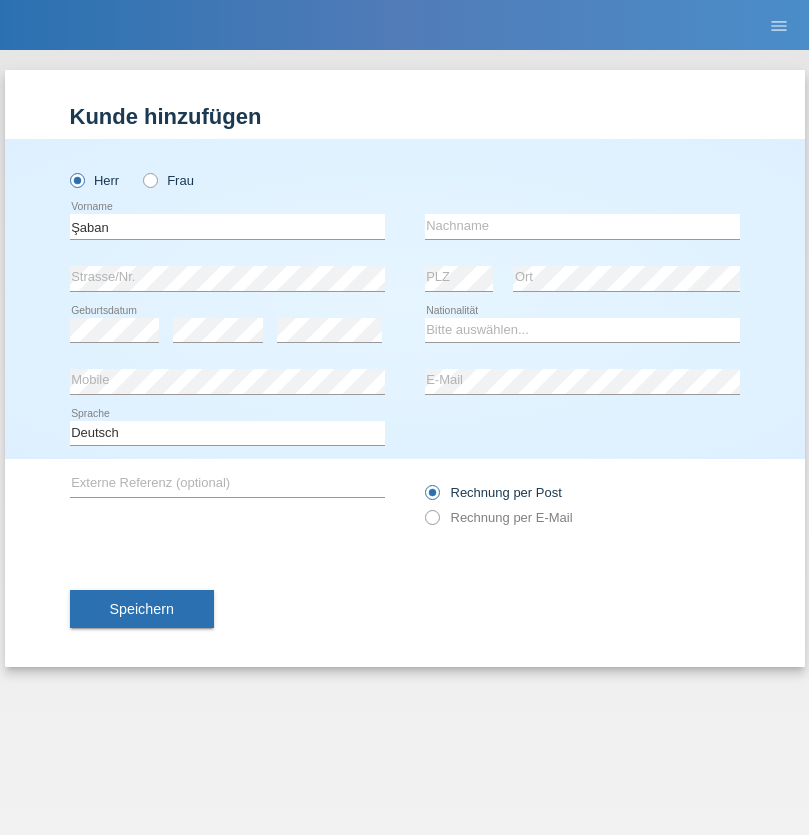 type on "Şaban" 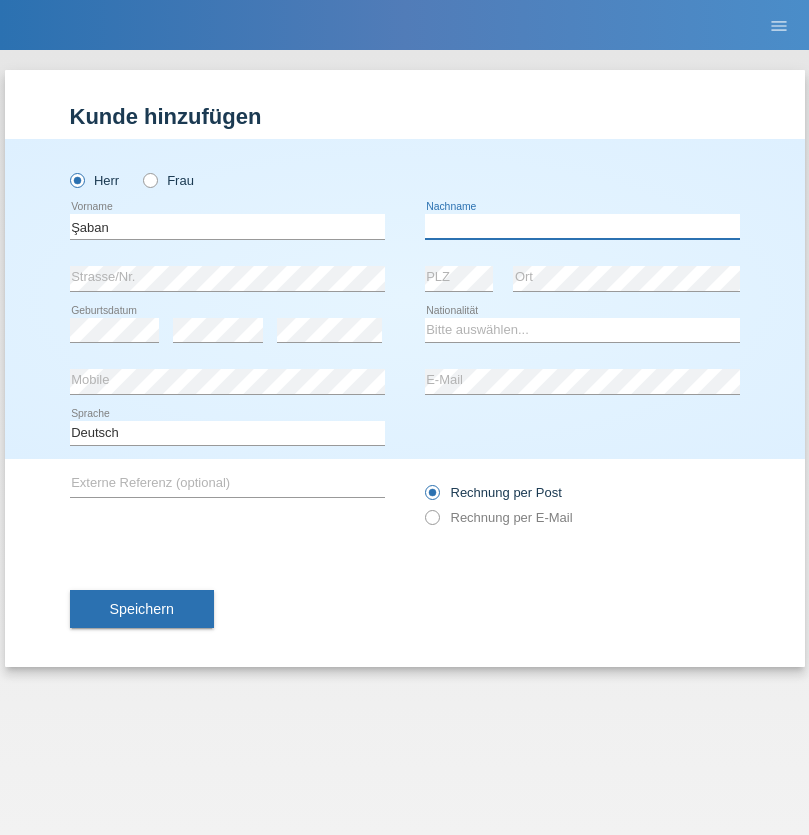 click at bounding box center [582, 226] 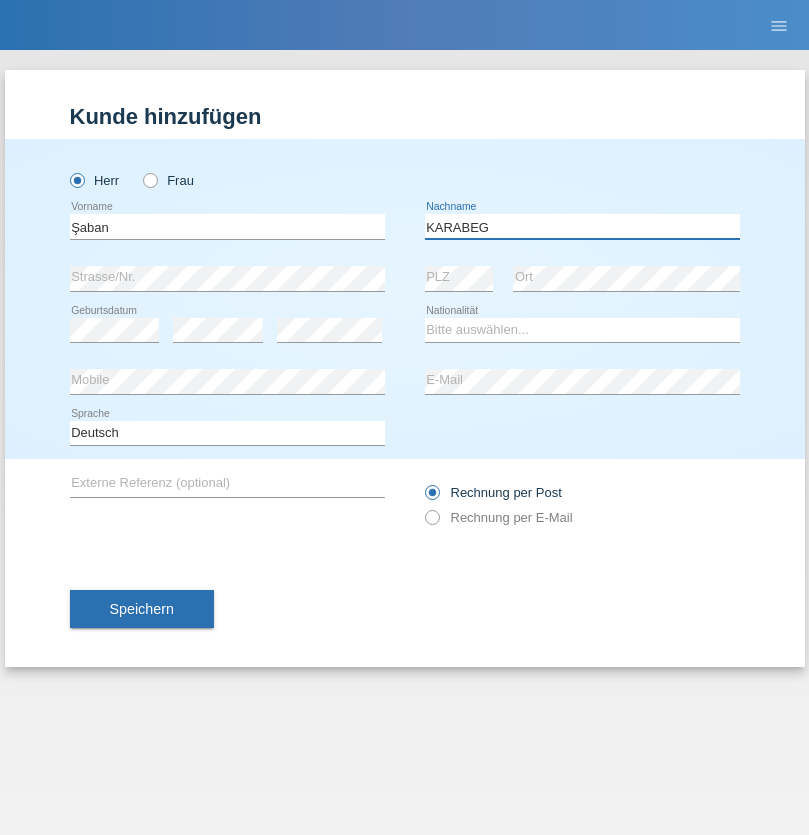 type on "KARABEG" 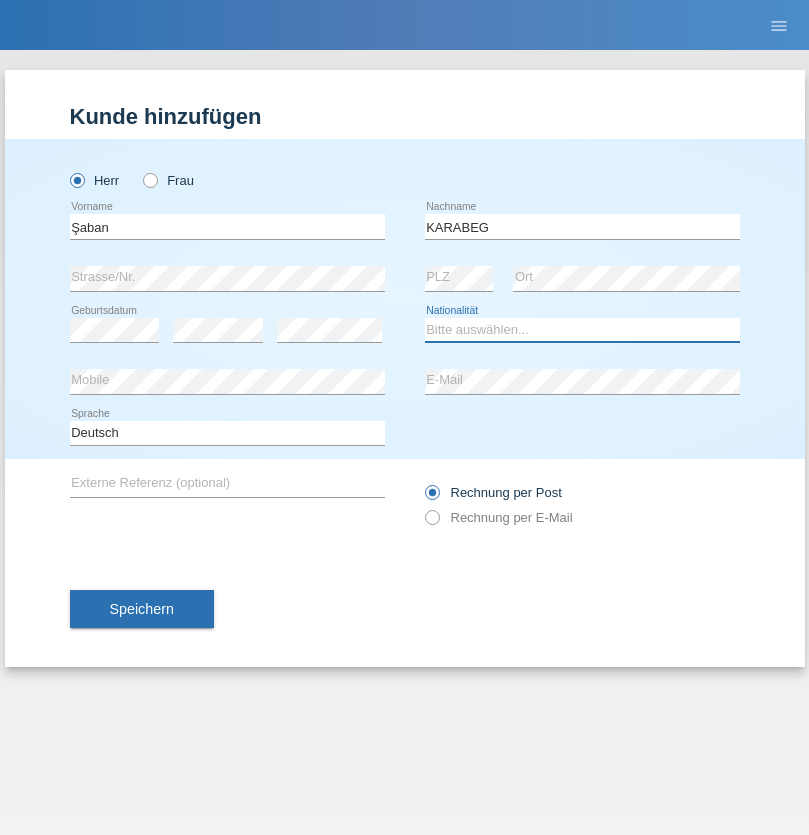 select on "TR" 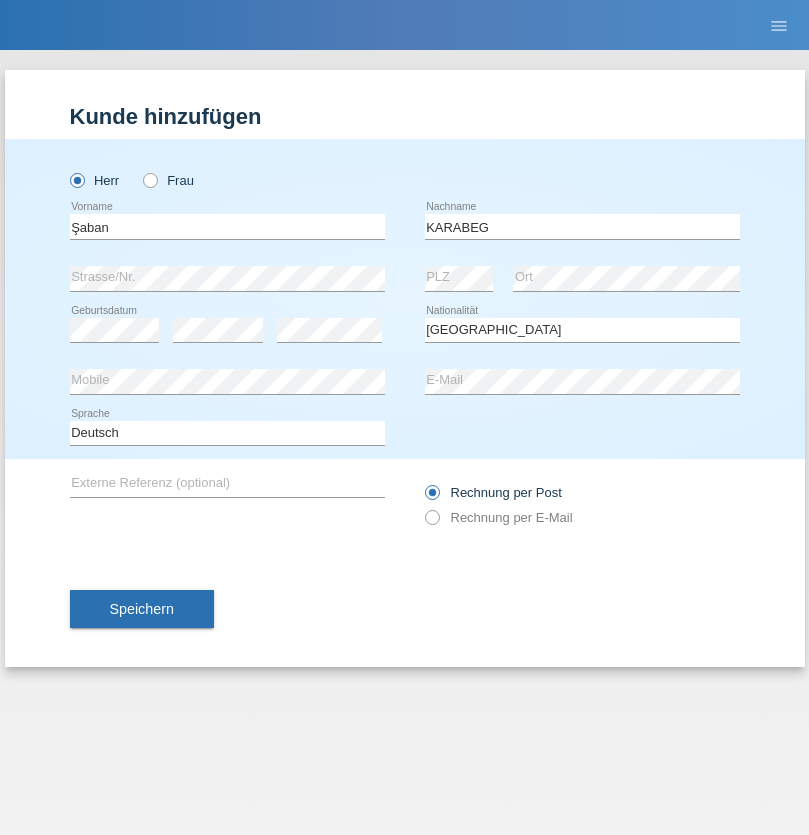 select on "C" 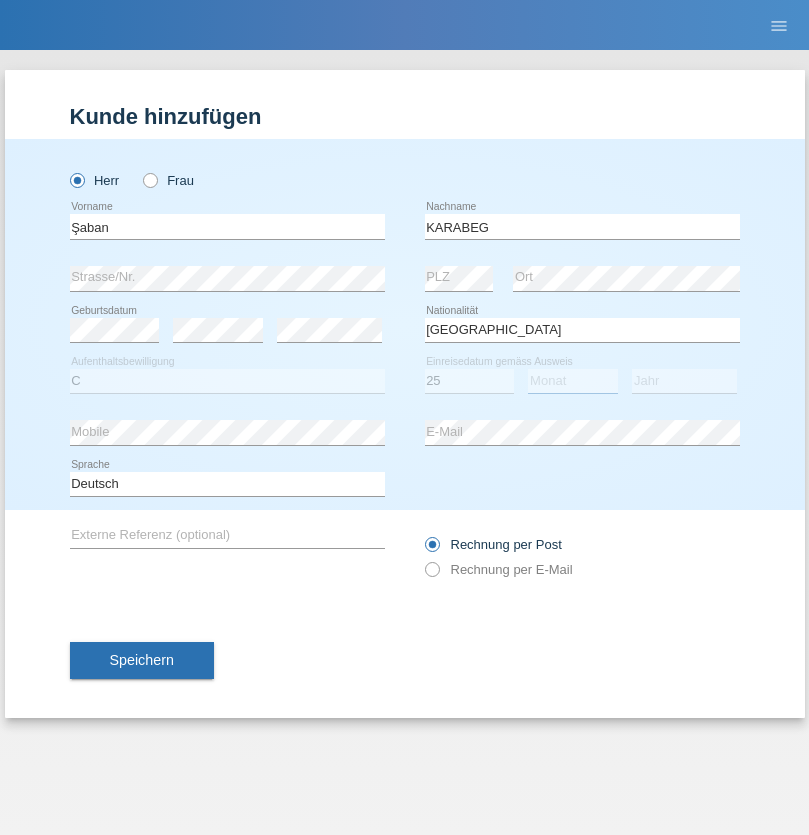 select on "09" 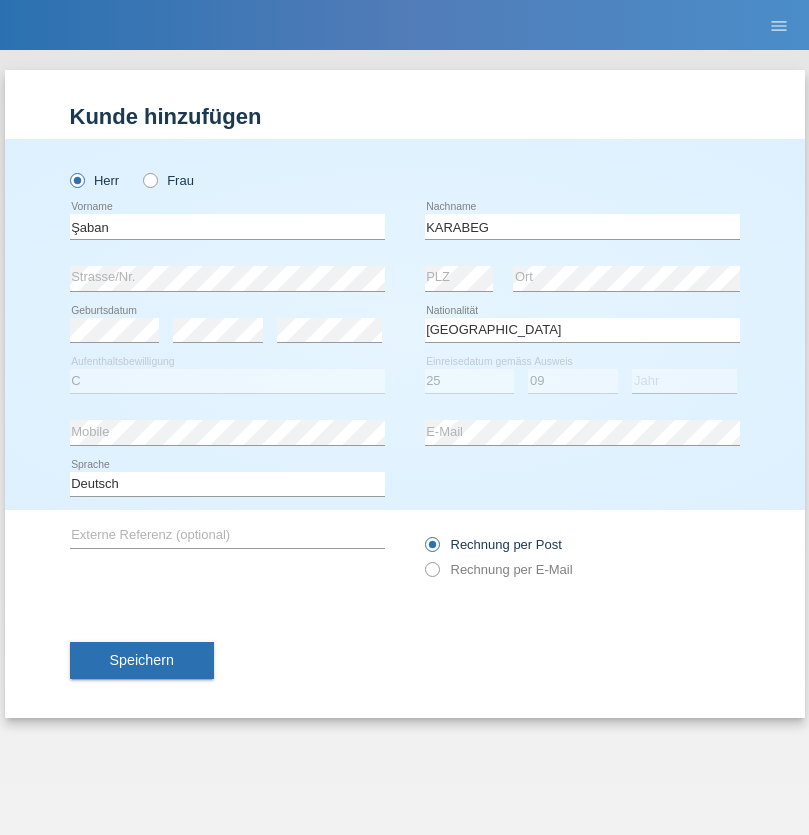 select on "2021" 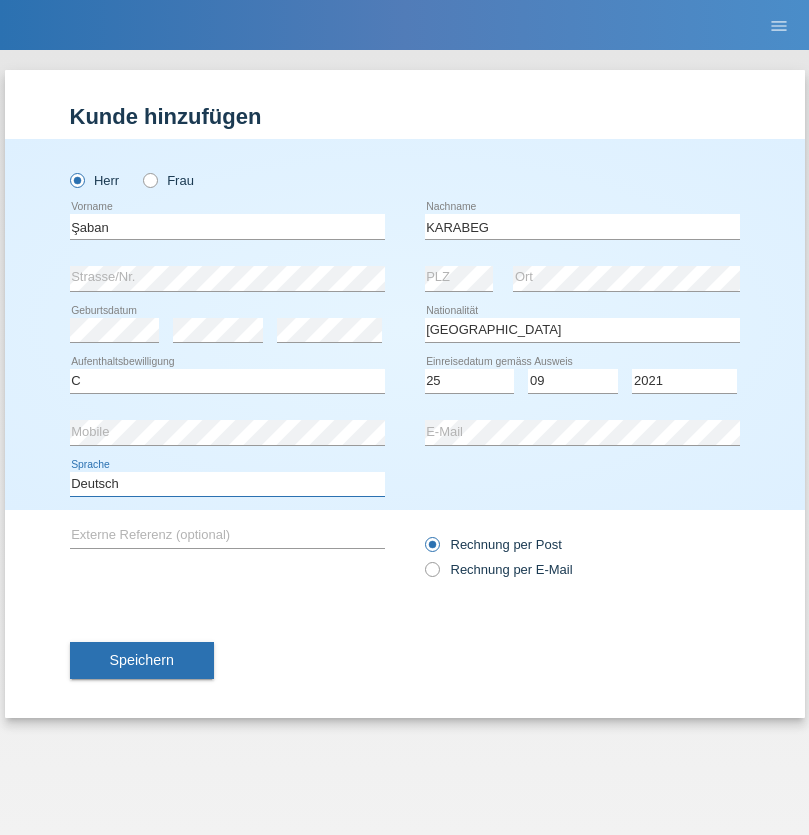 select on "en" 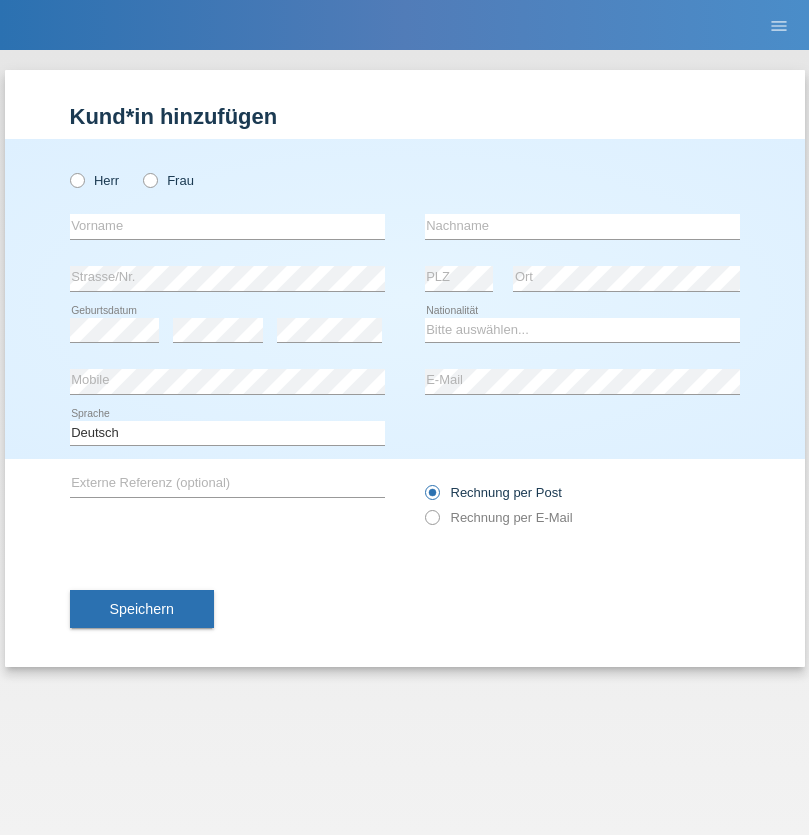 scroll, scrollTop: 0, scrollLeft: 0, axis: both 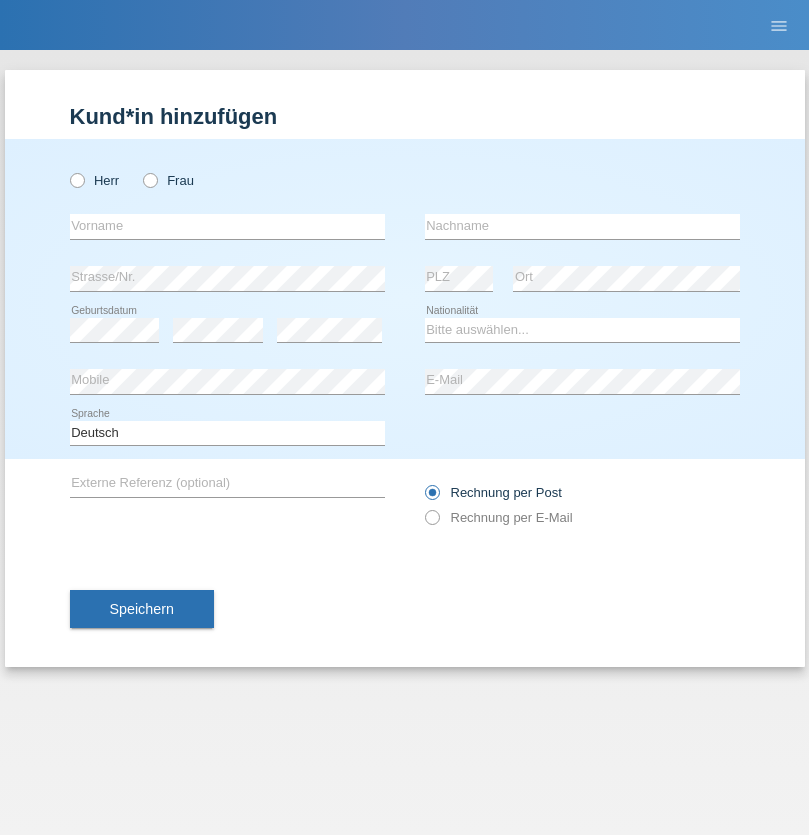 radio on "true" 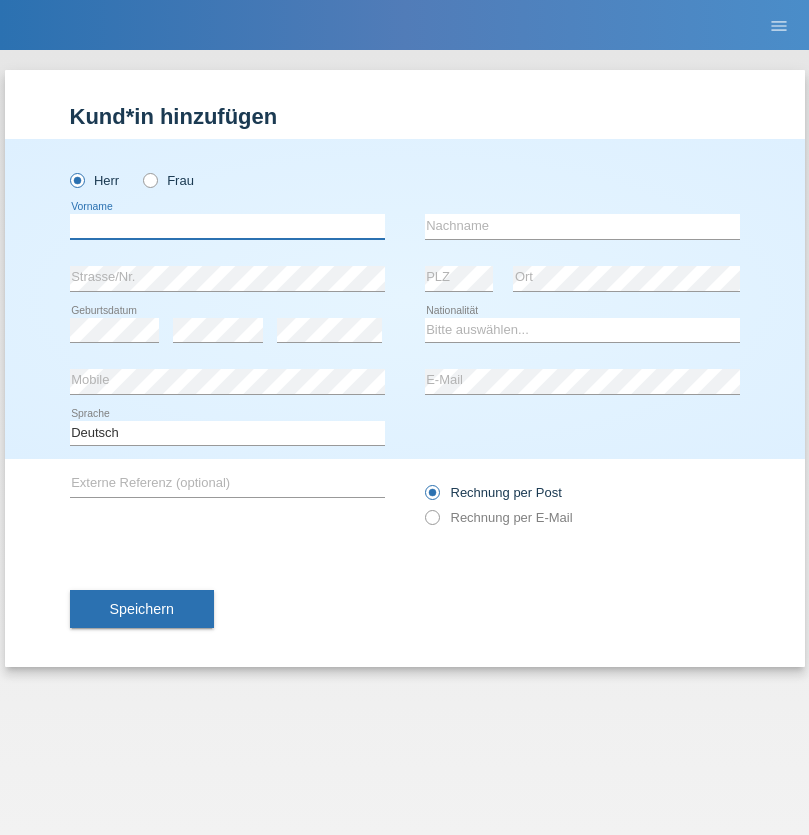 click at bounding box center (227, 226) 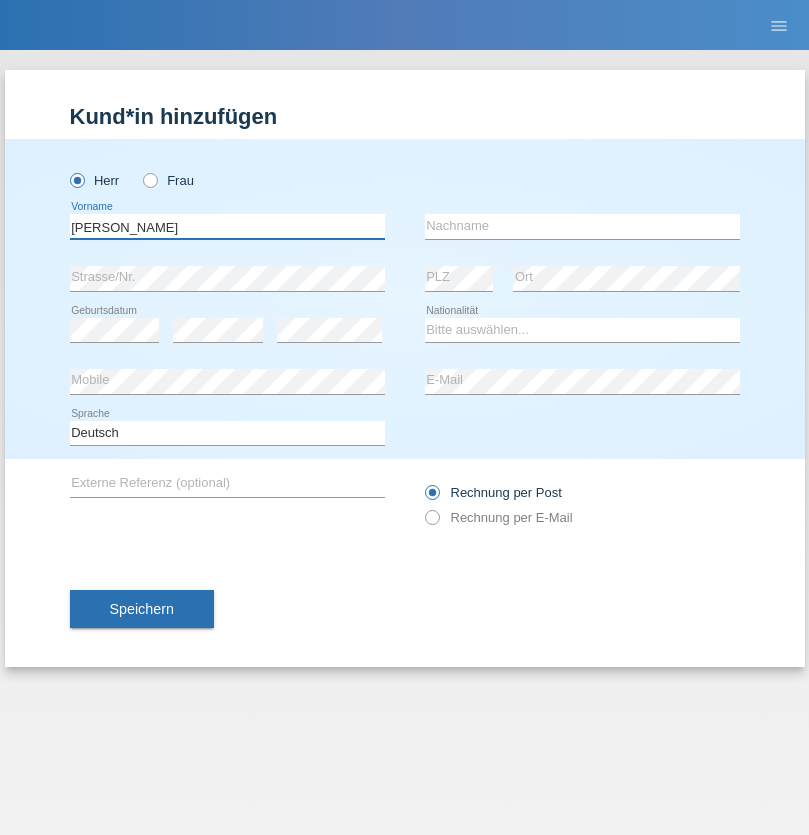 type on "[PERSON_NAME]" 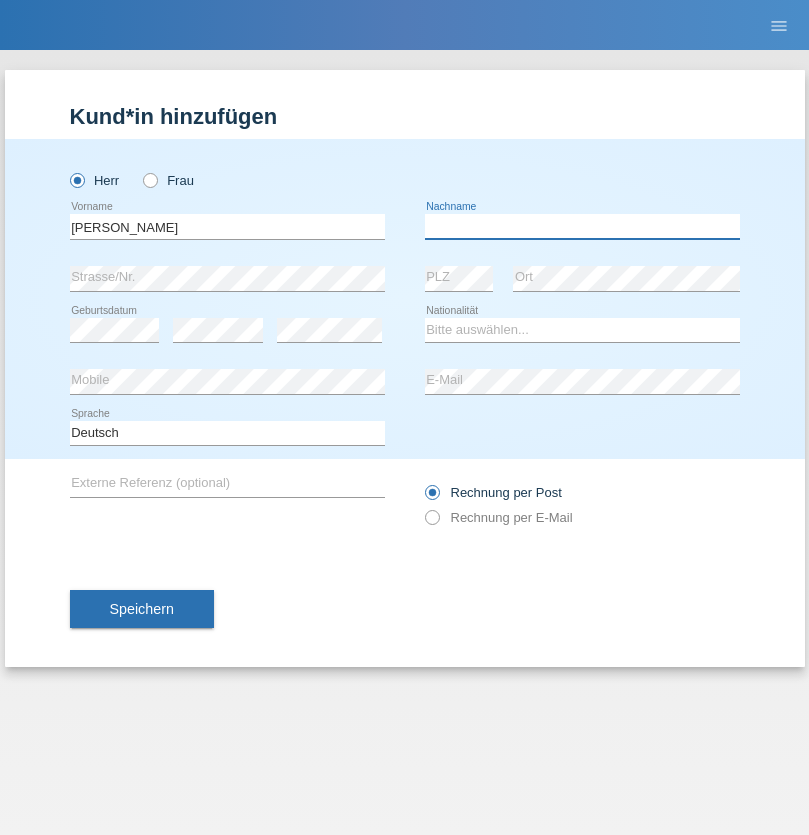 click at bounding box center [582, 226] 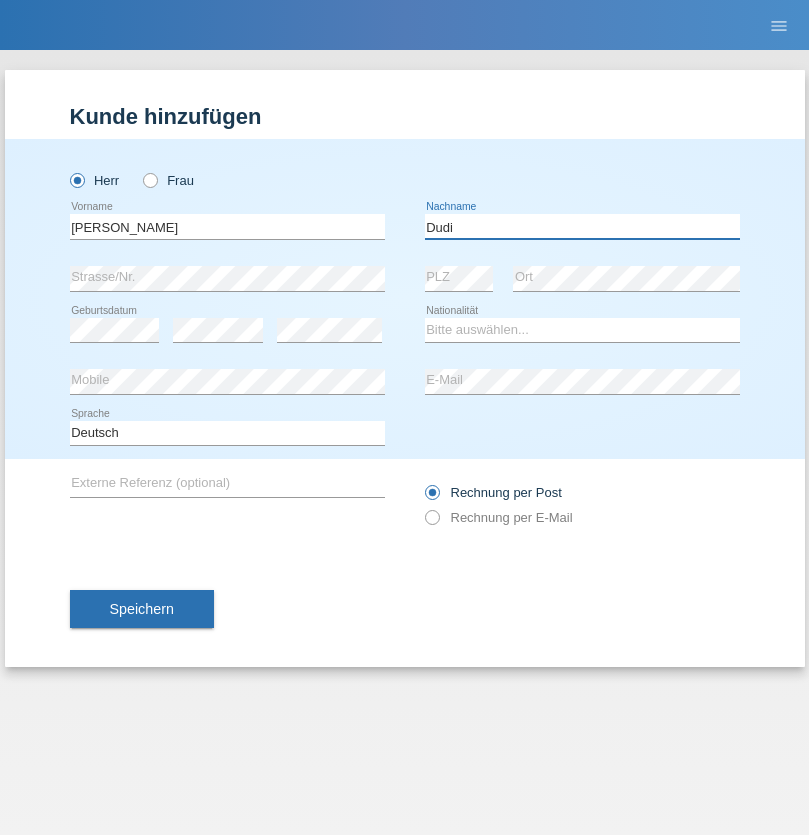 type on "Dudi" 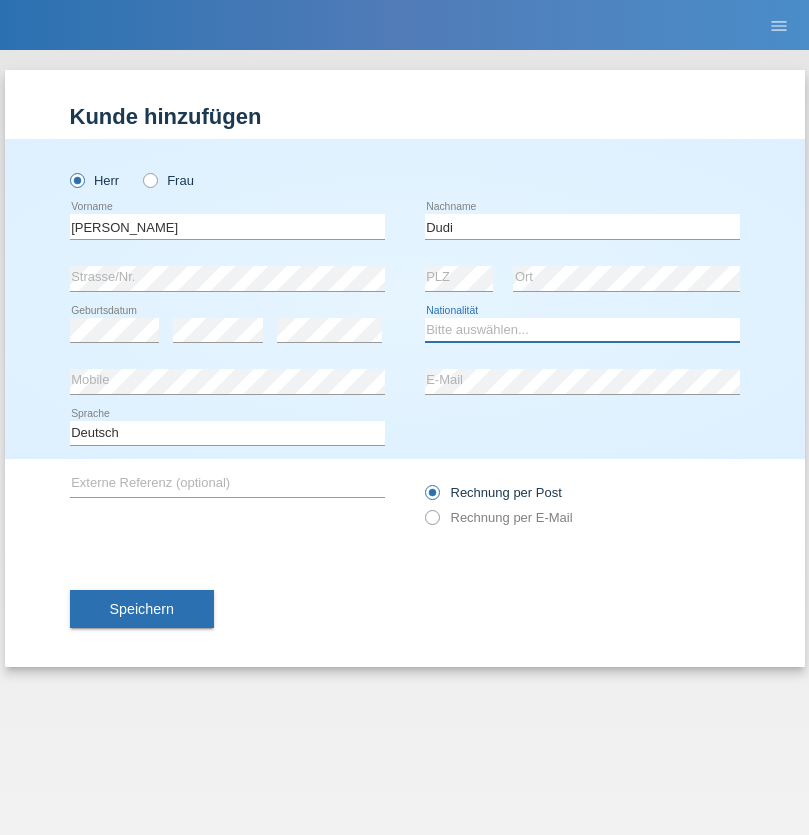 select on "SK" 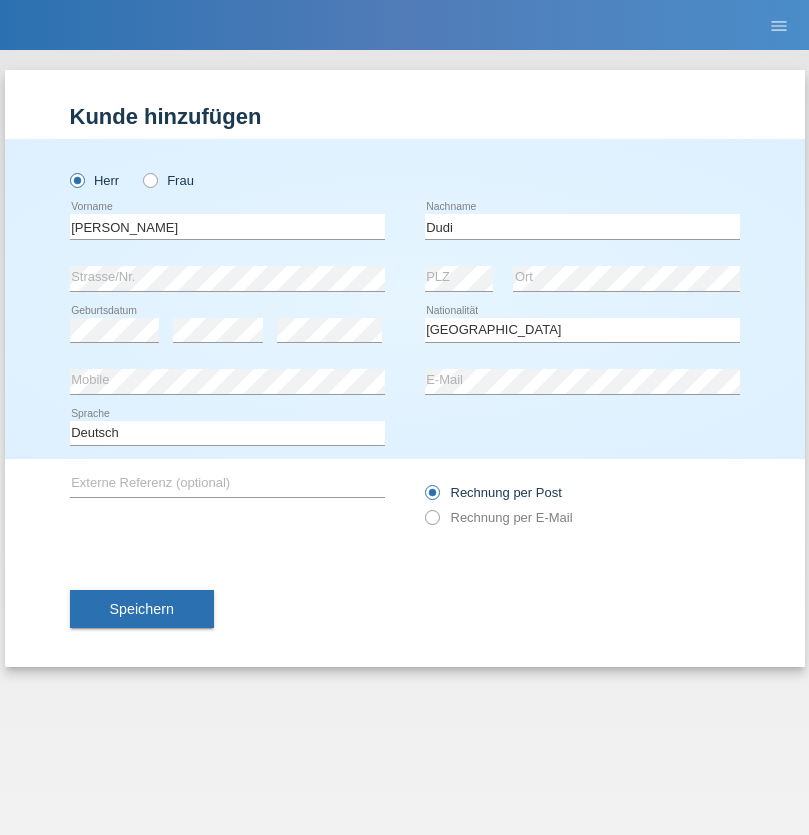 select on "C" 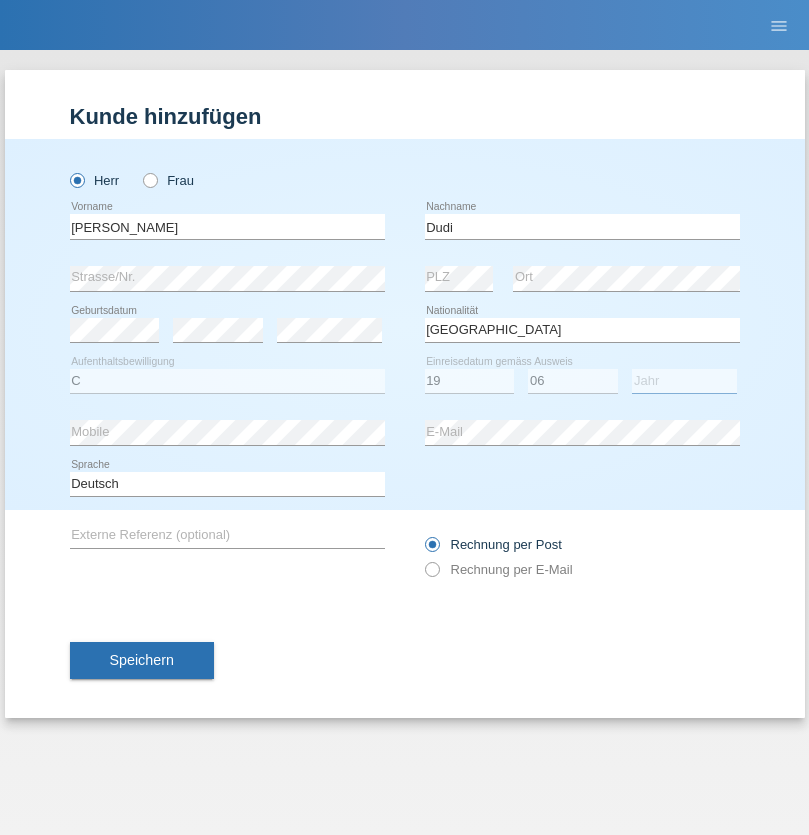 select on "2021" 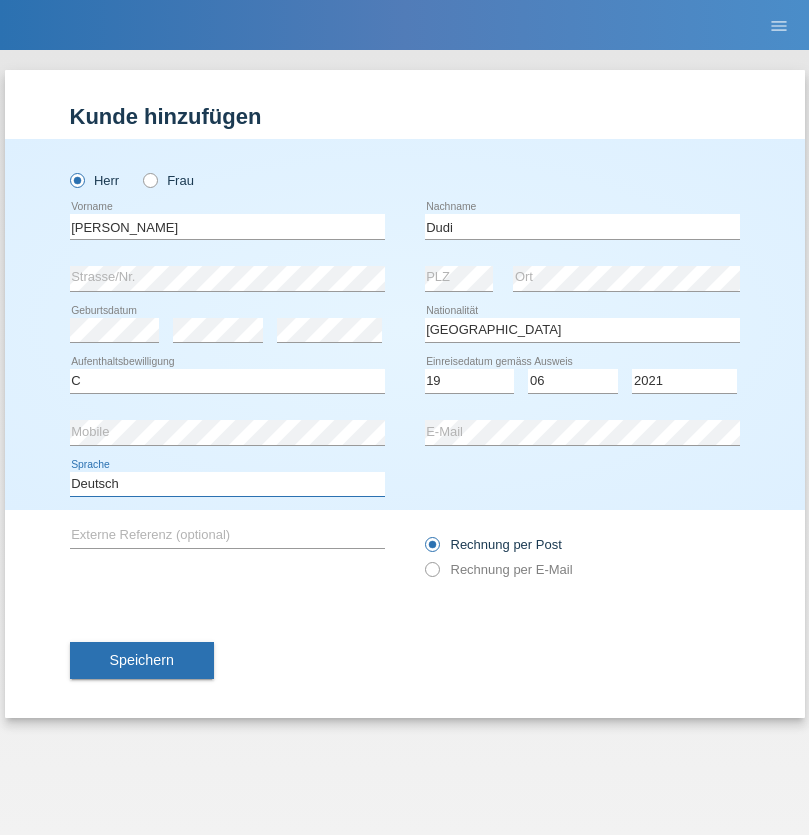 select on "en" 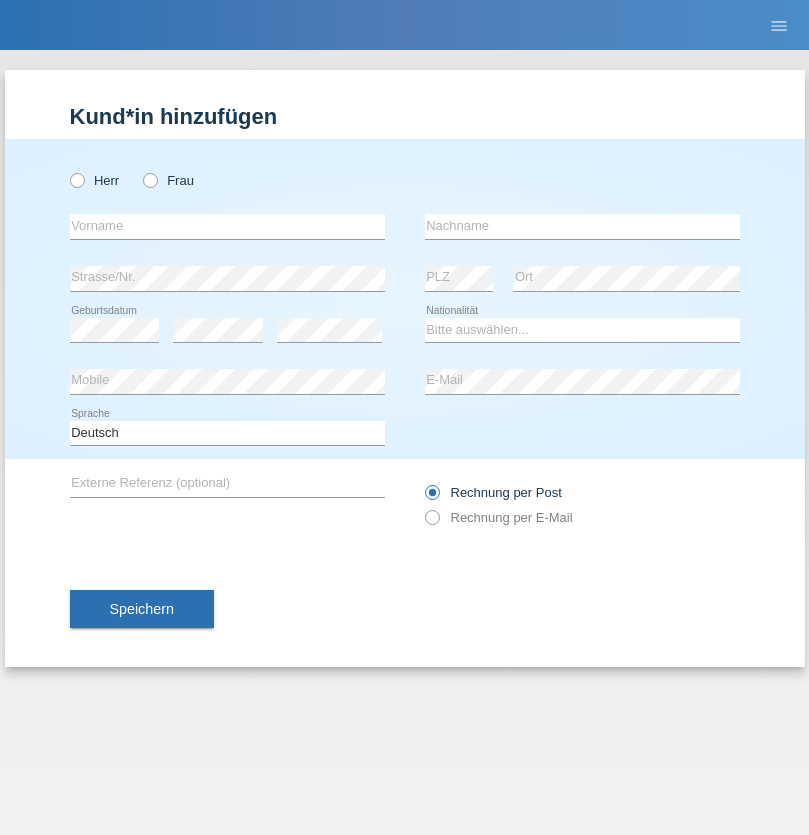 scroll, scrollTop: 0, scrollLeft: 0, axis: both 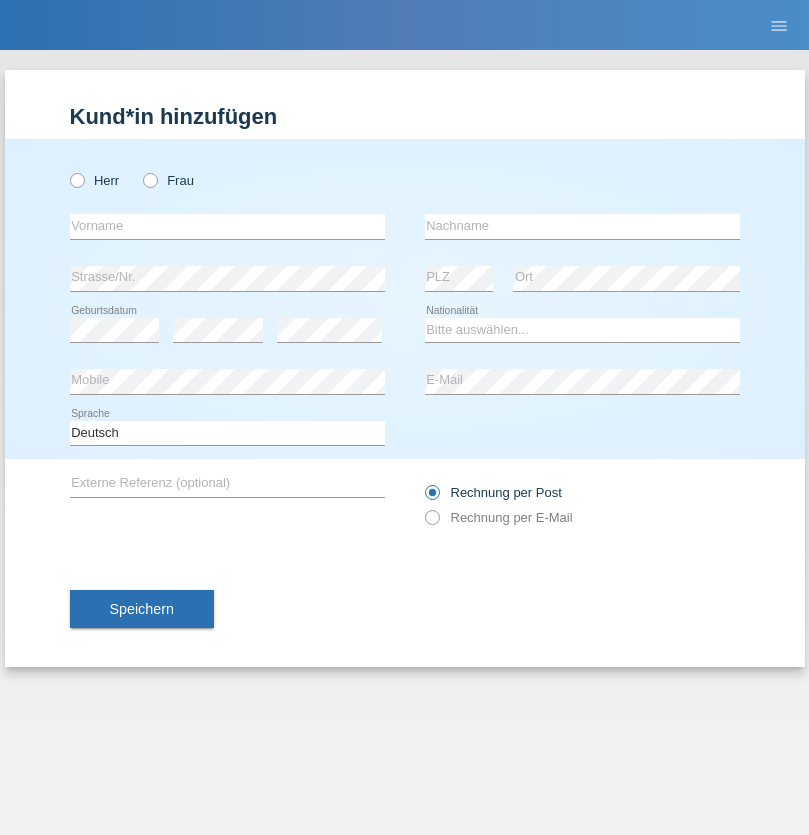 radio on "true" 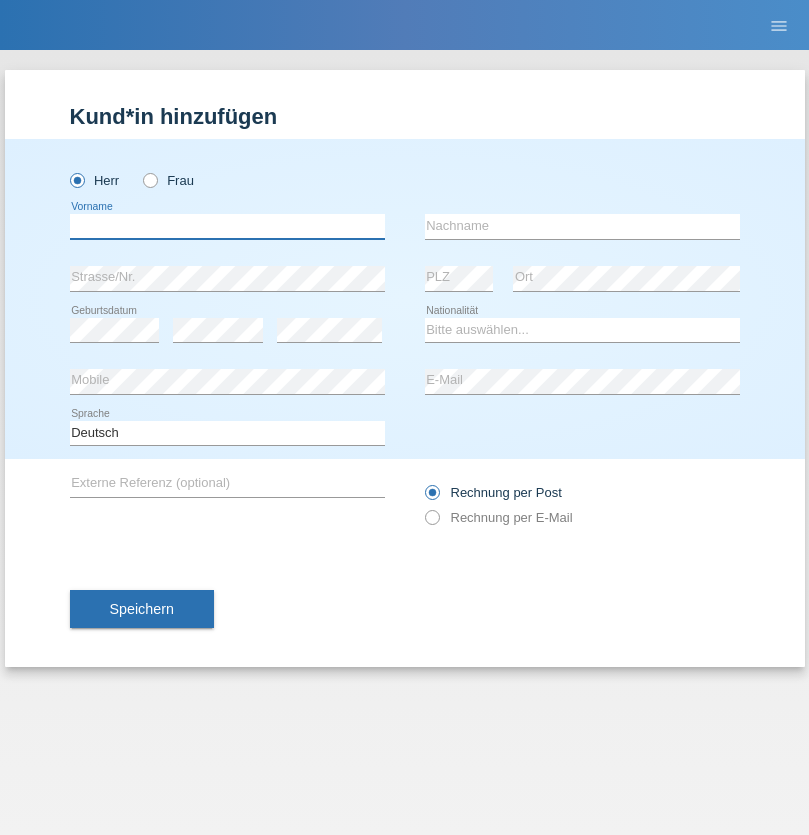 click at bounding box center (227, 226) 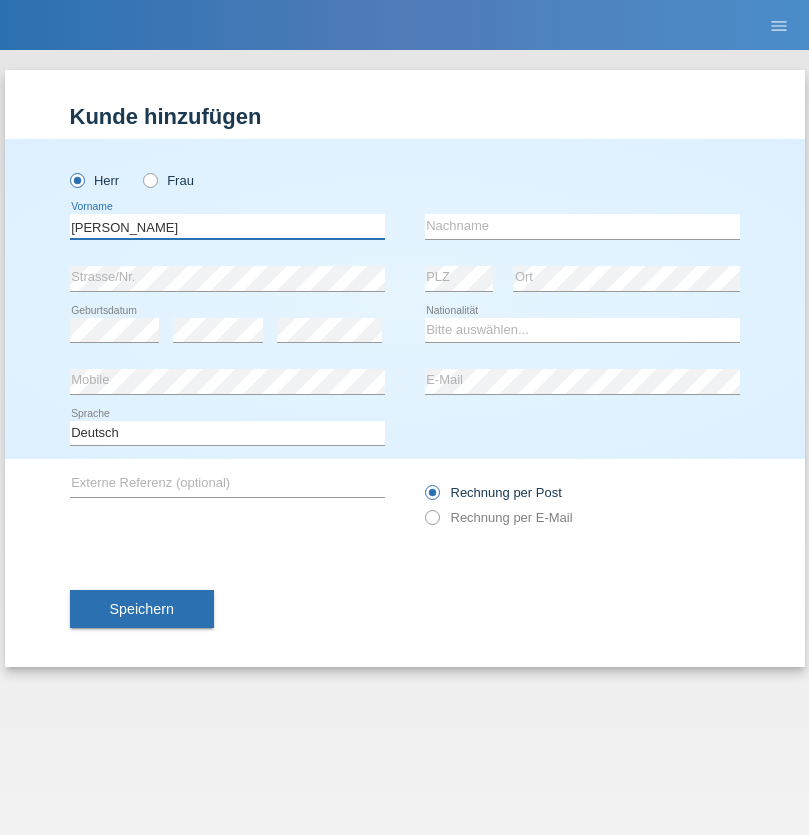 type on "[PERSON_NAME]" 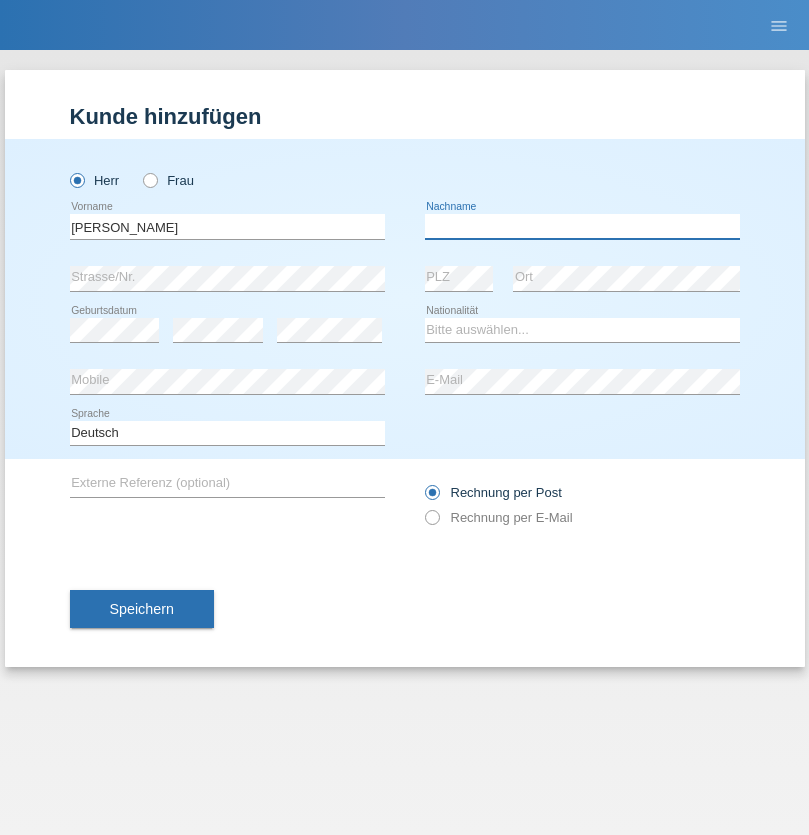 click at bounding box center [582, 226] 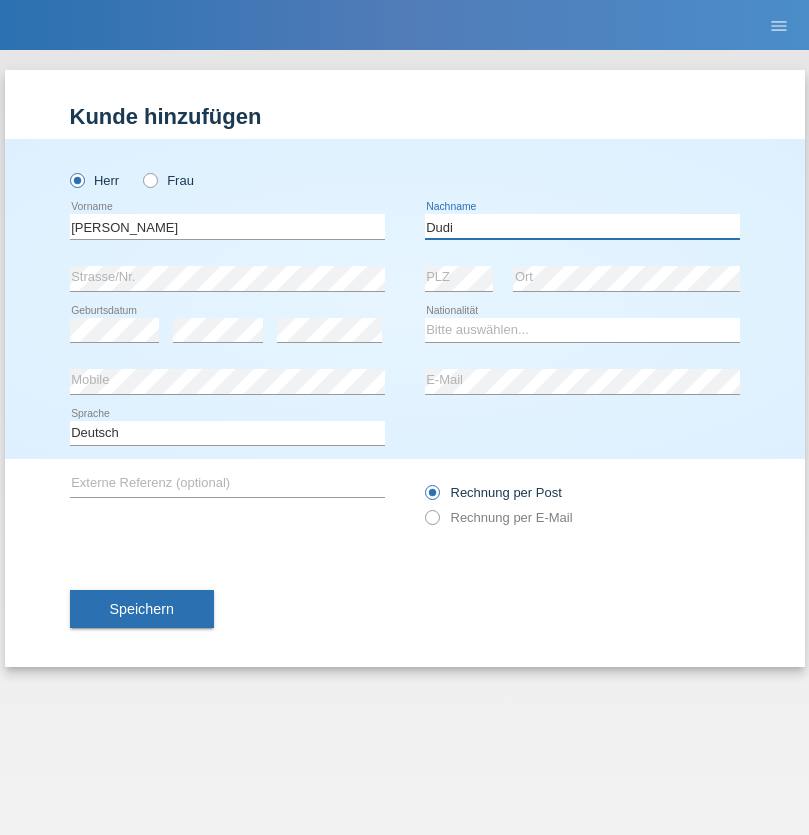 type on "Dudi" 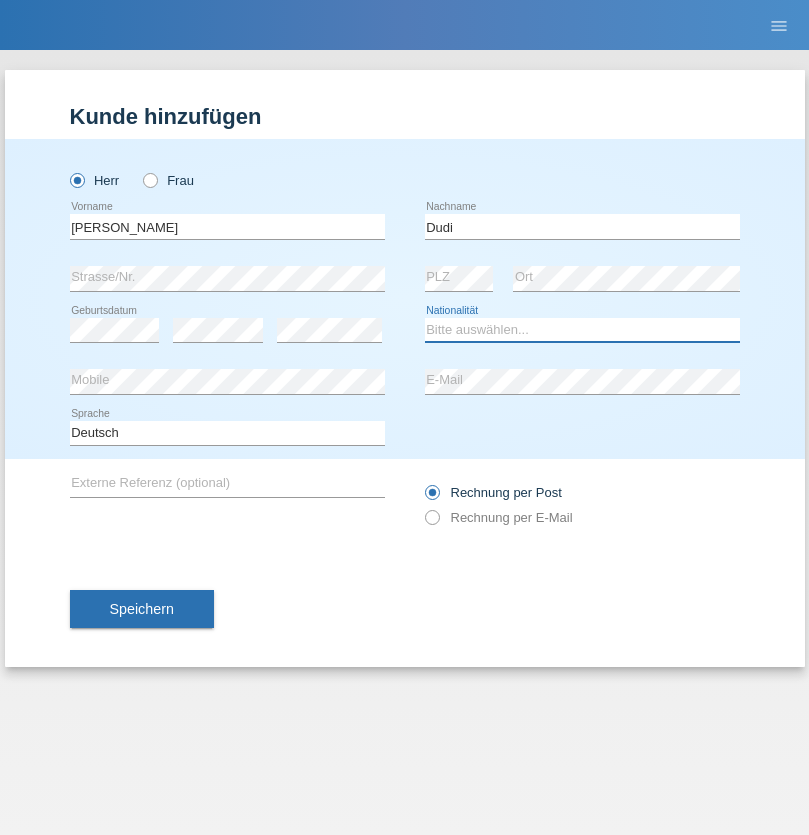 select on "SK" 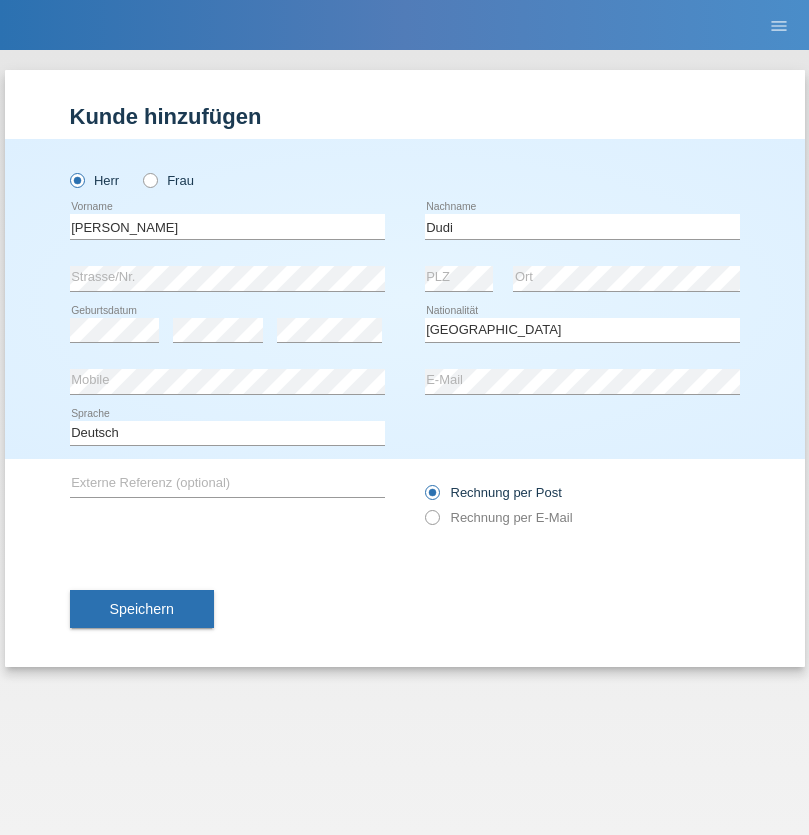 select on "C" 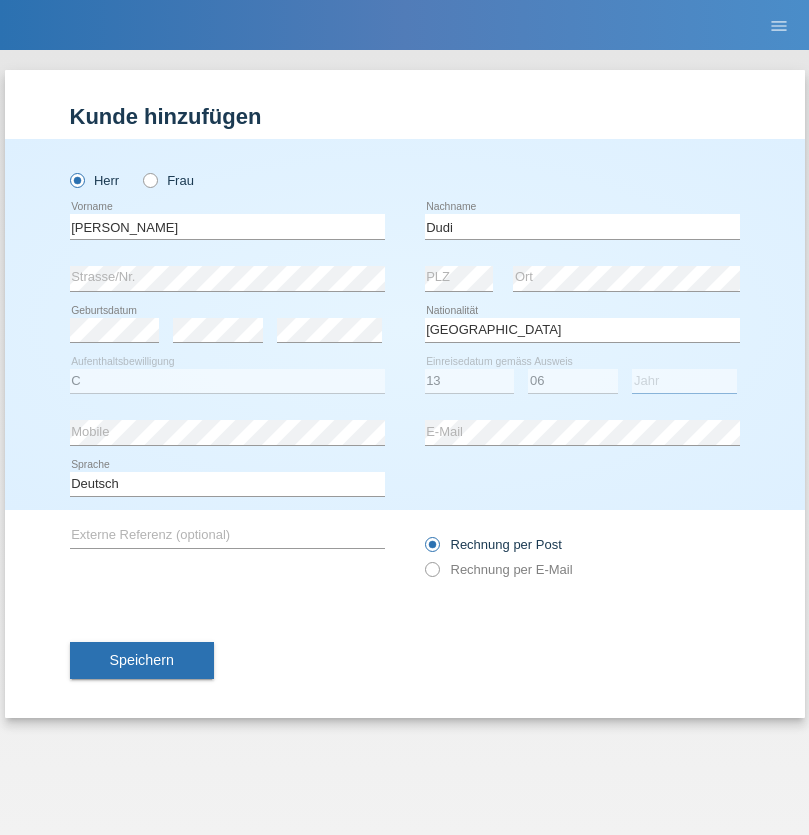select on "2021" 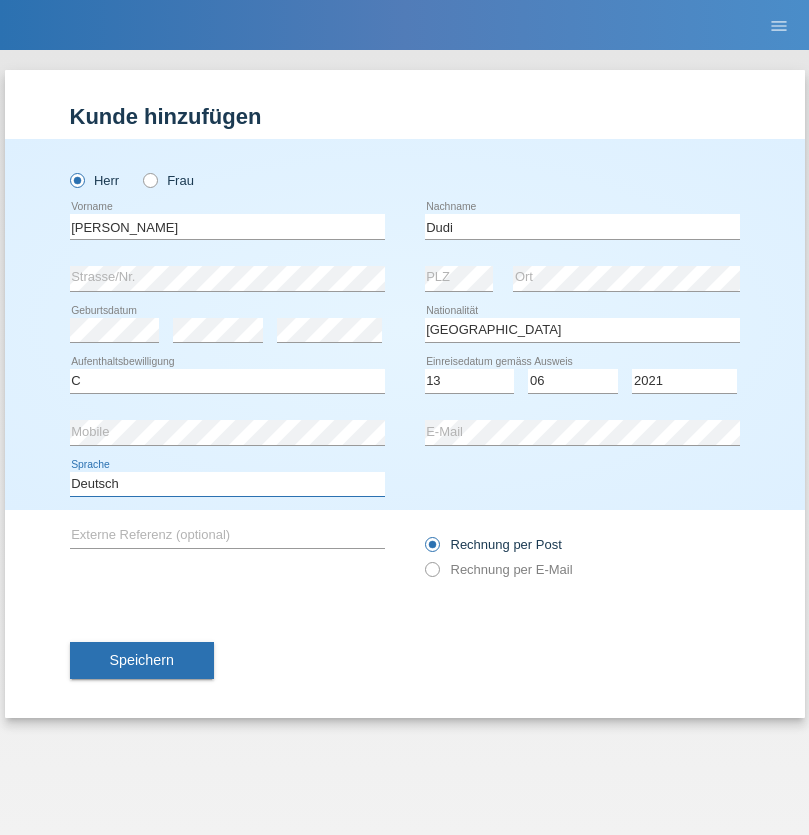 select on "en" 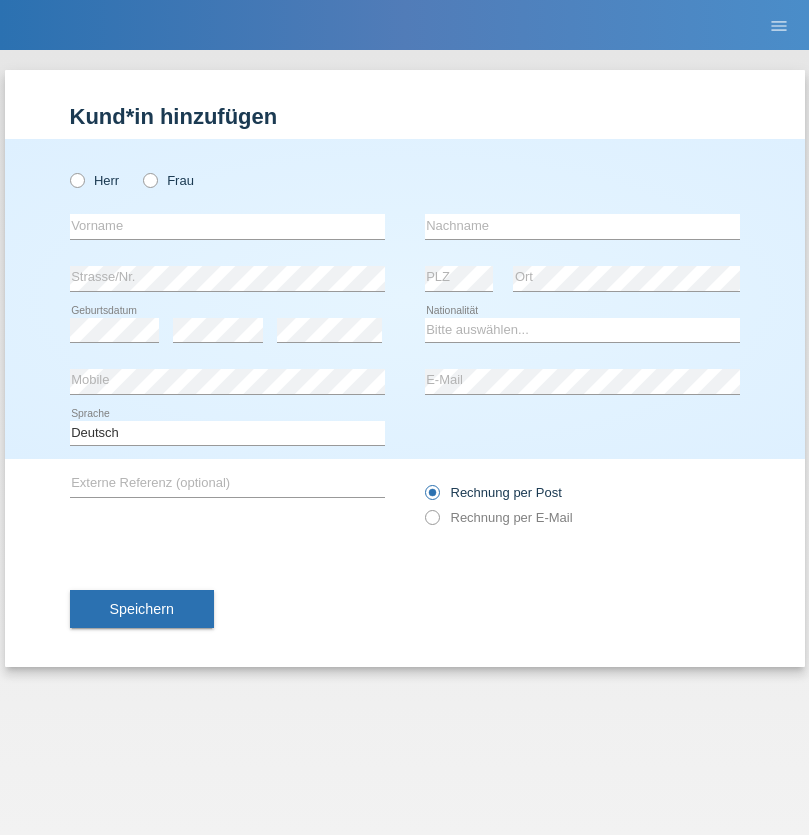 scroll, scrollTop: 0, scrollLeft: 0, axis: both 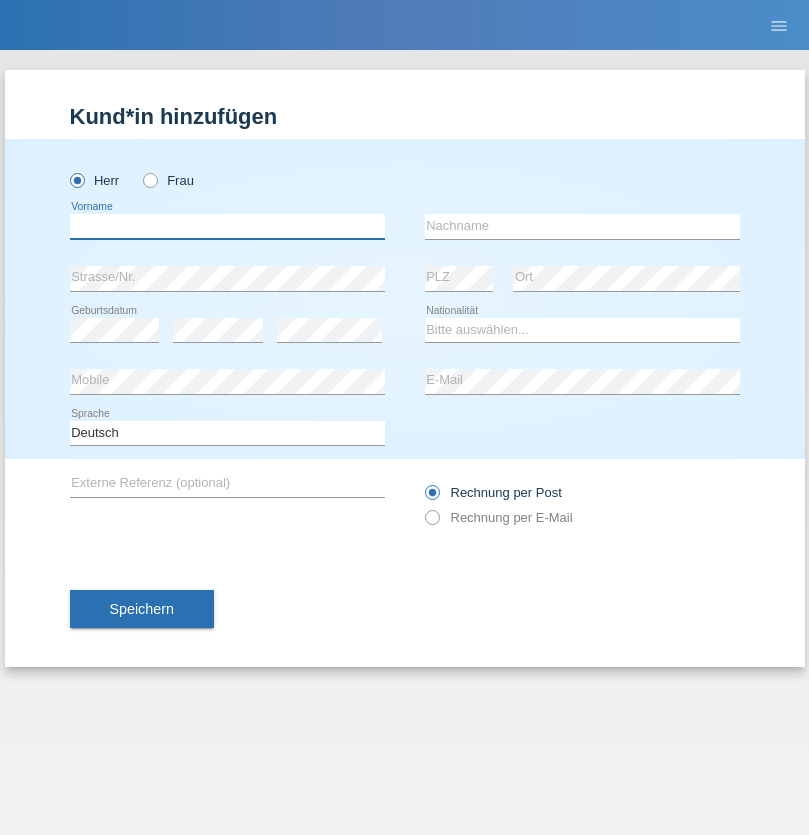 click at bounding box center [227, 226] 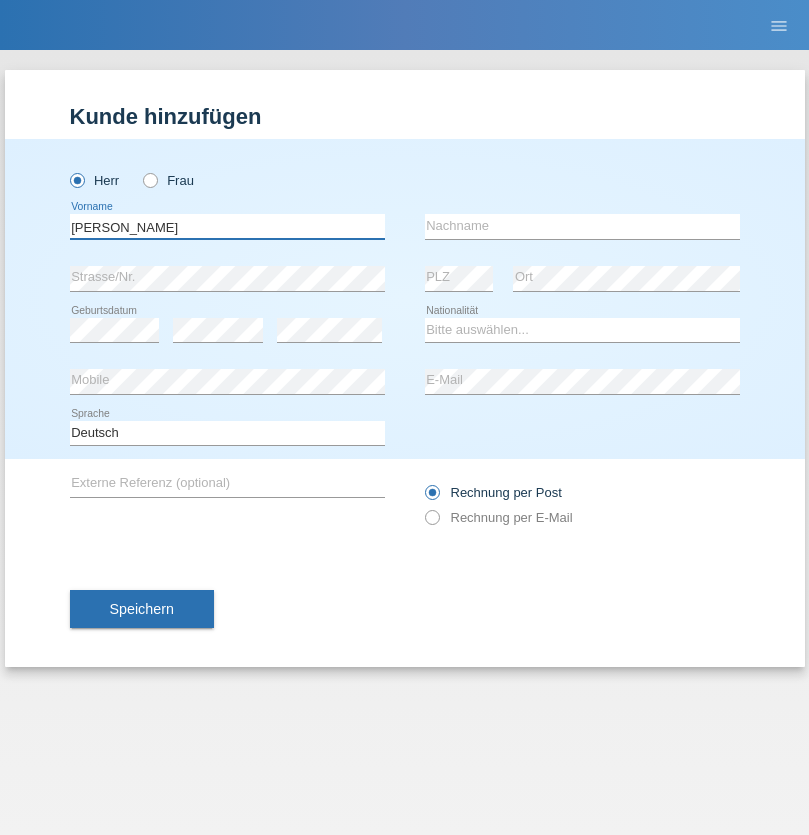 type on "[PERSON_NAME]" 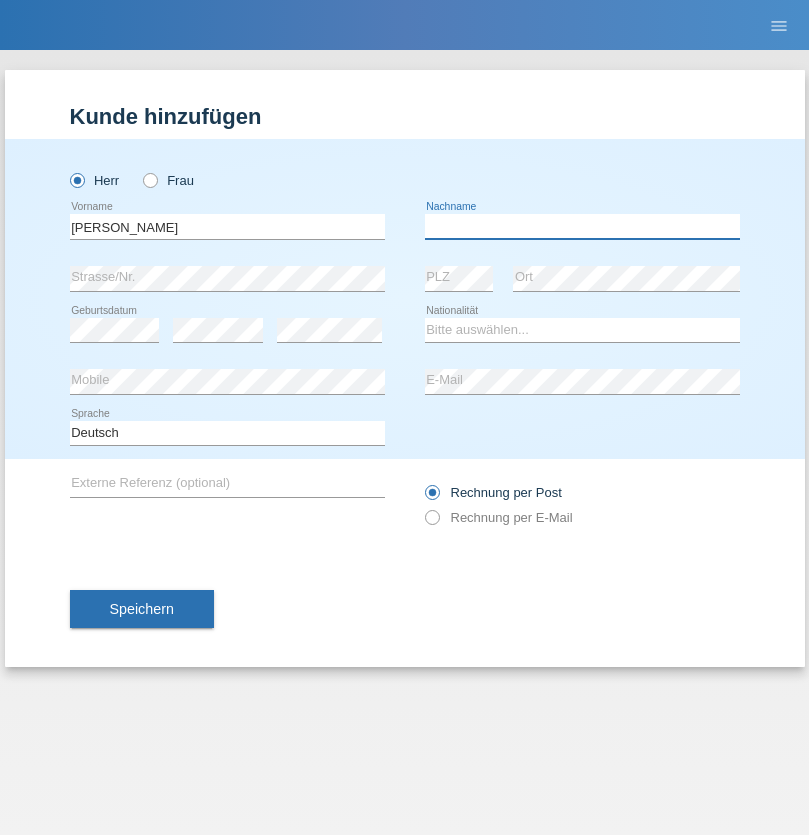 click at bounding box center (582, 226) 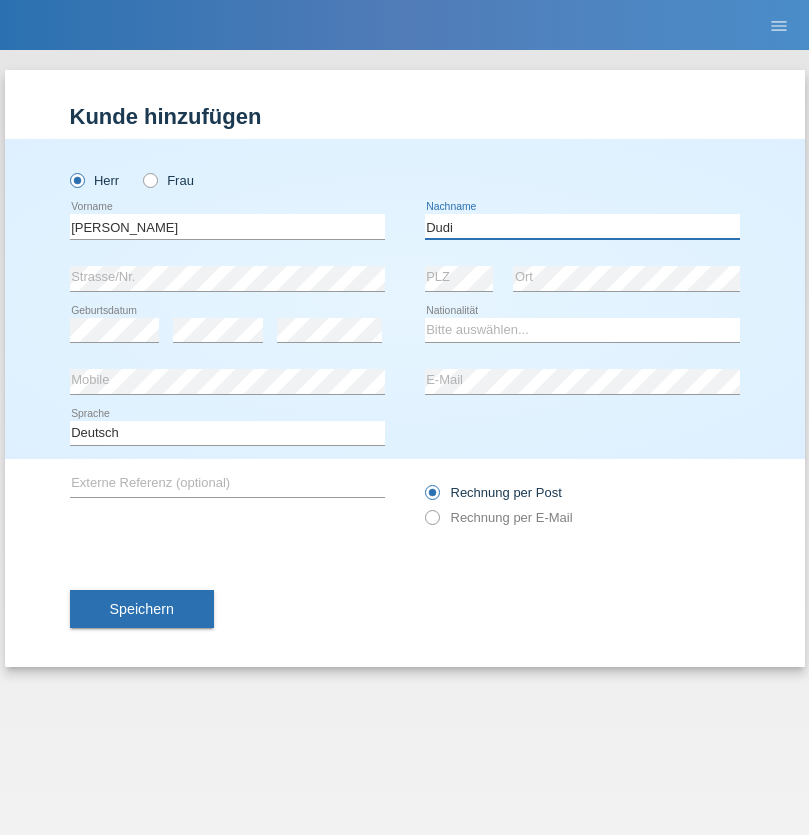 type on "Dudi" 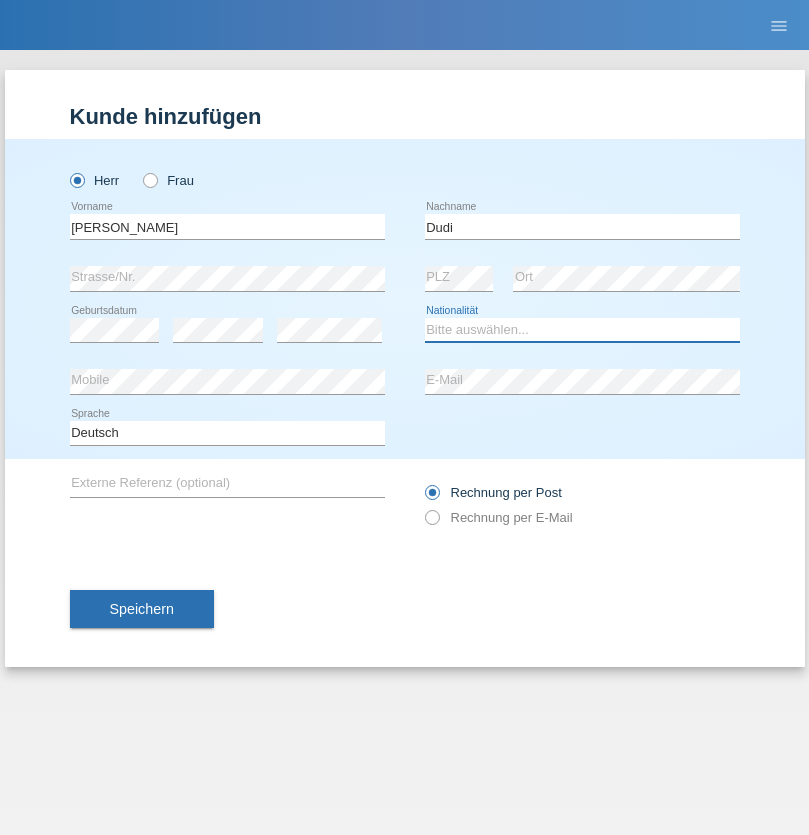 select on "SK" 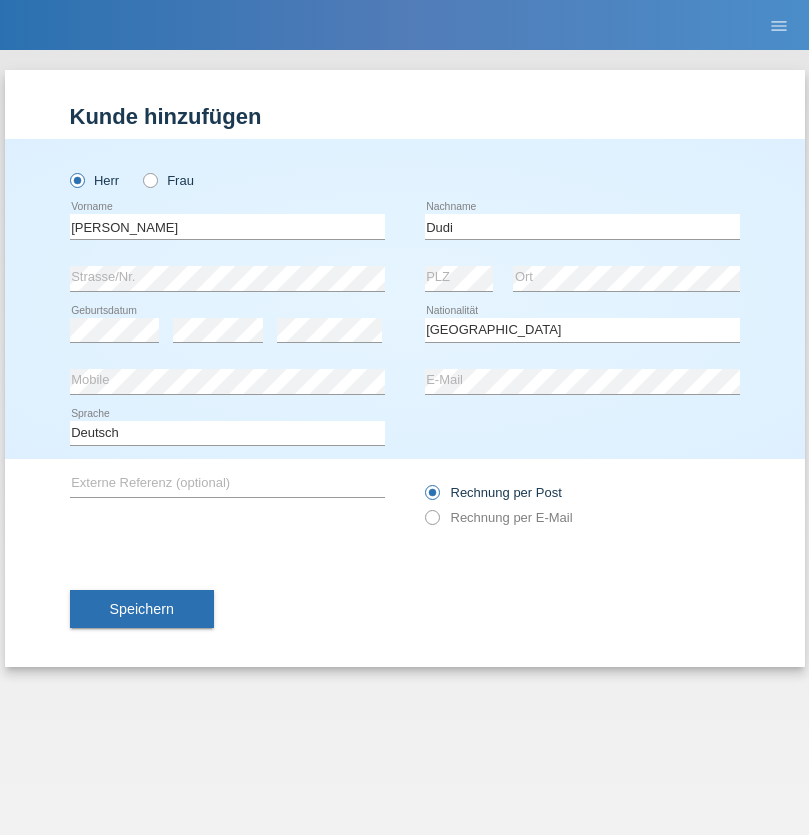 select on "C" 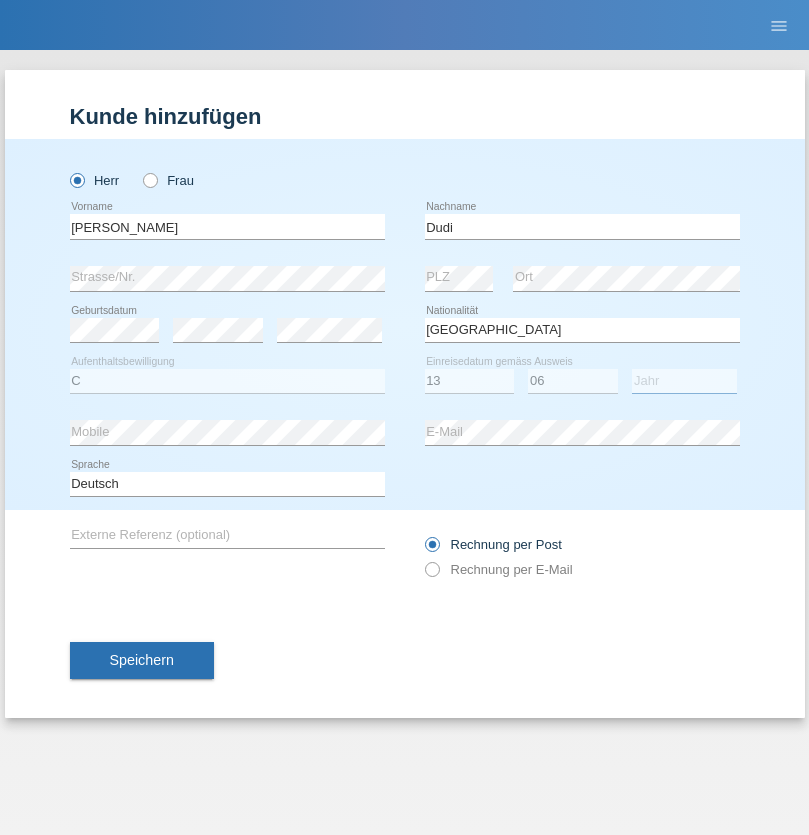 select on "2021" 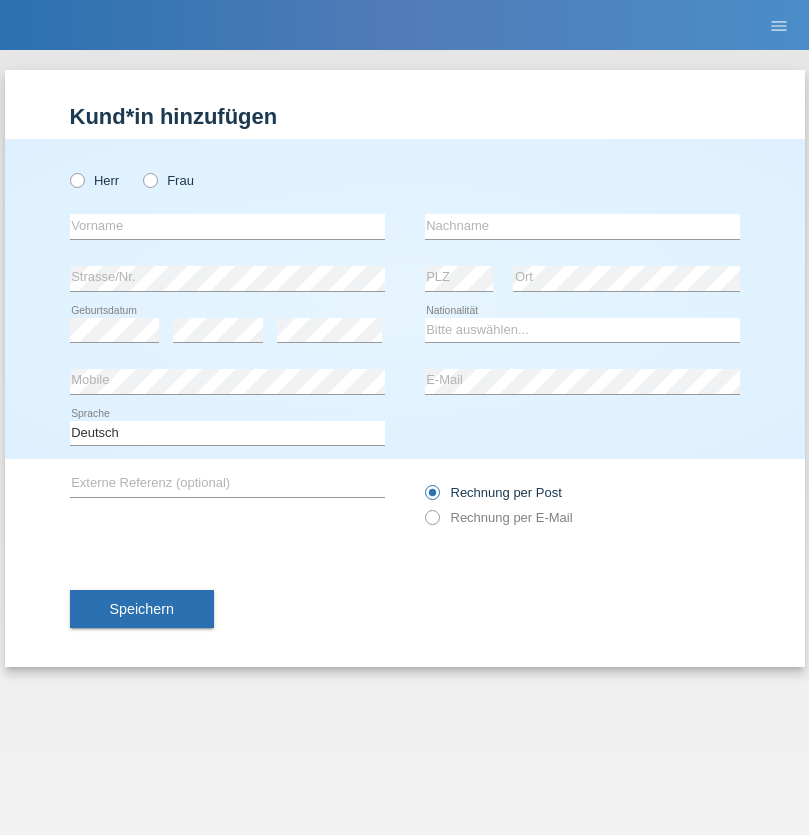 scroll, scrollTop: 0, scrollLeft: 0, axis: both 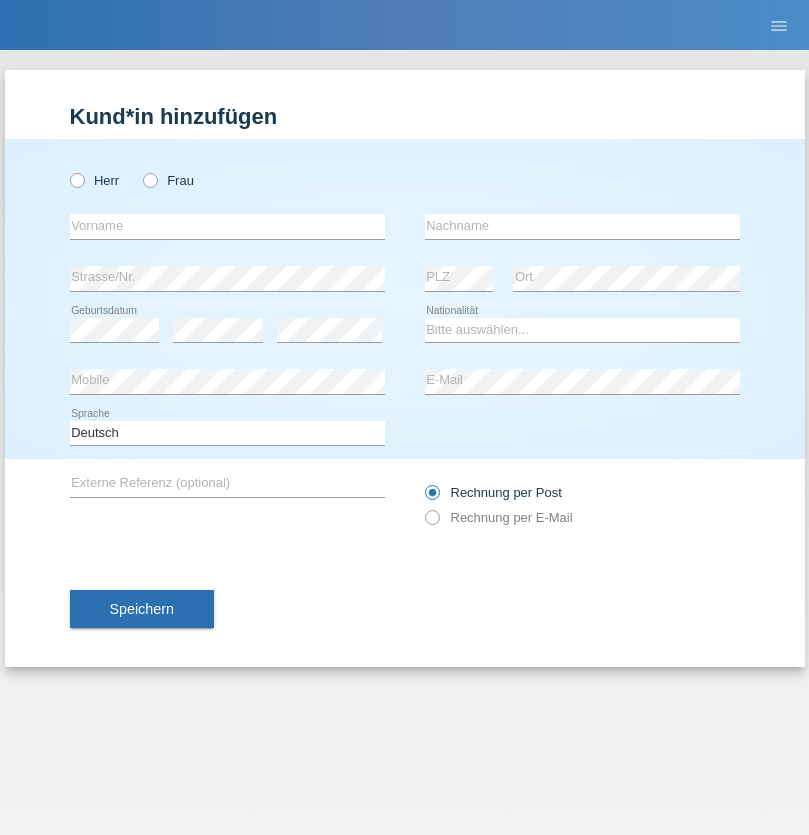 radio on "true" 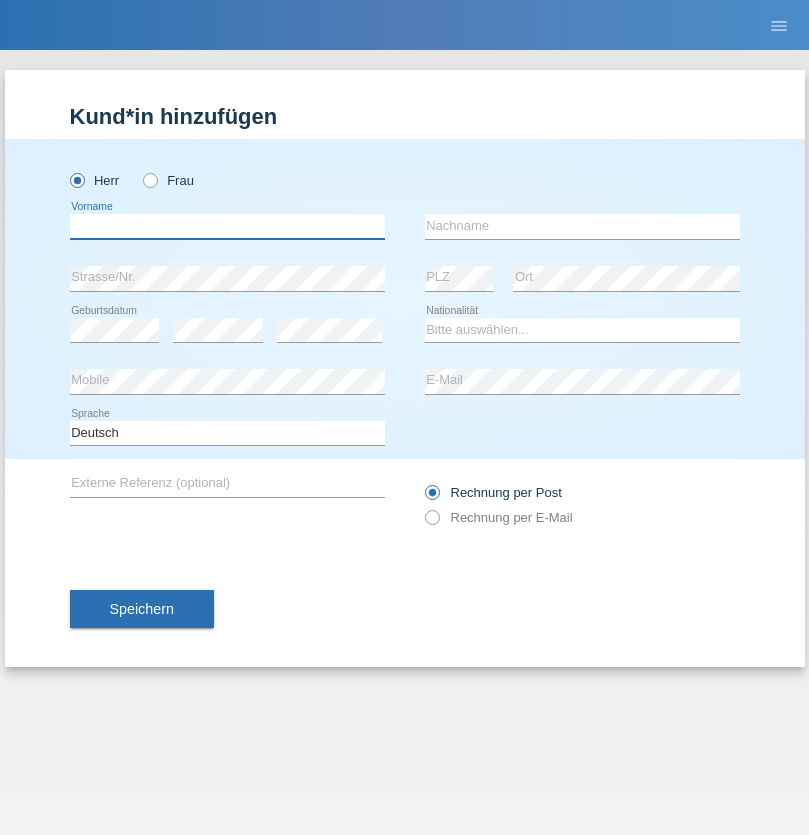 click at bounding box center (227, 226) 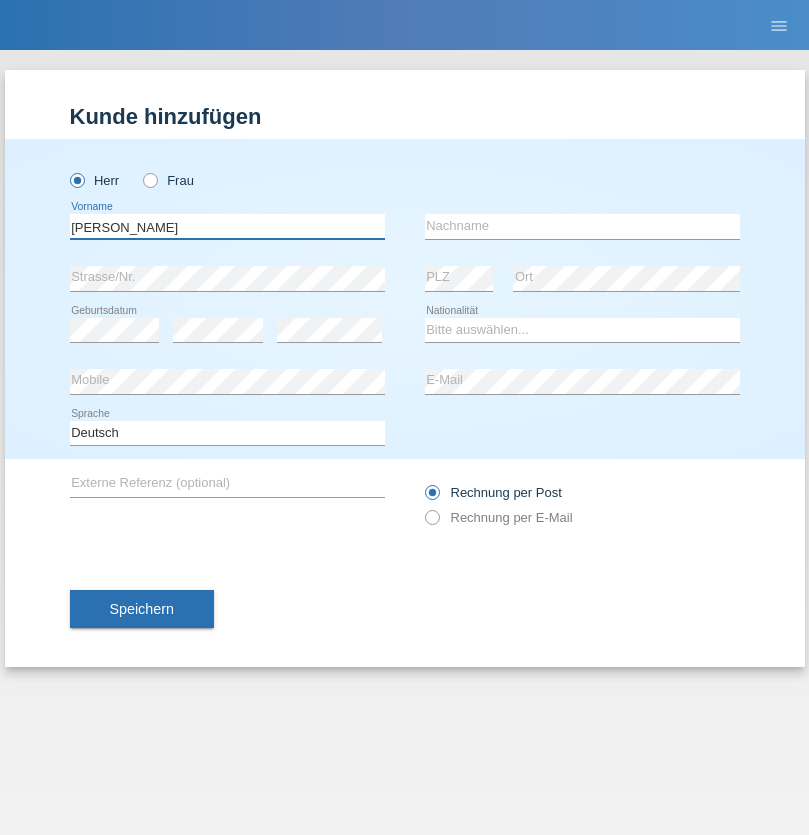 type on "[PERSON_NAME]" 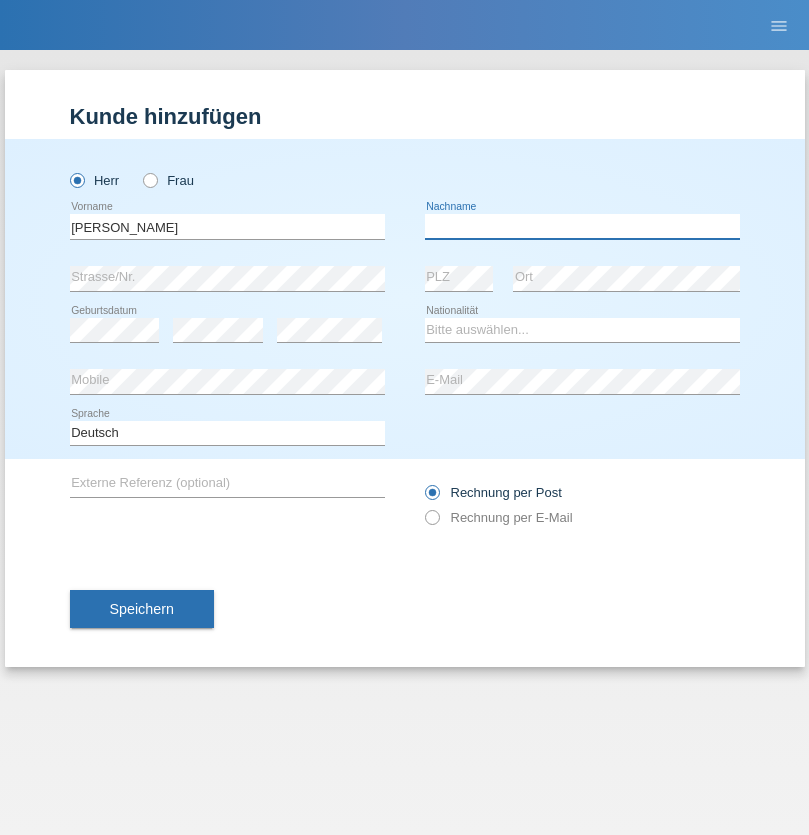 click at bounding box center (582, 226) 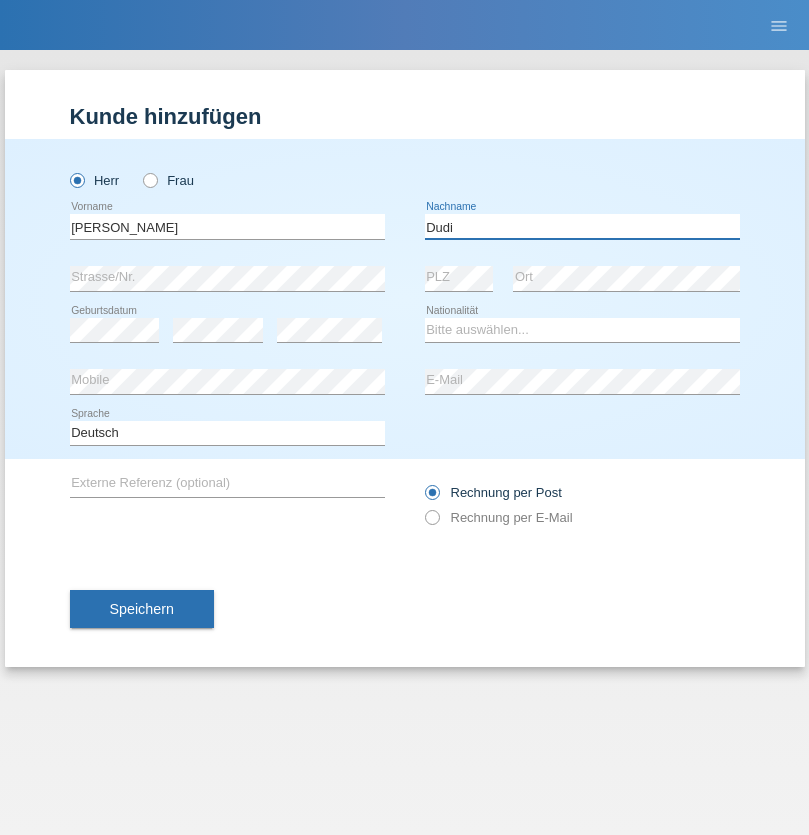 type on "Dudi" 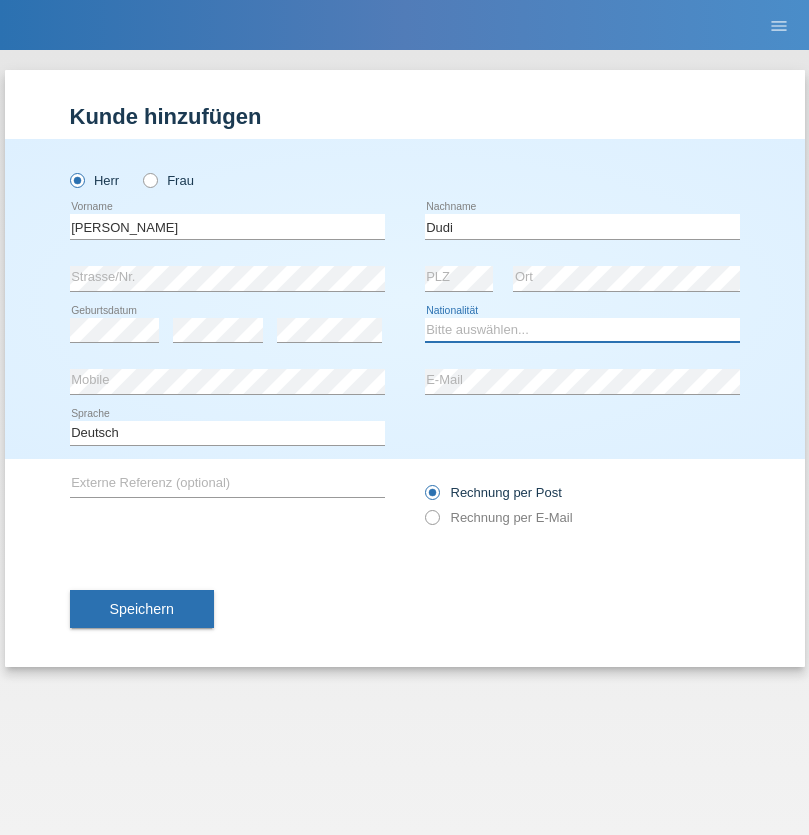 select on "SK" 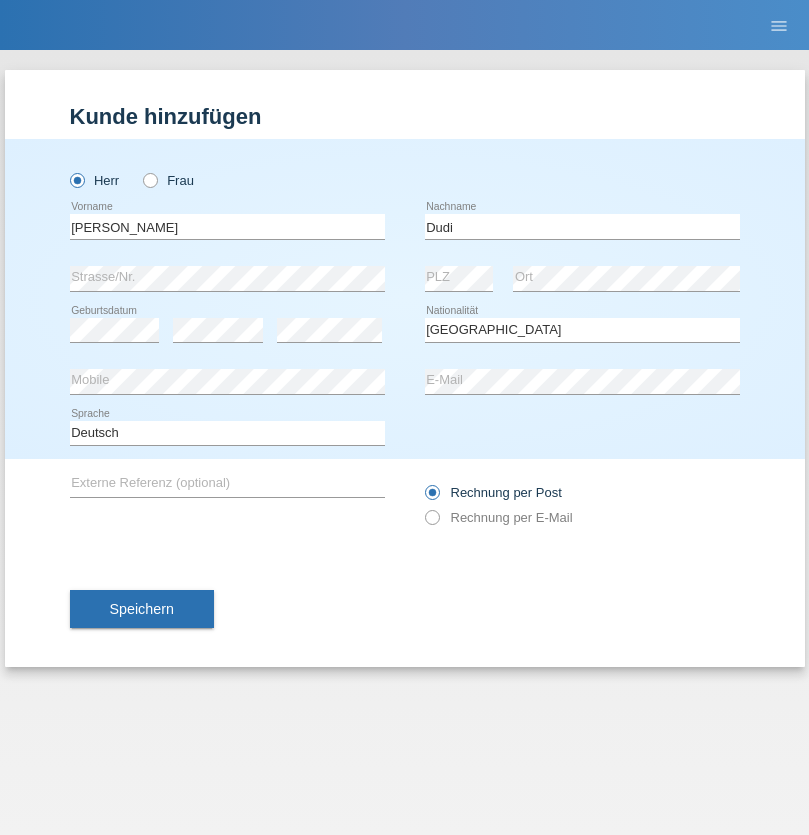 select on "C" 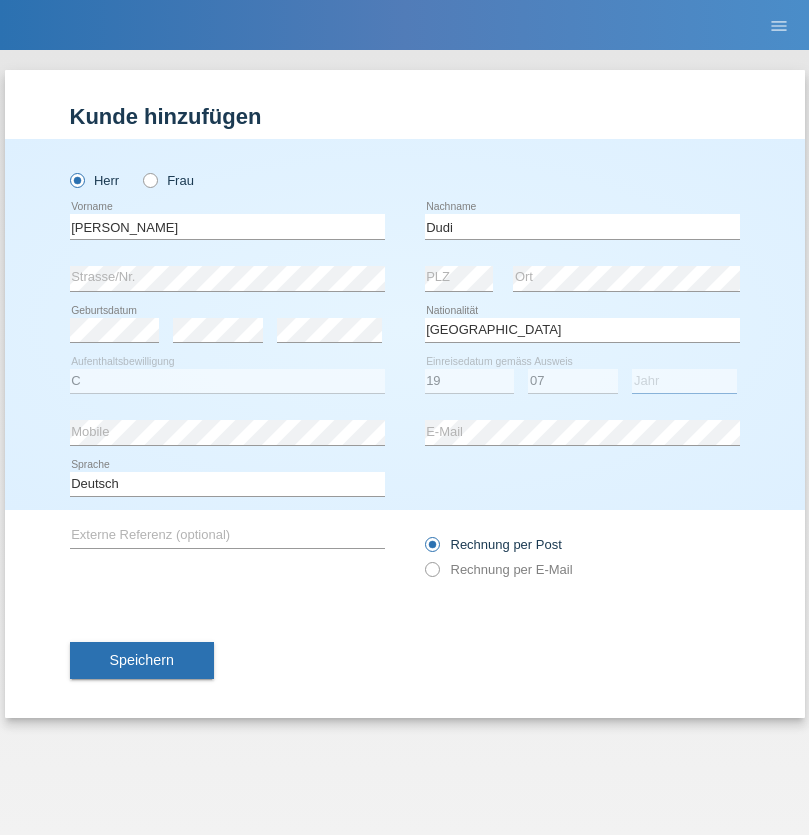 select on "2021" 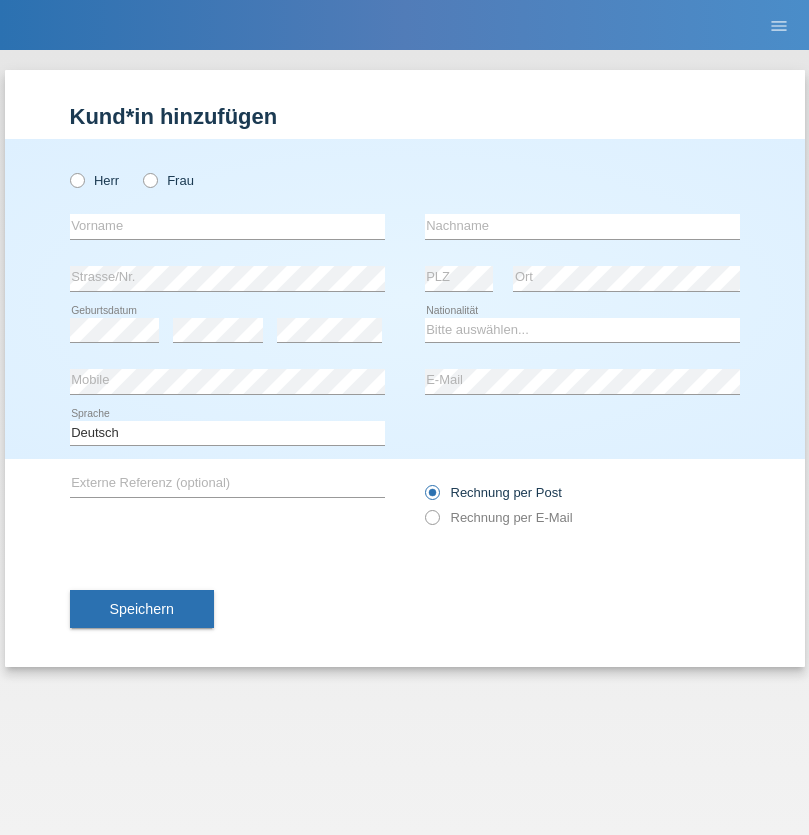 scroll, scrollTop: 0, scrollLeft: 0, axis: both 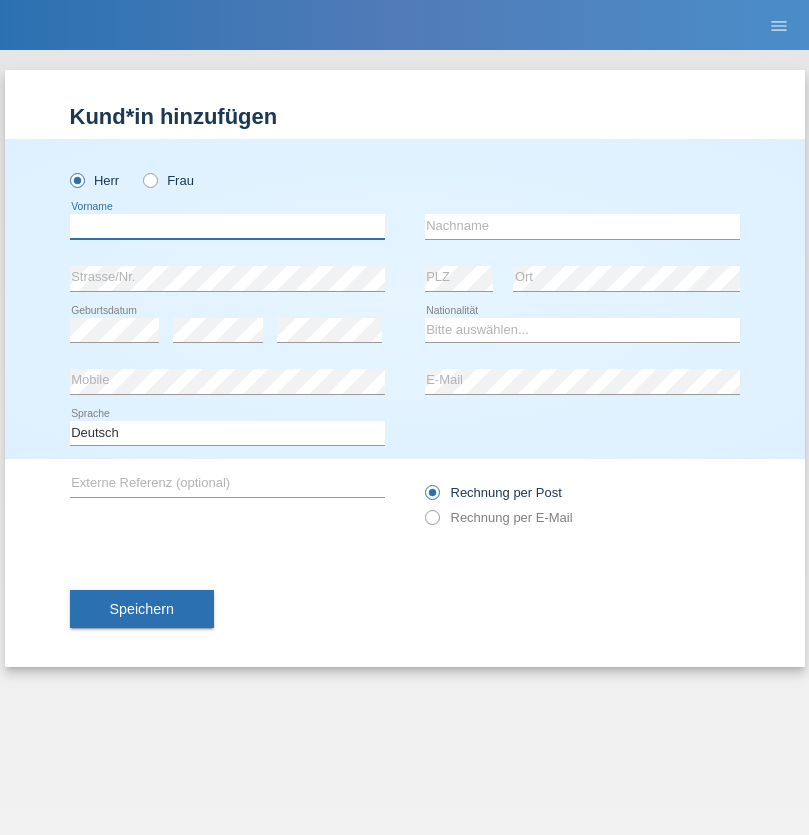 click at bounding box center [227, 226] 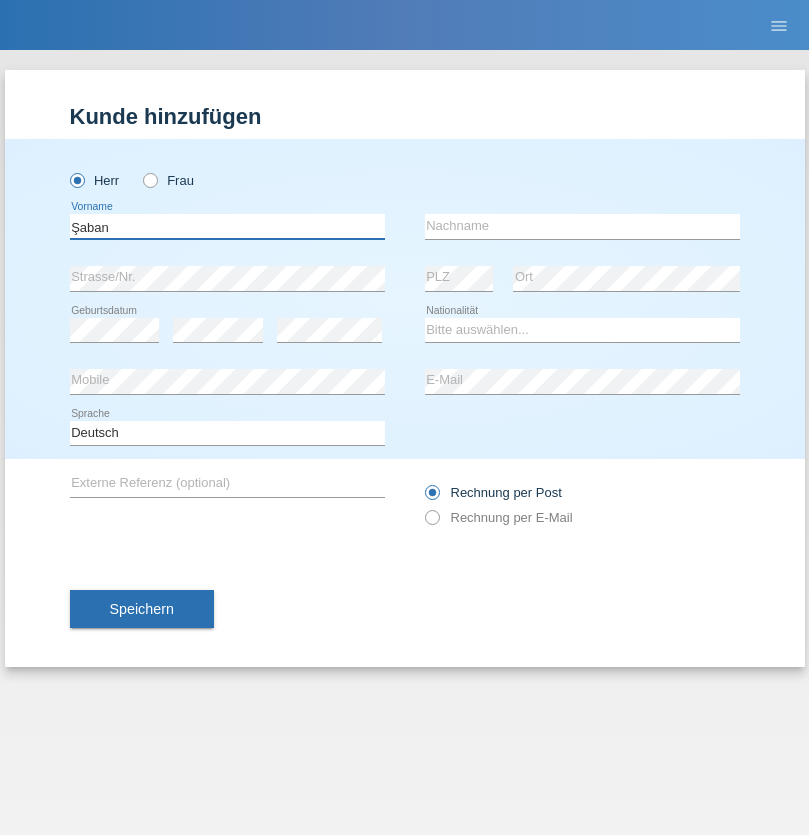 type on "Şaban" 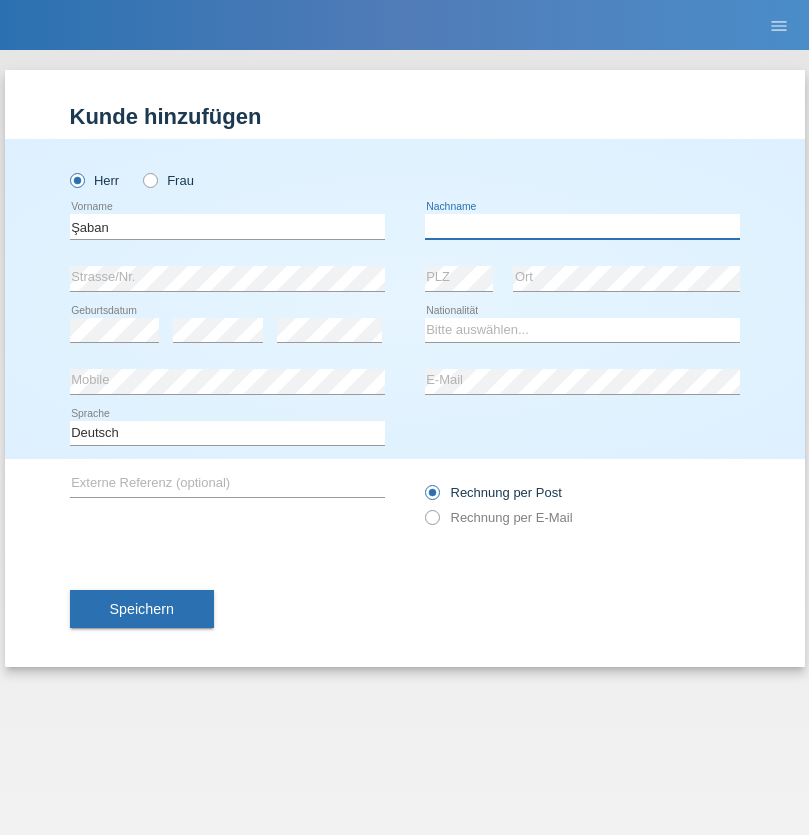 click at bounding box center (582, 226) 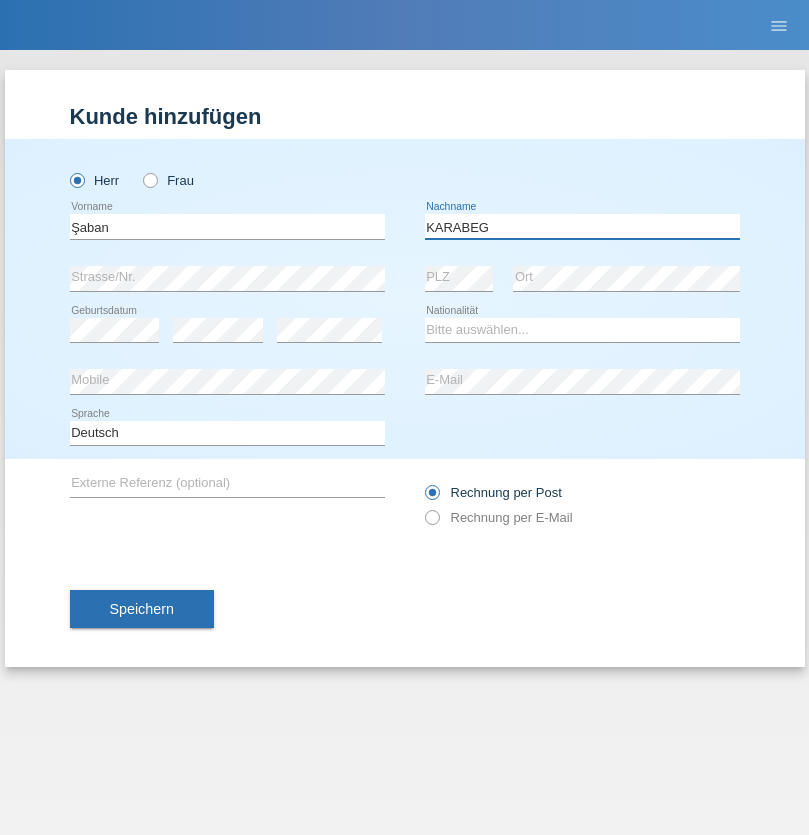 type on "KARABEG" 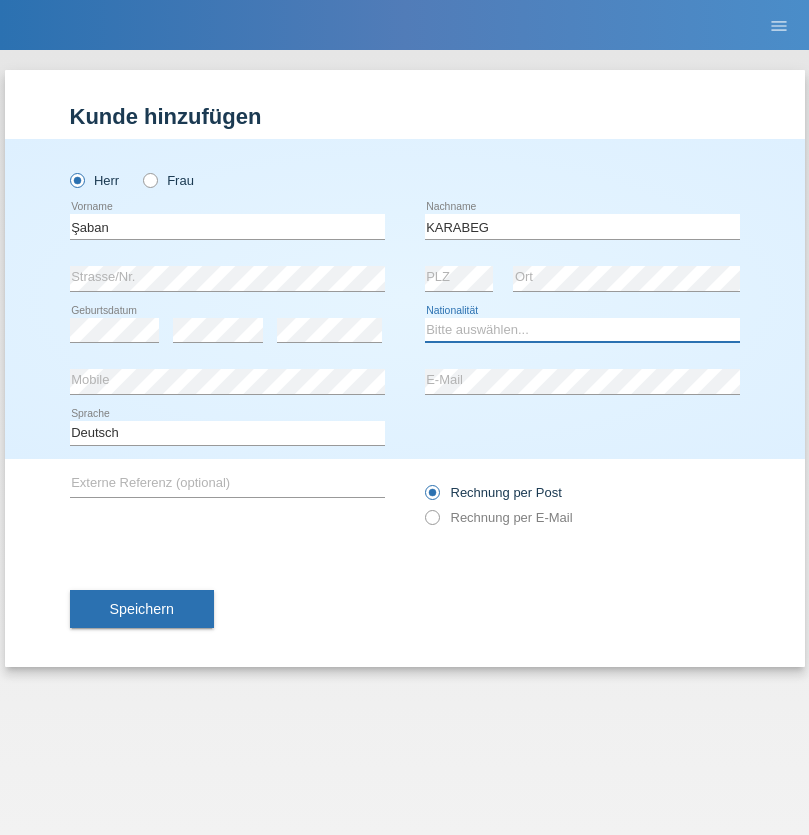select on "TR" 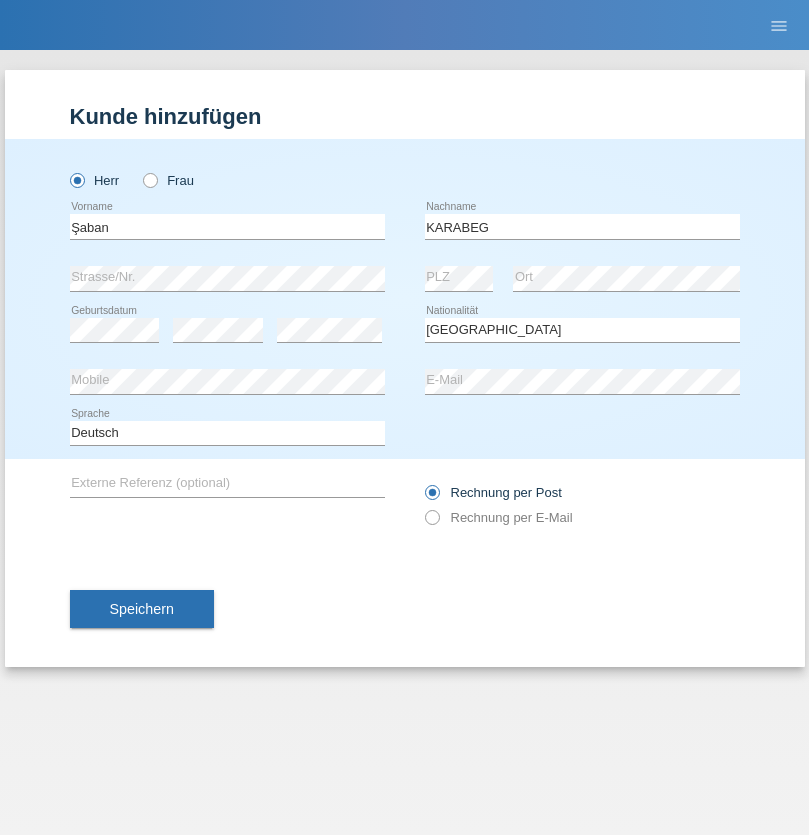 select on "C" 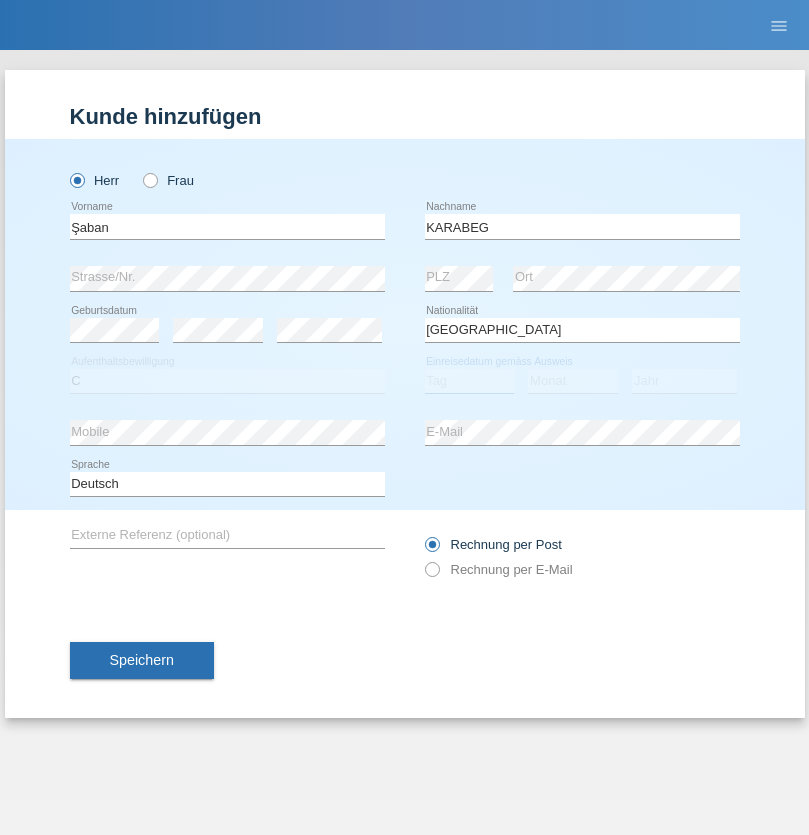select on "25" 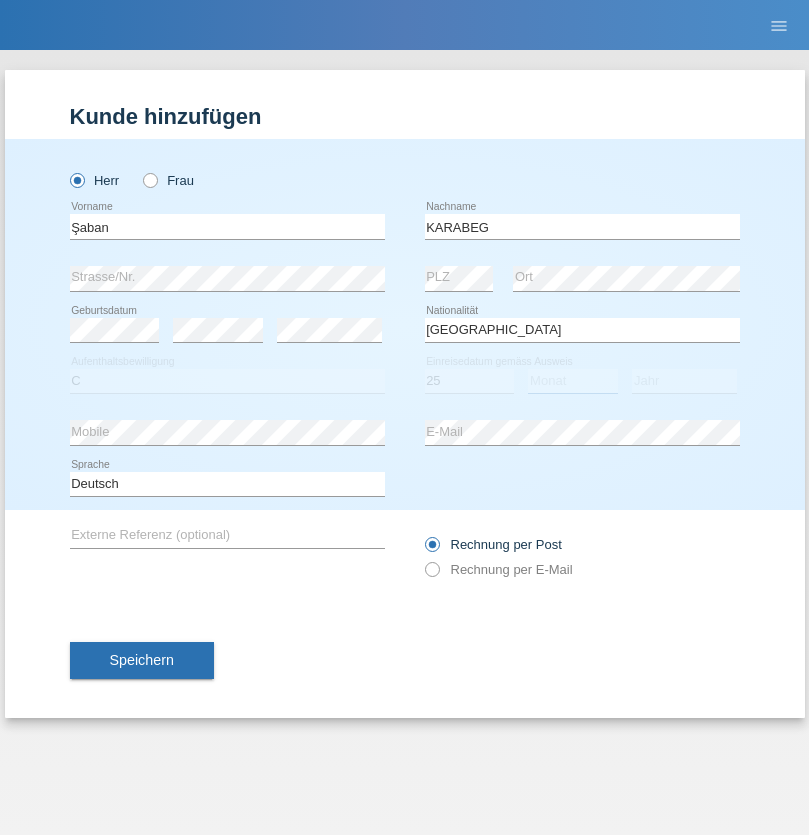 select on "09" 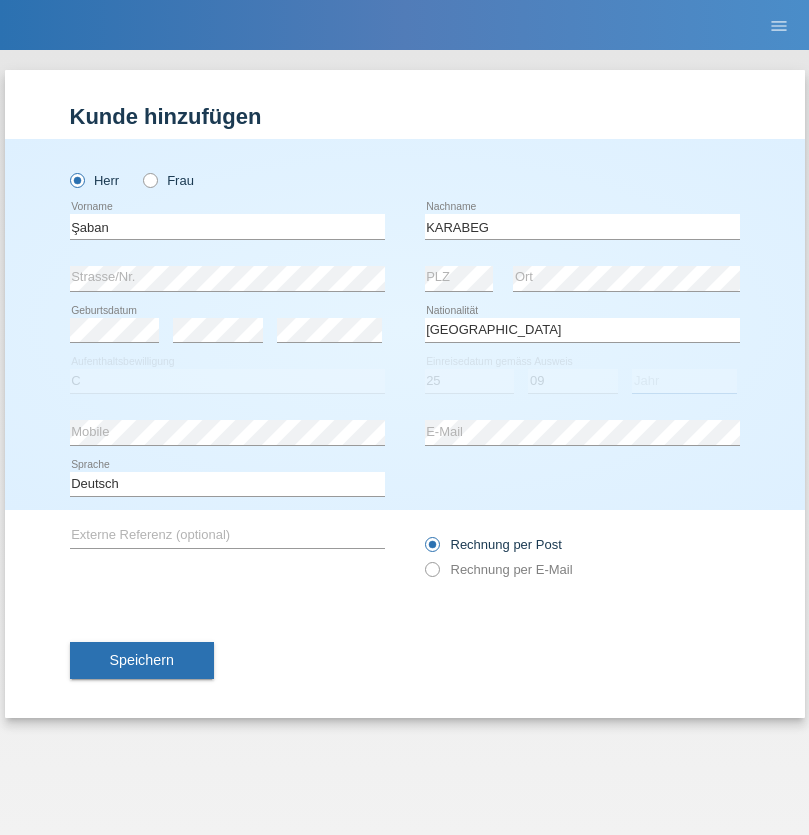select on "2021" 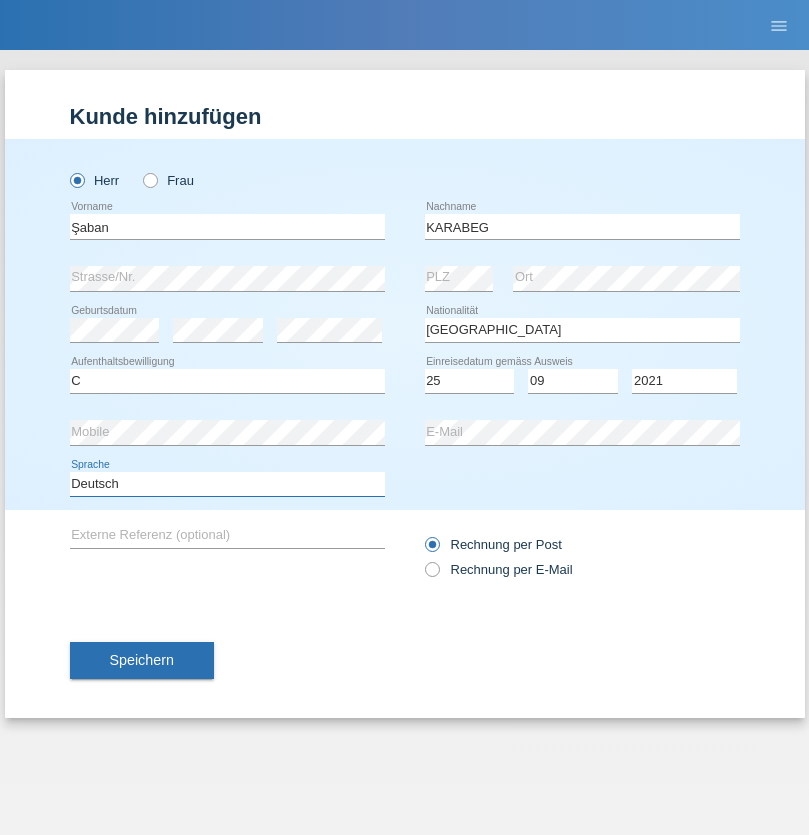 select on "en" 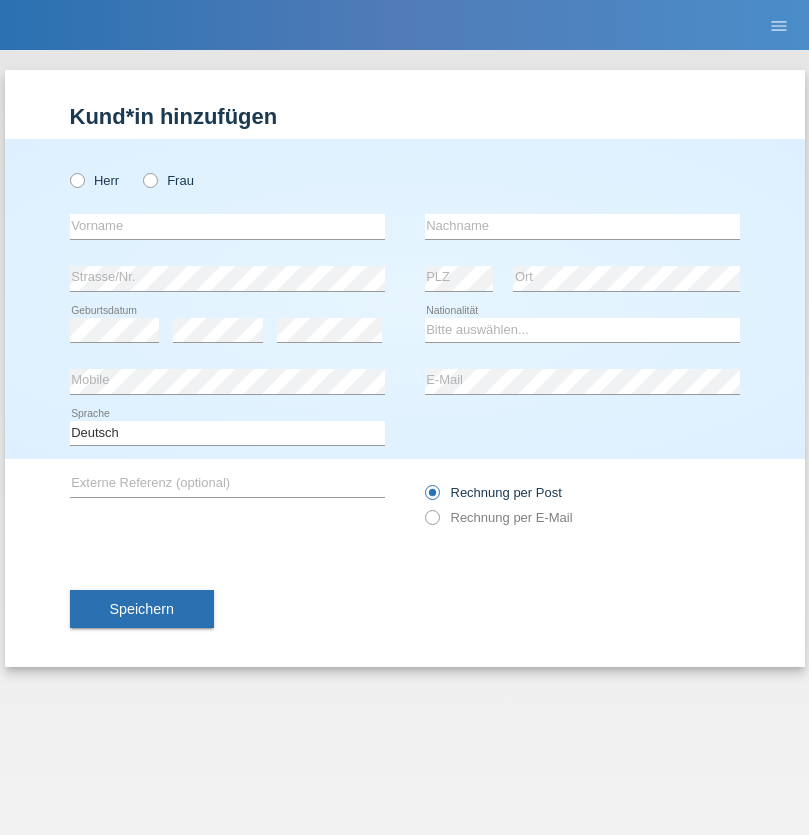 scroll, scrollTop: 0, scrollLeft: 0, axis: both 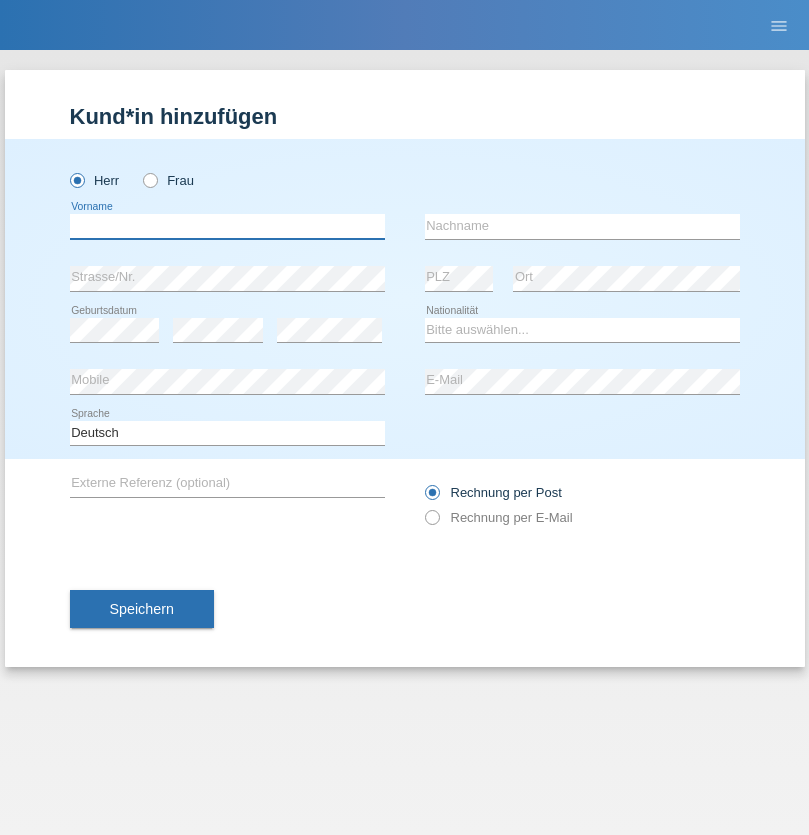 click at bounding box center (227, 226) 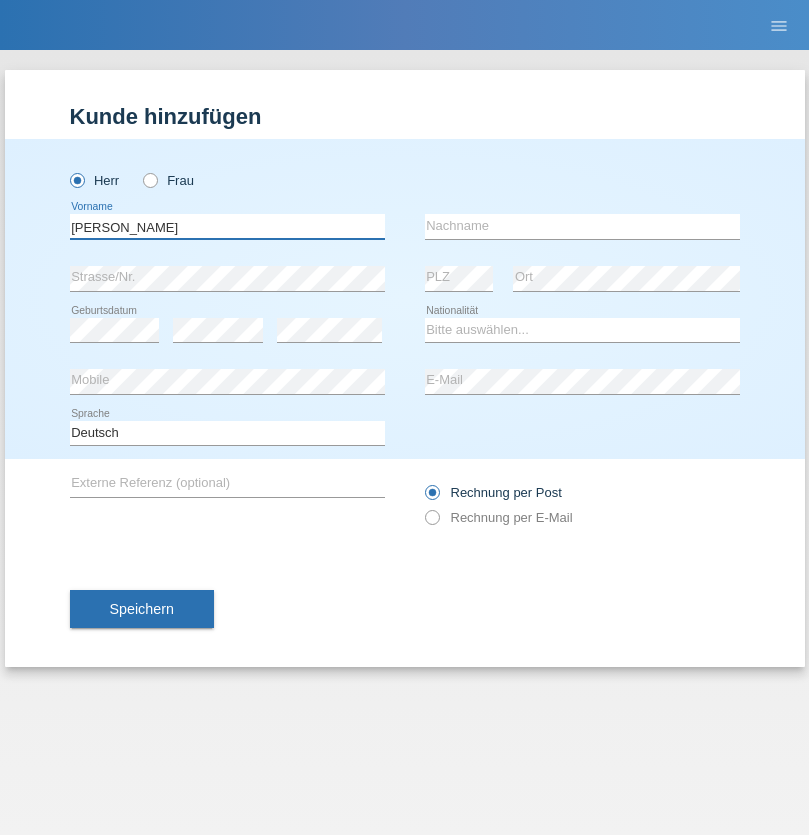 type on "[PERSON_NAME]" 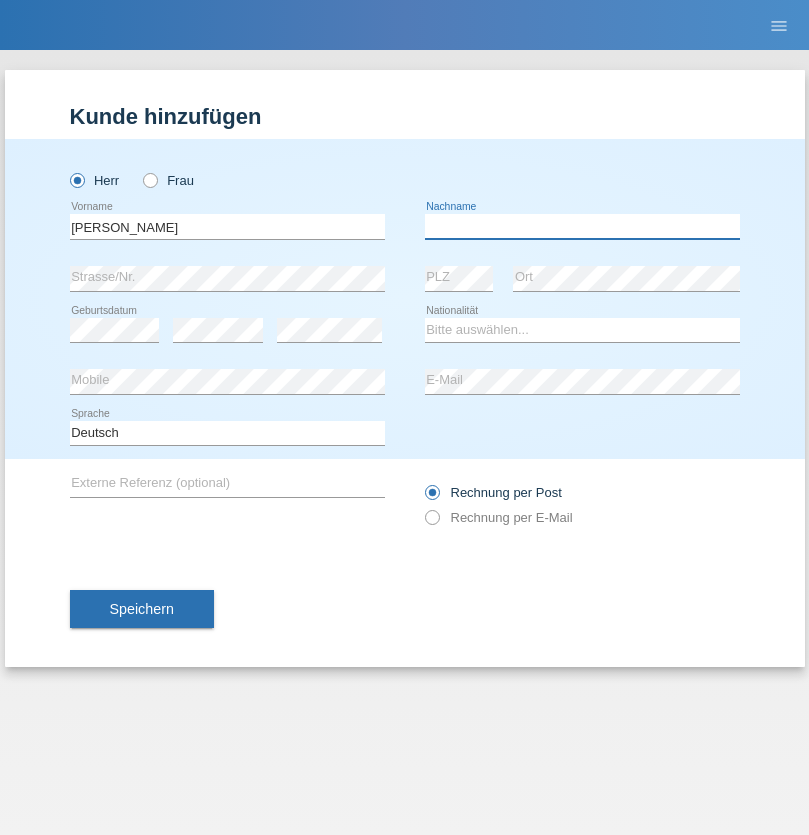 click at bounding box center [582, 226] 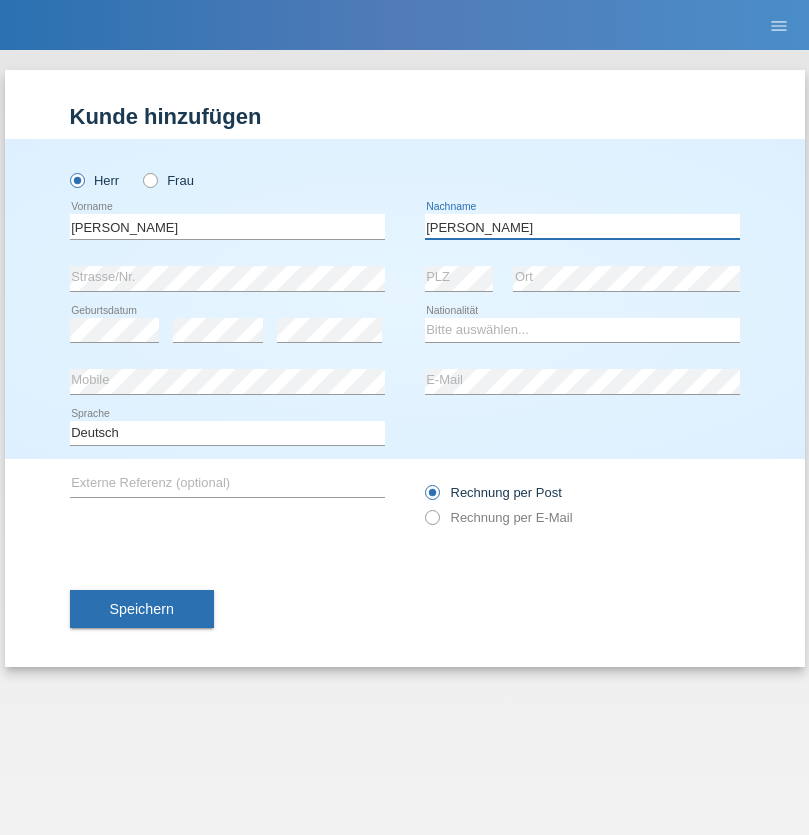 type on "[PERSON_NAME]" 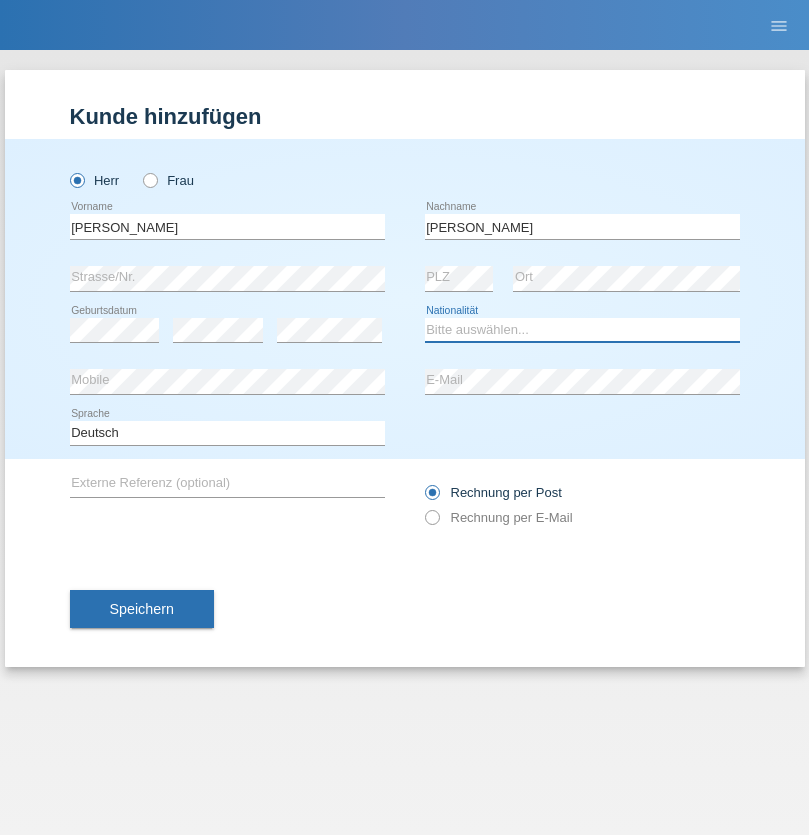 select on "AO" 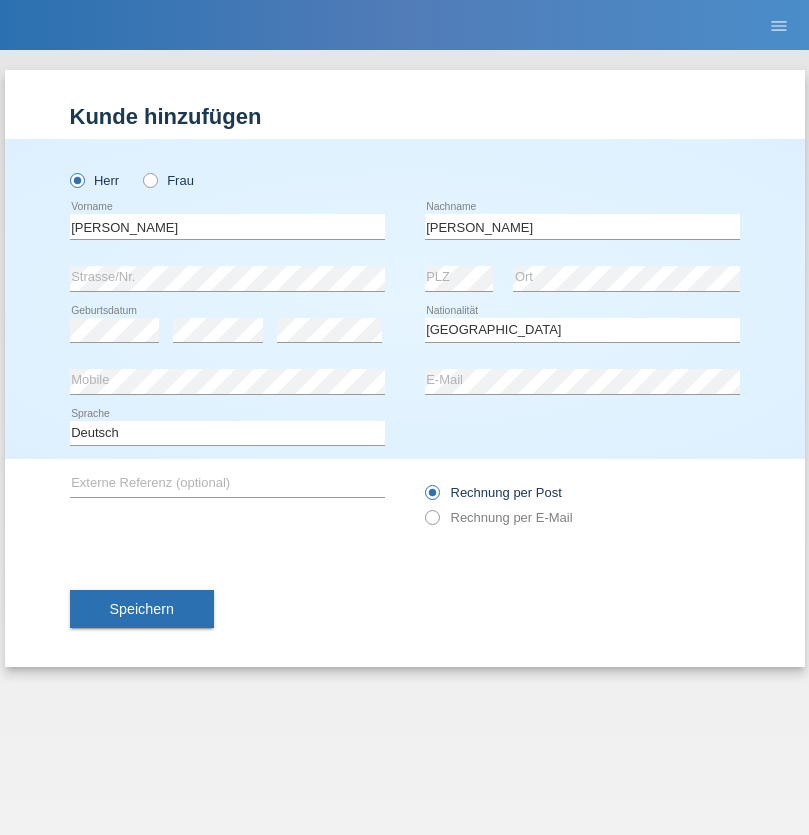 select on "C" 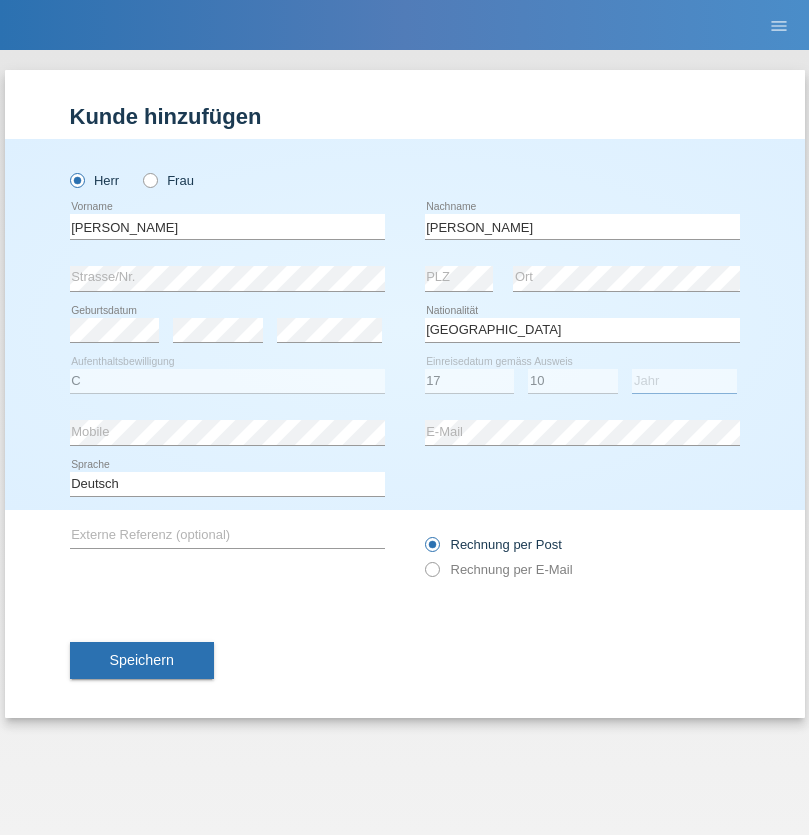 select on "2021" 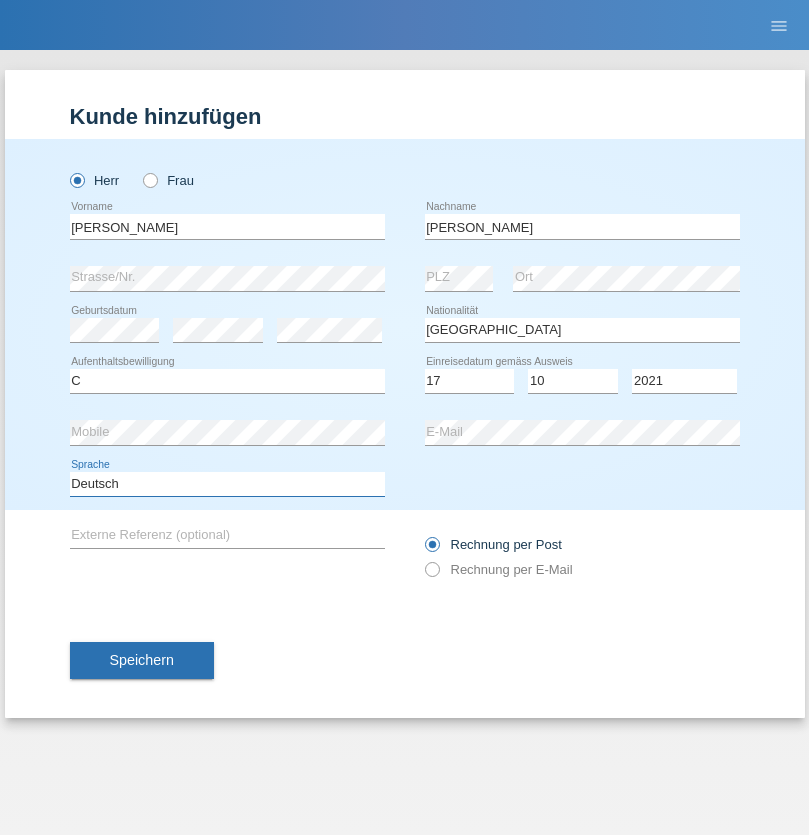 select on "en" 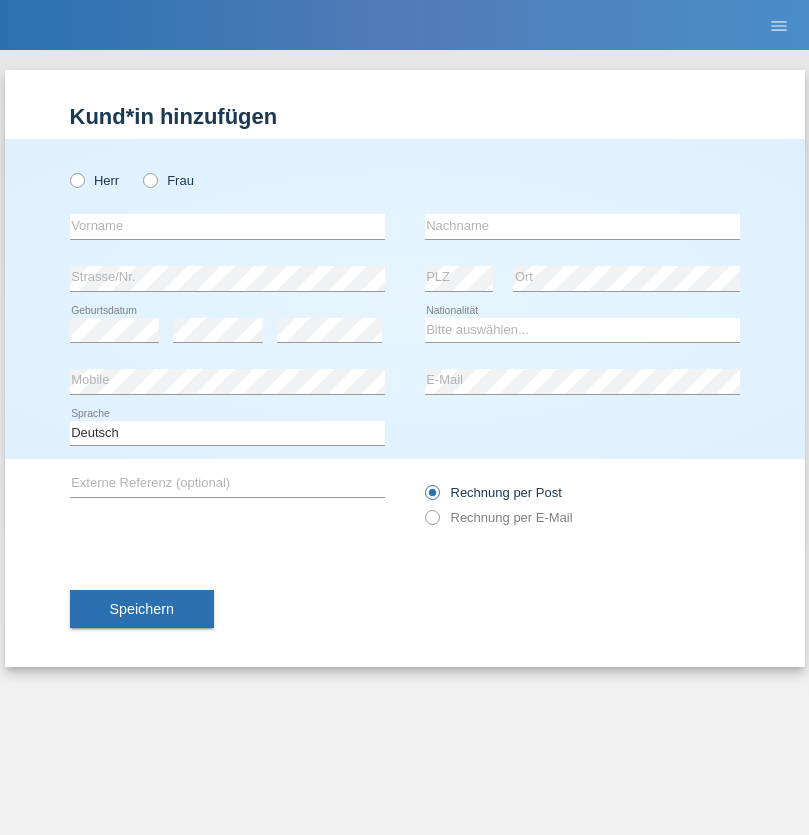 scroll, scrollTop: 0, scrollLeft: 0, axis: both 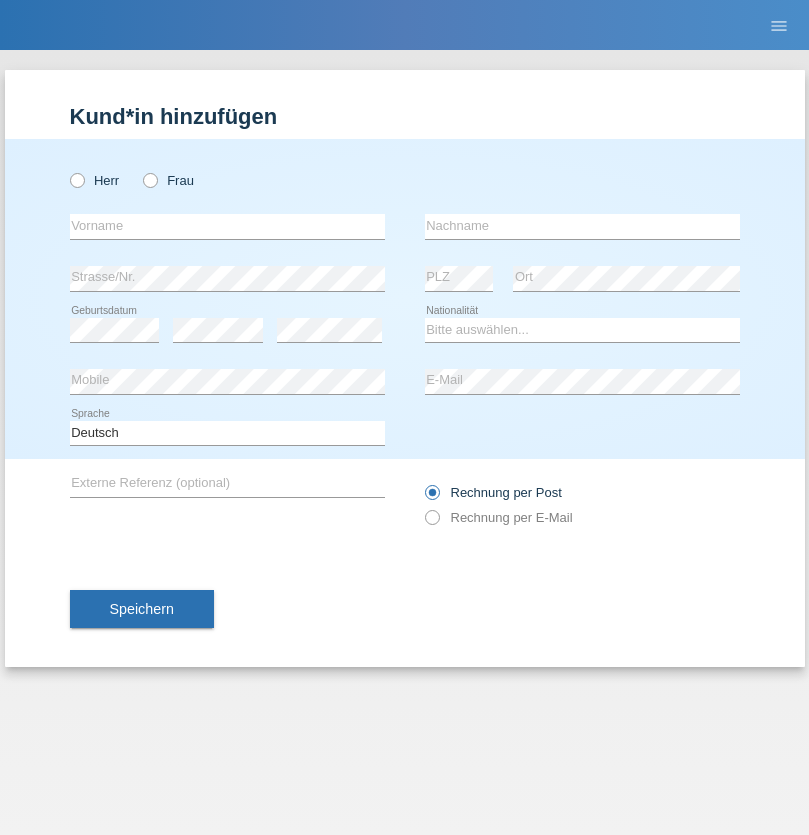 radio on "true" 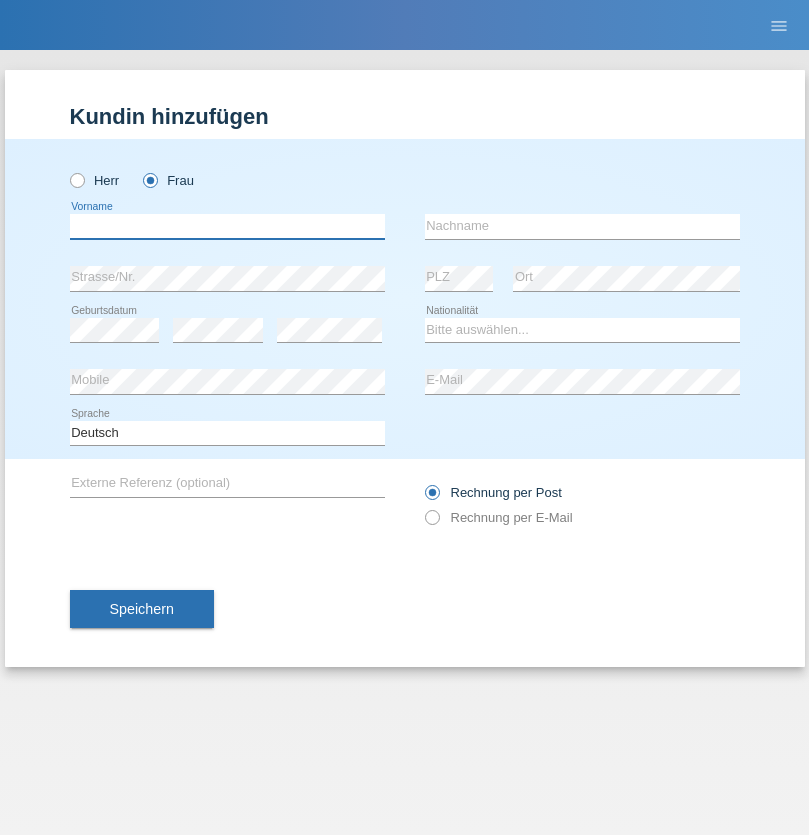 click at bounding box center (227, 226) 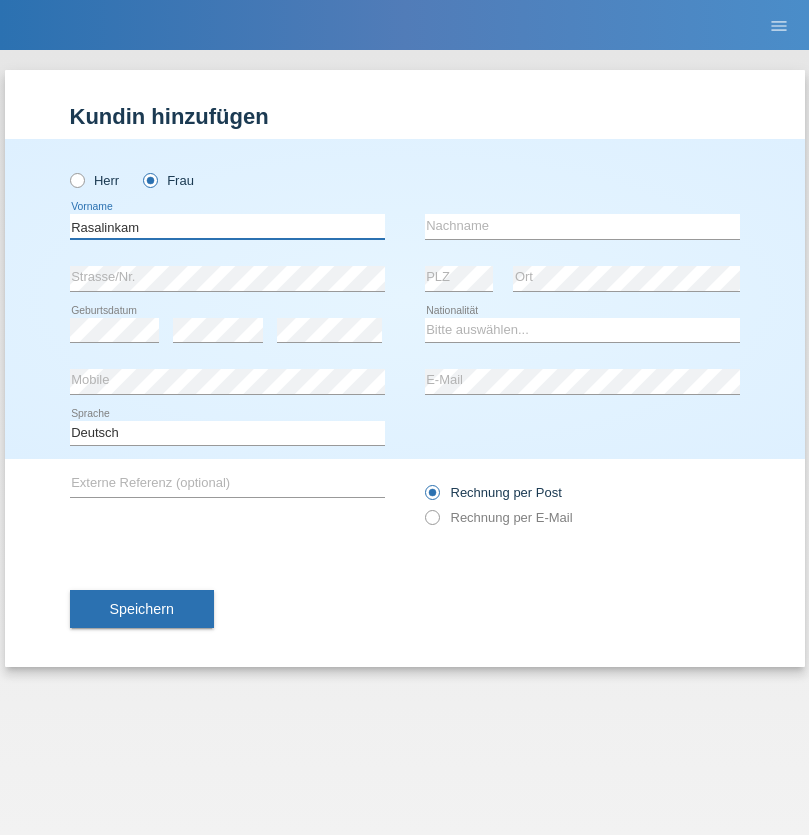 type on "Rasalinkam" 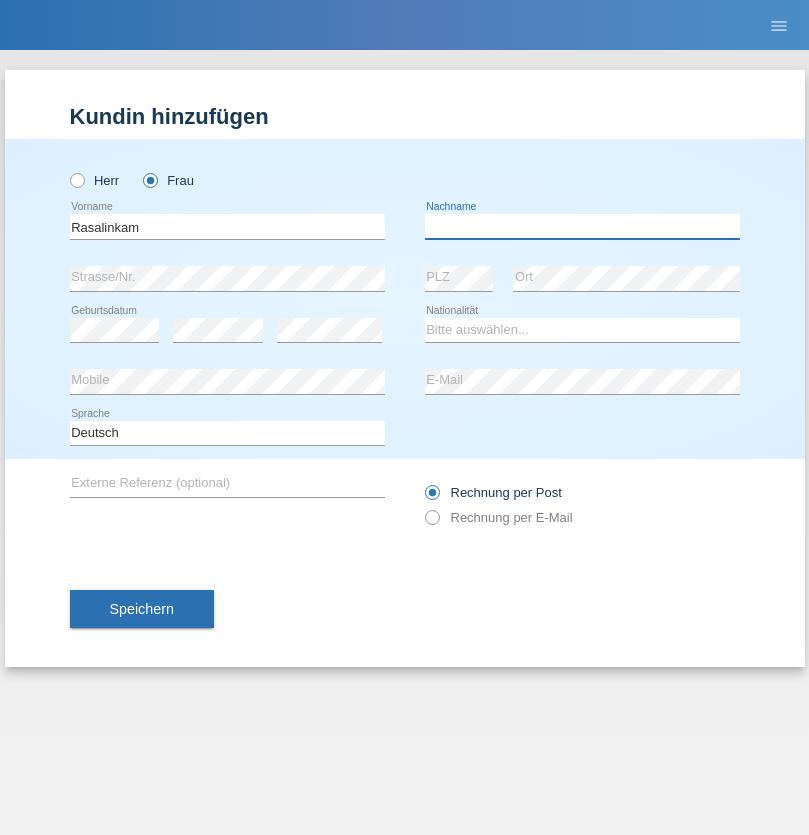 click at bounding box center (582, 226) 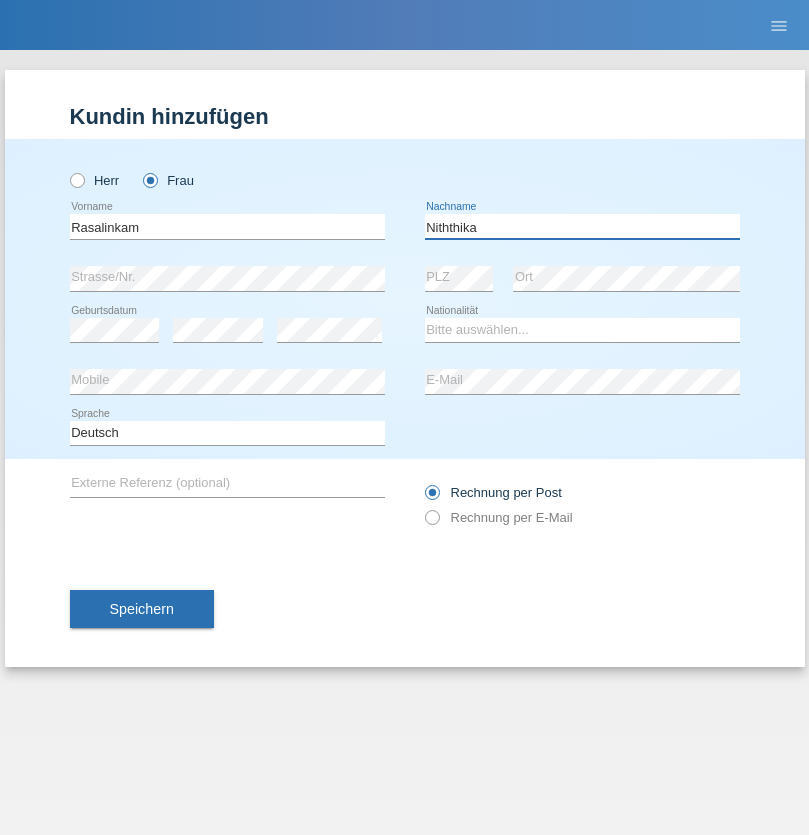 type on "Niththika" 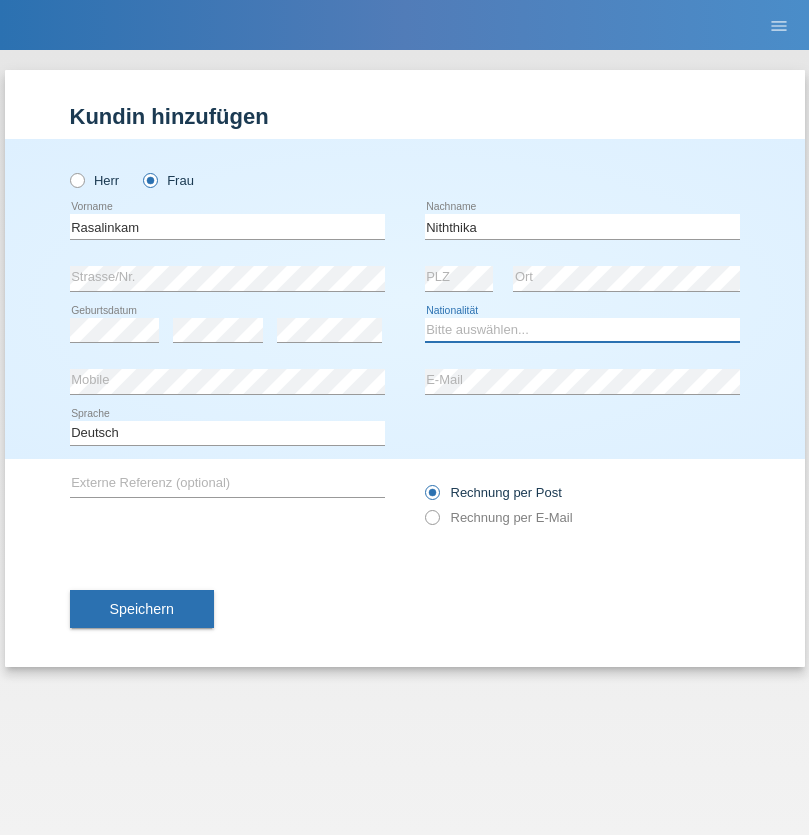 select on "LK" 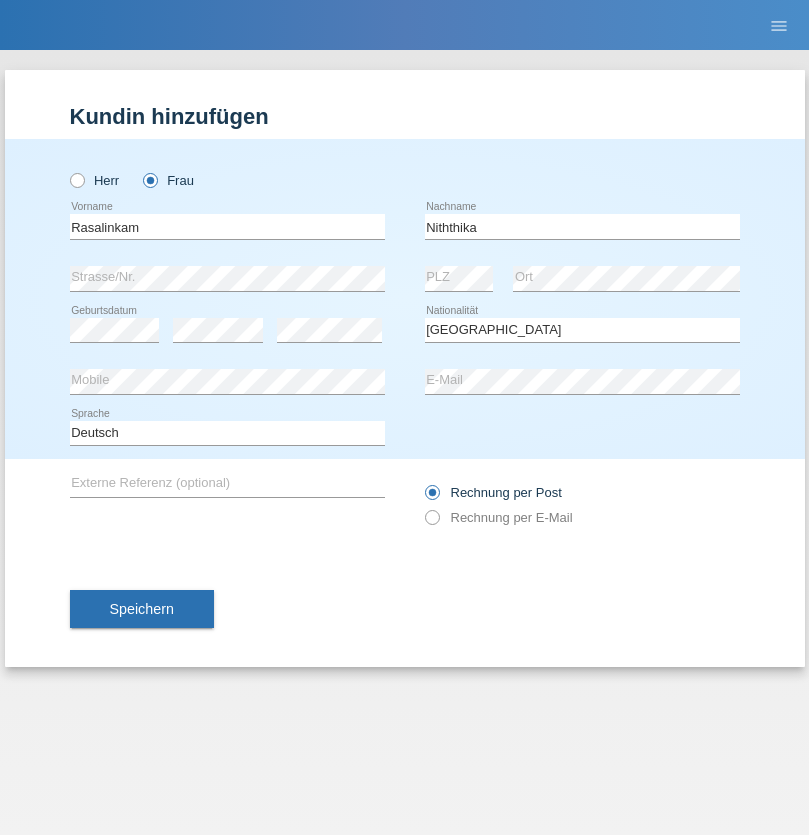 select on "C" 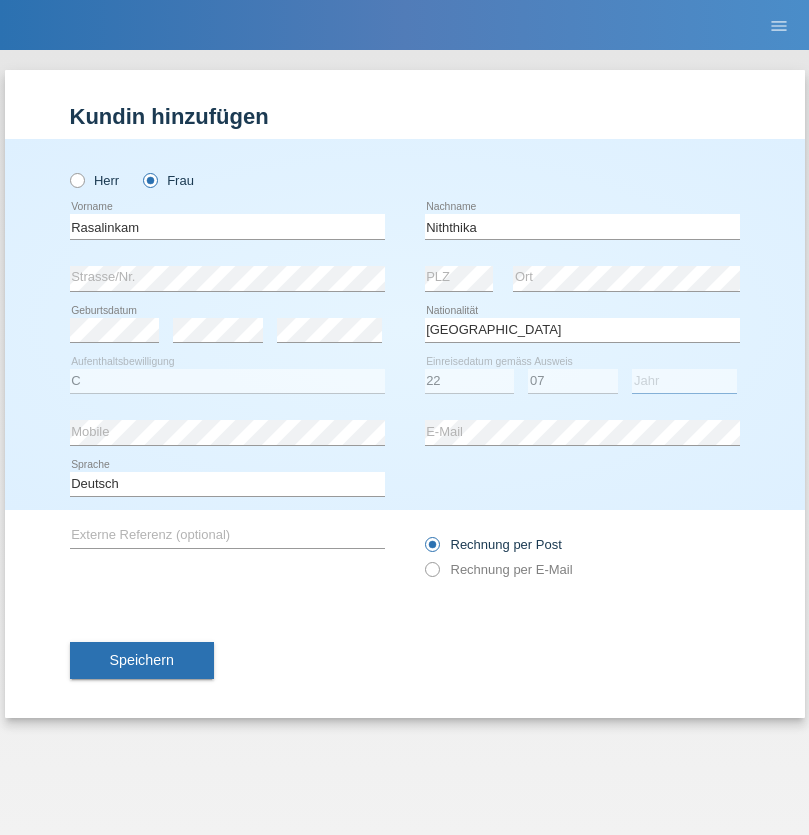 select on "2021" 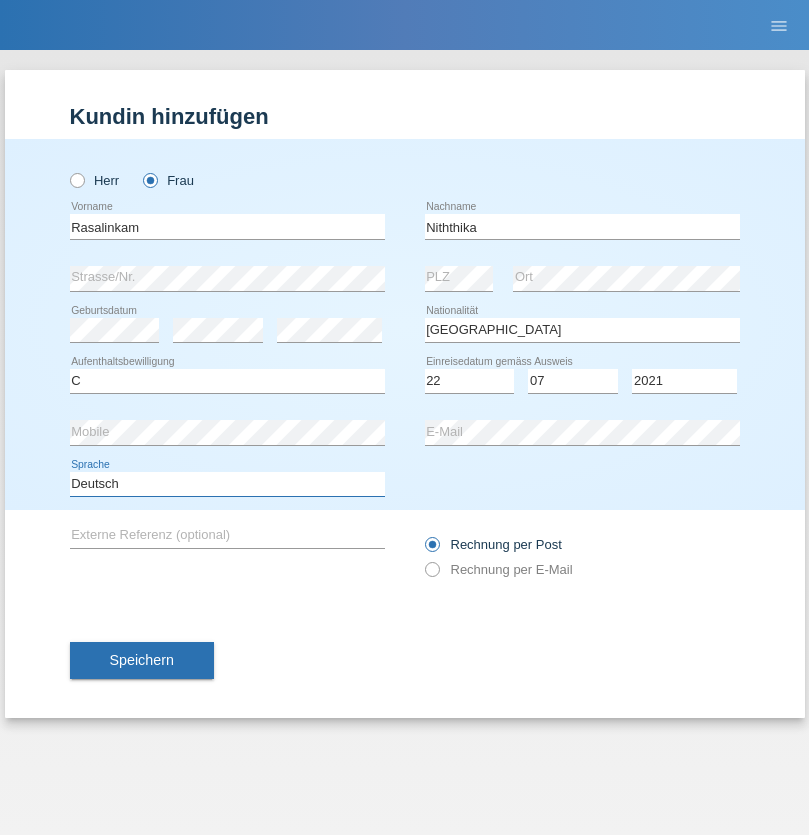 select on "en" 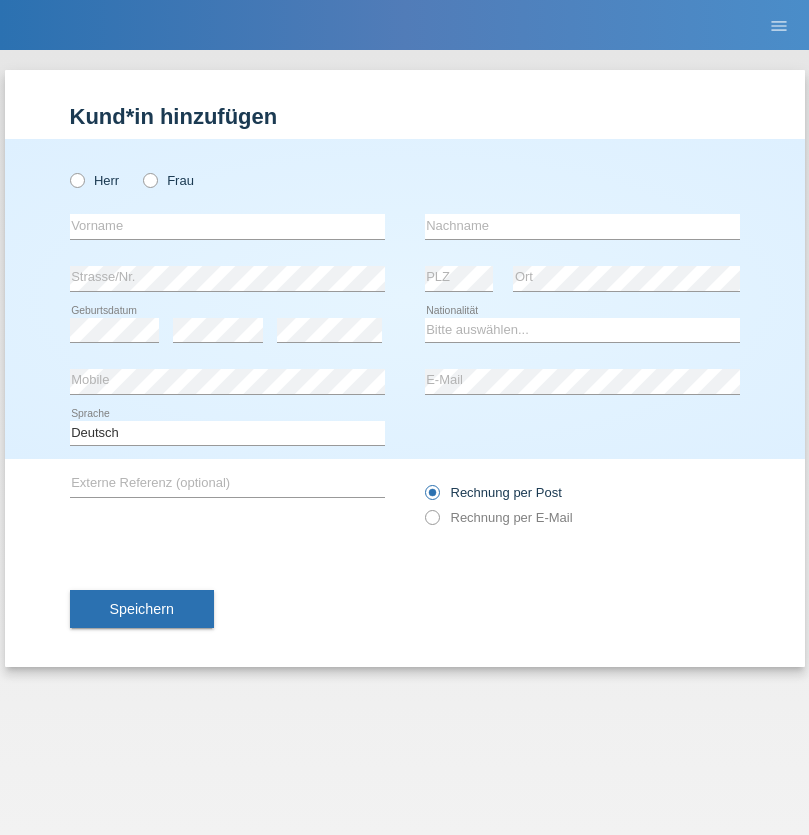 scroll, scrollTop: 0, scrollLeft: 0, axis: both 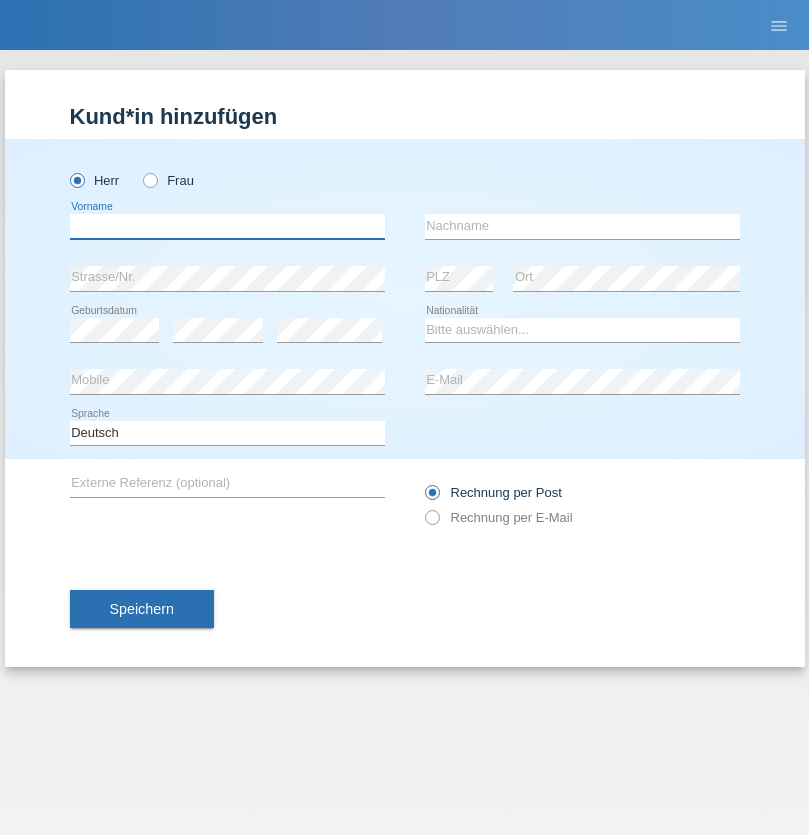 click at bounding box center (227, 226) 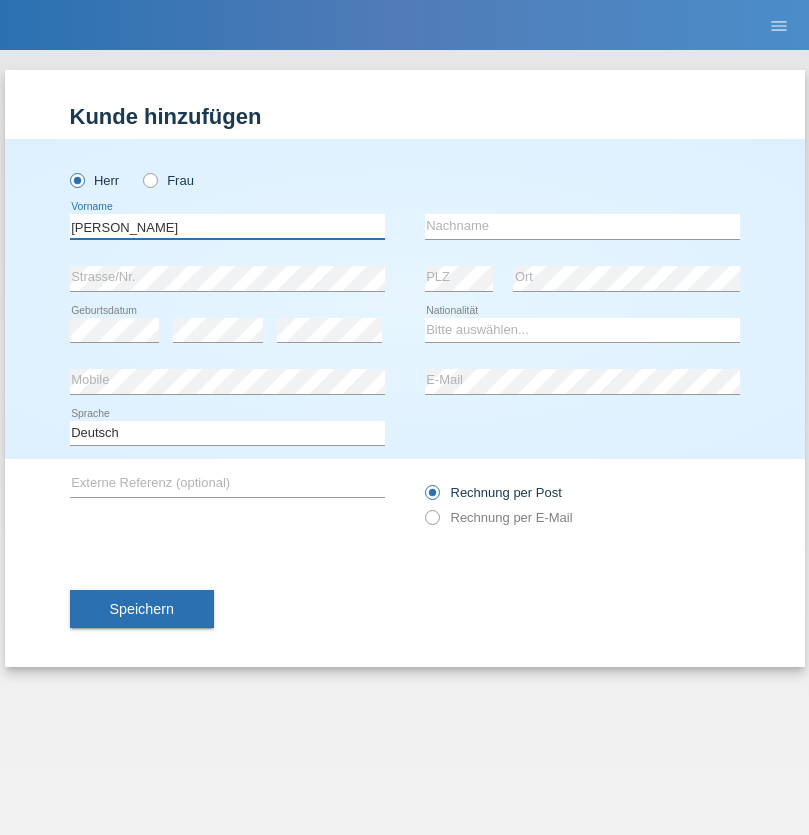 type on "Paolo" 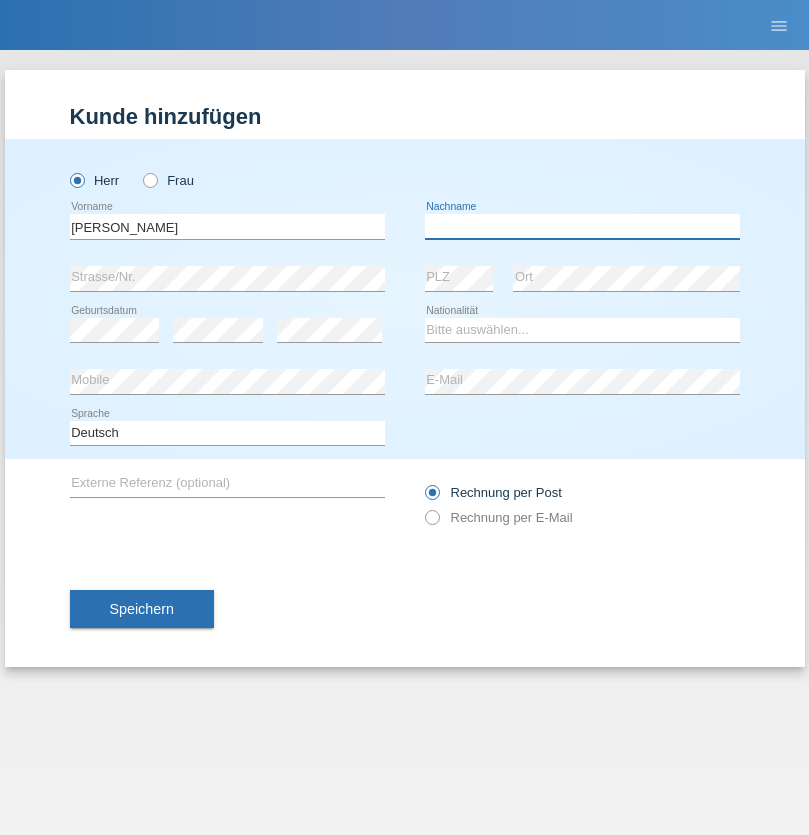 click at bounding box center (582, 226) 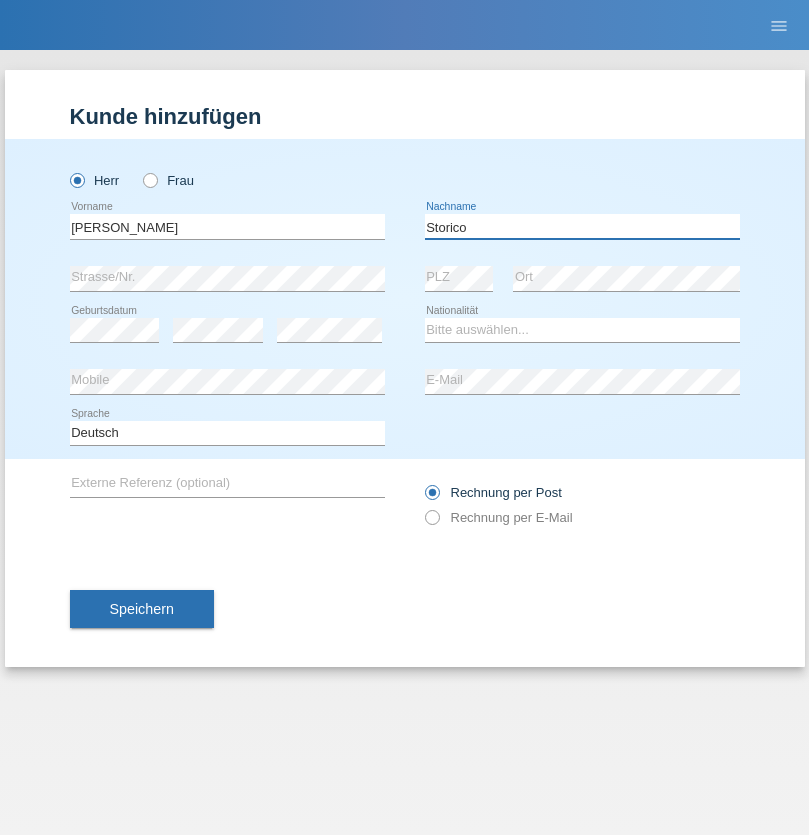 type on "Storico" 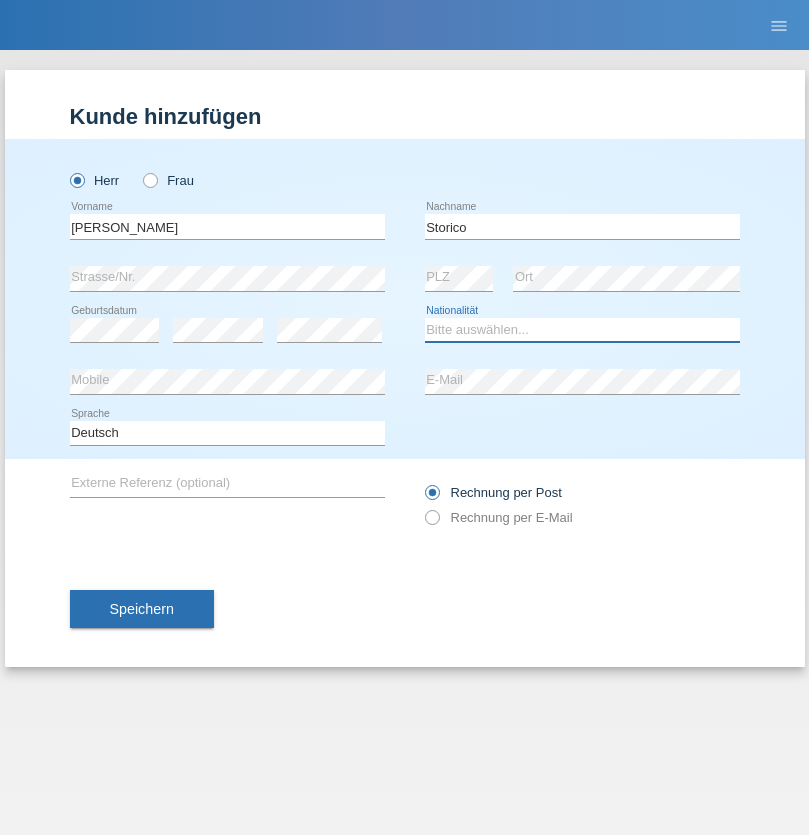 select on "IT" 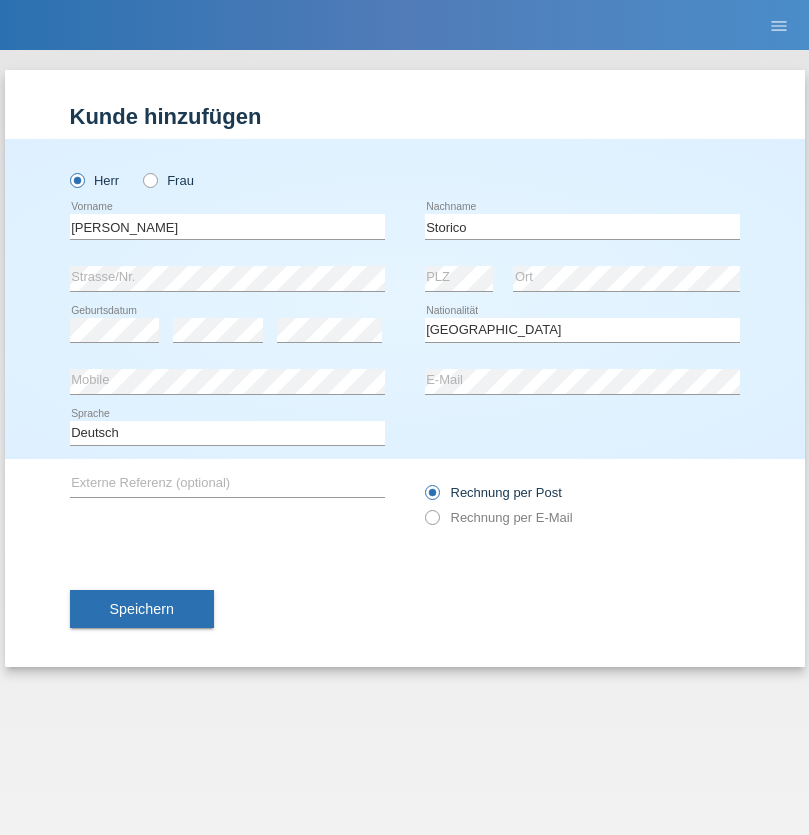 select on "C" 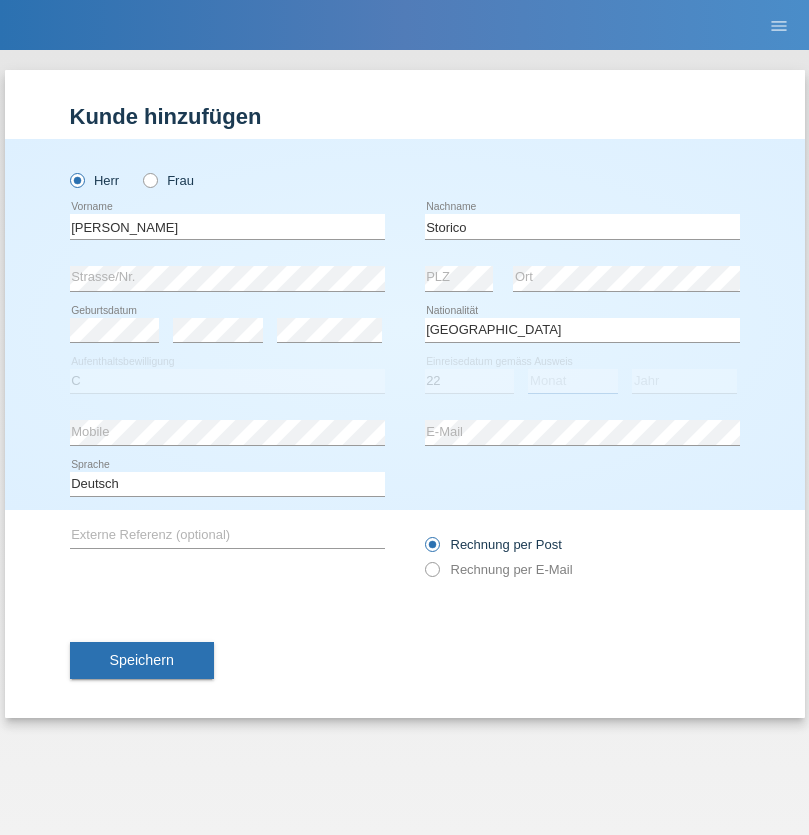 select on "07" 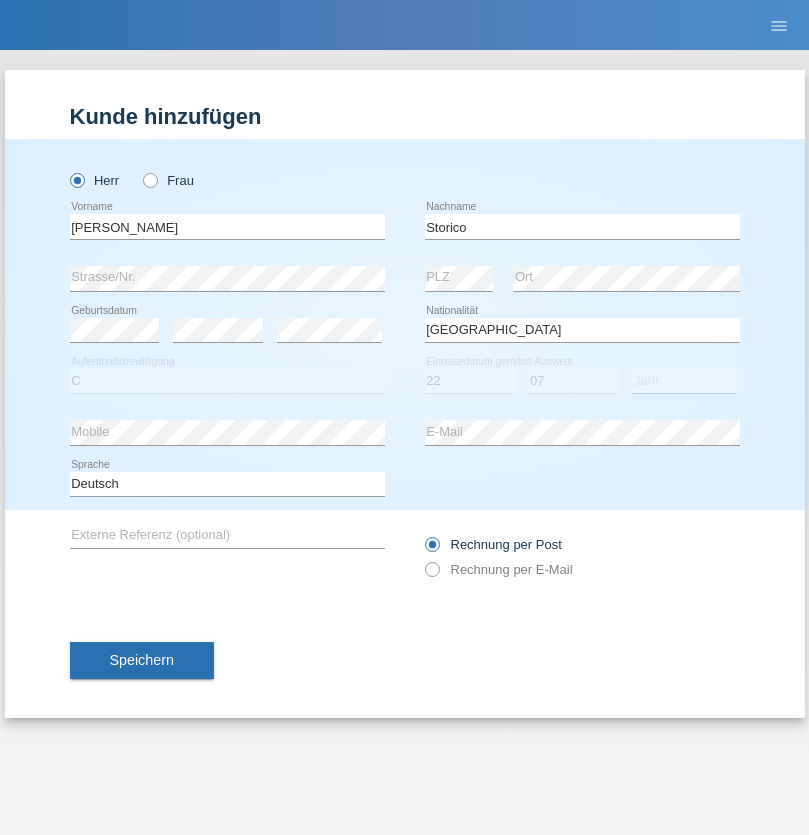 select on "2021" 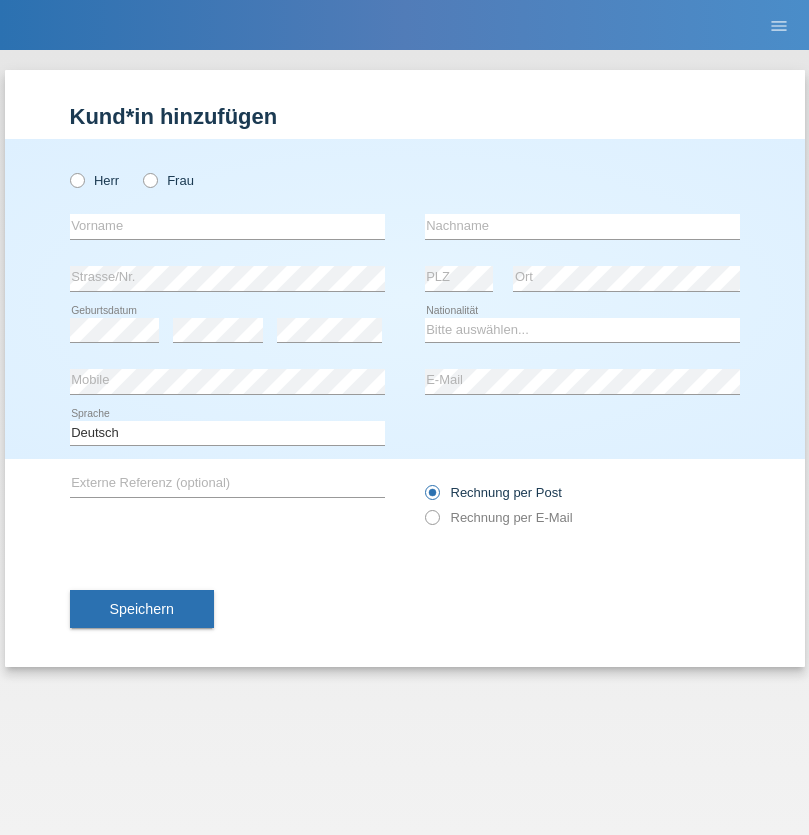 scroll, scrollTop: 0, scrollLeft: 0, axis: both 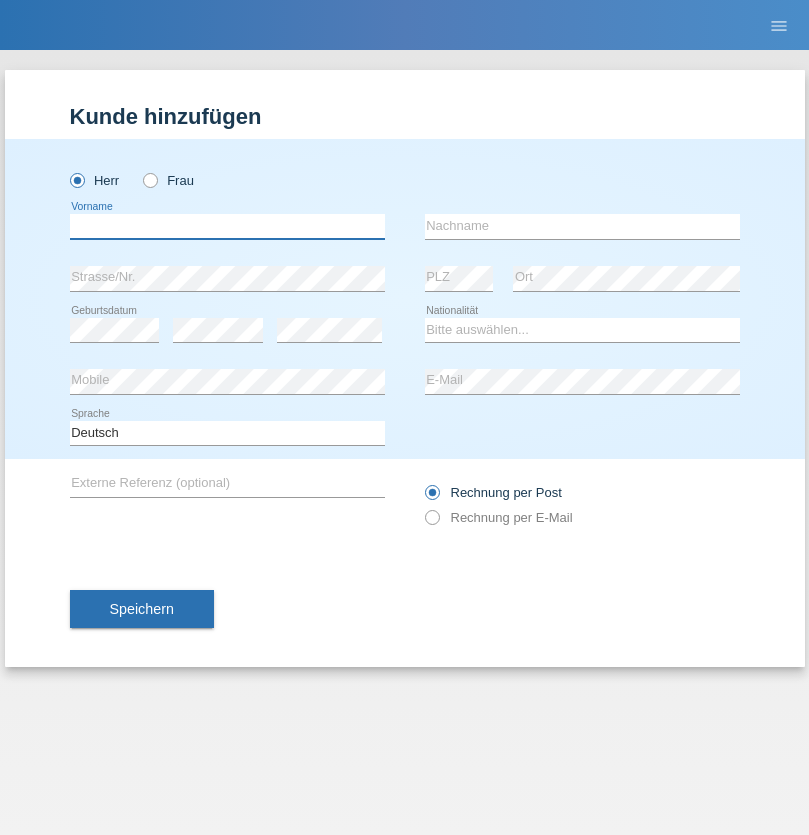 click at bounding box center (227, 226) 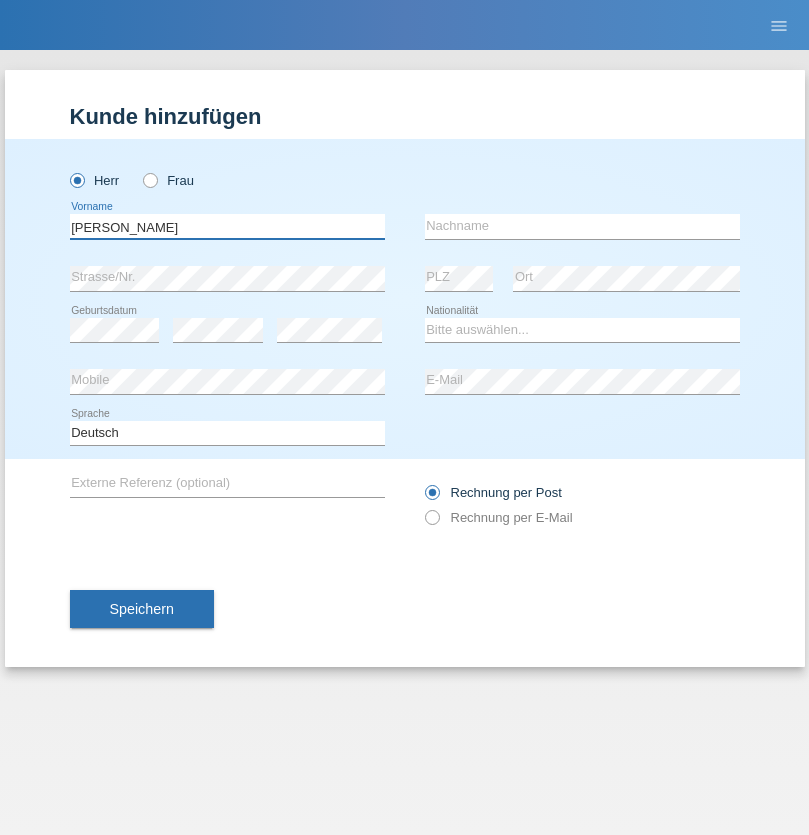 type on "Sven" 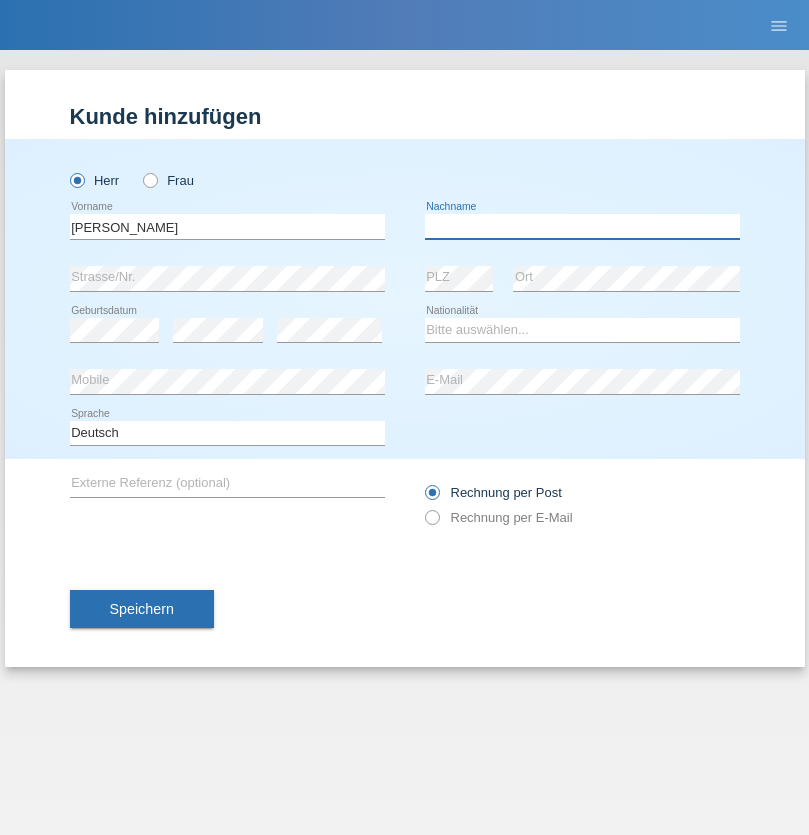 click at bounding box center [582, 226] 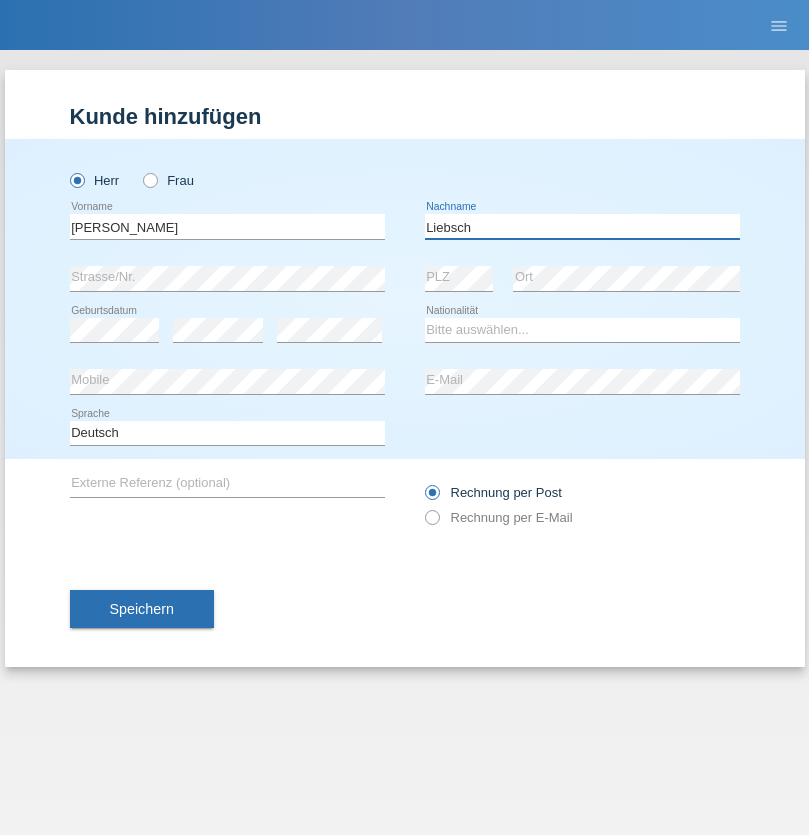 type on "Liebsch" 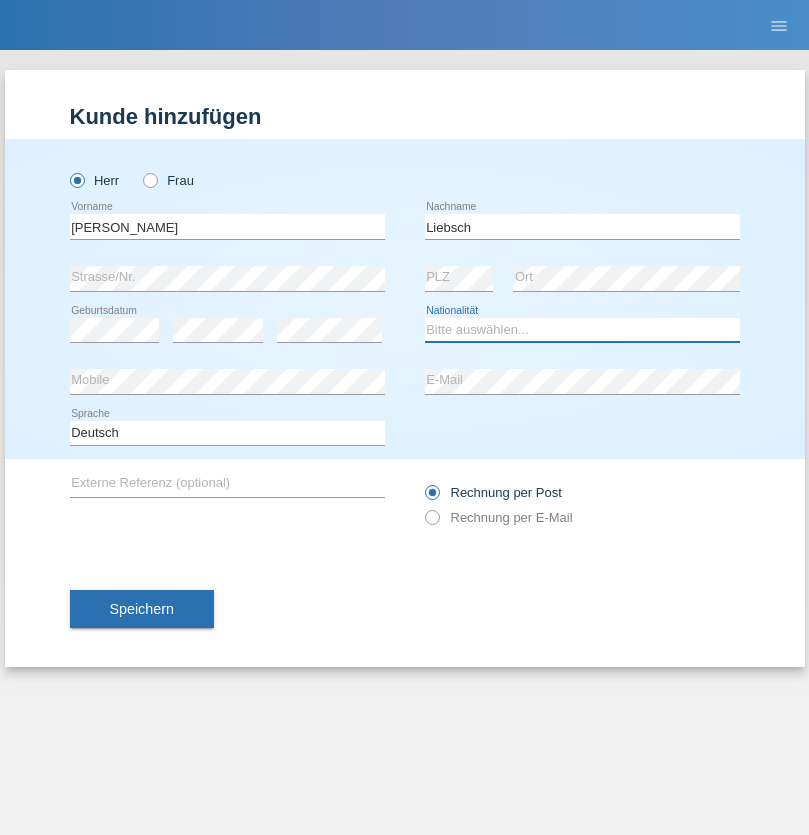 select on "DE" 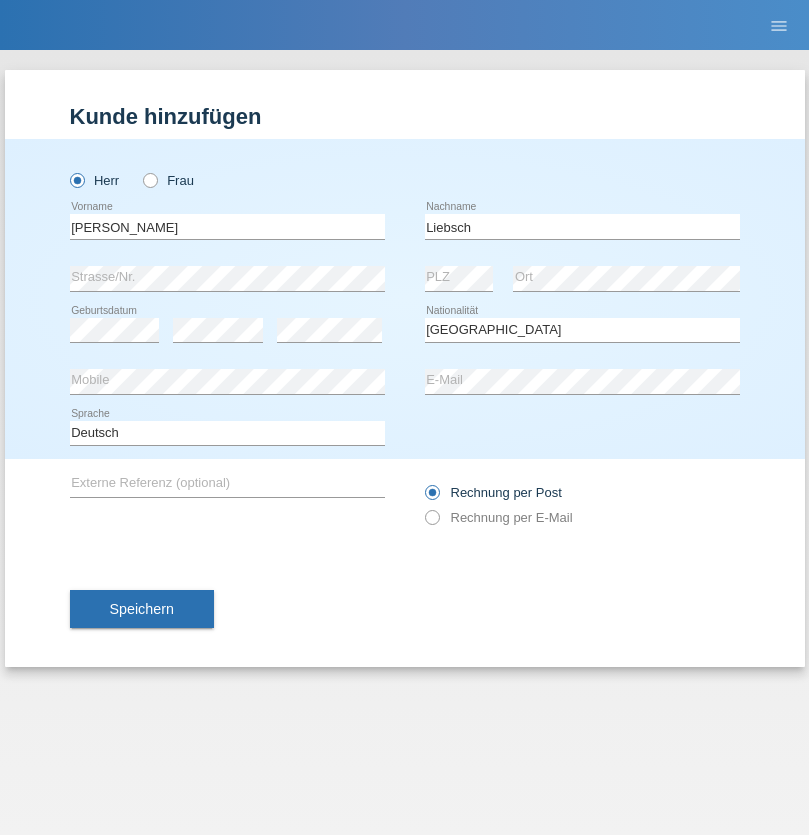 select on "C" 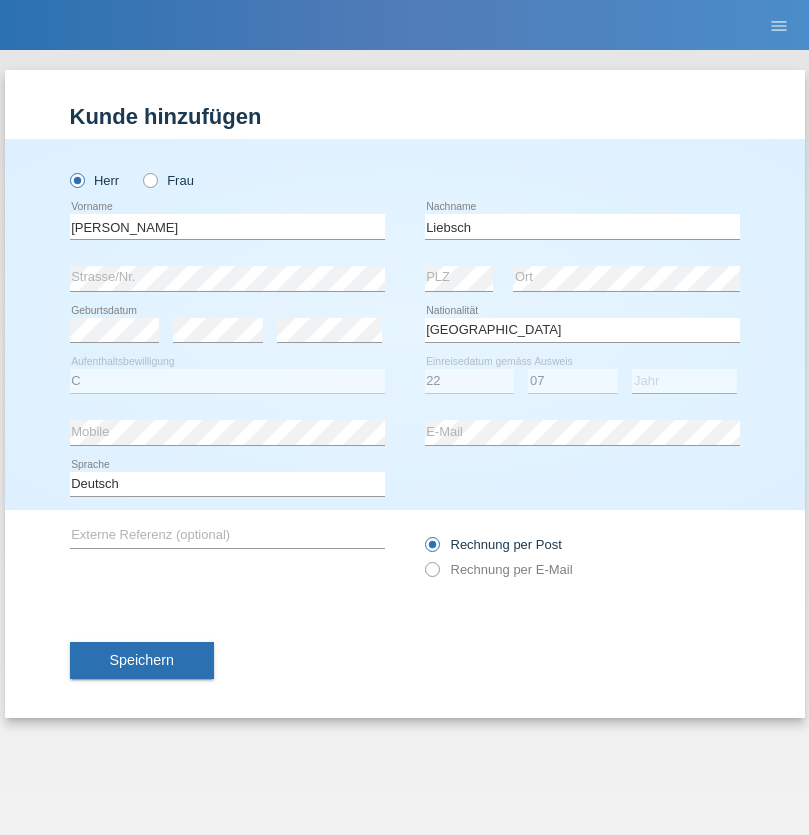 select on "2021" 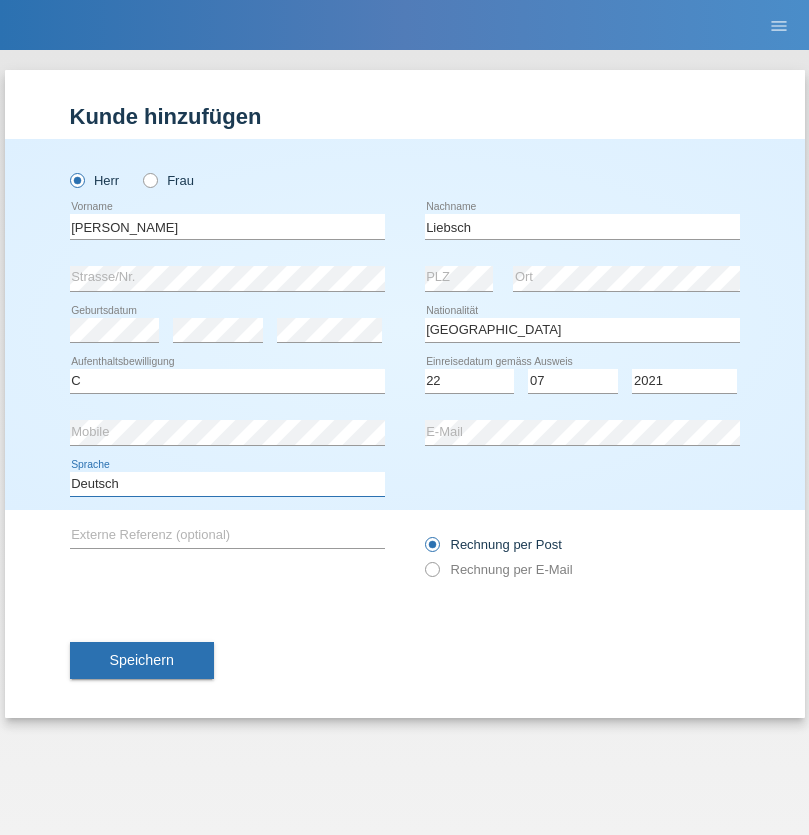 select on "en" 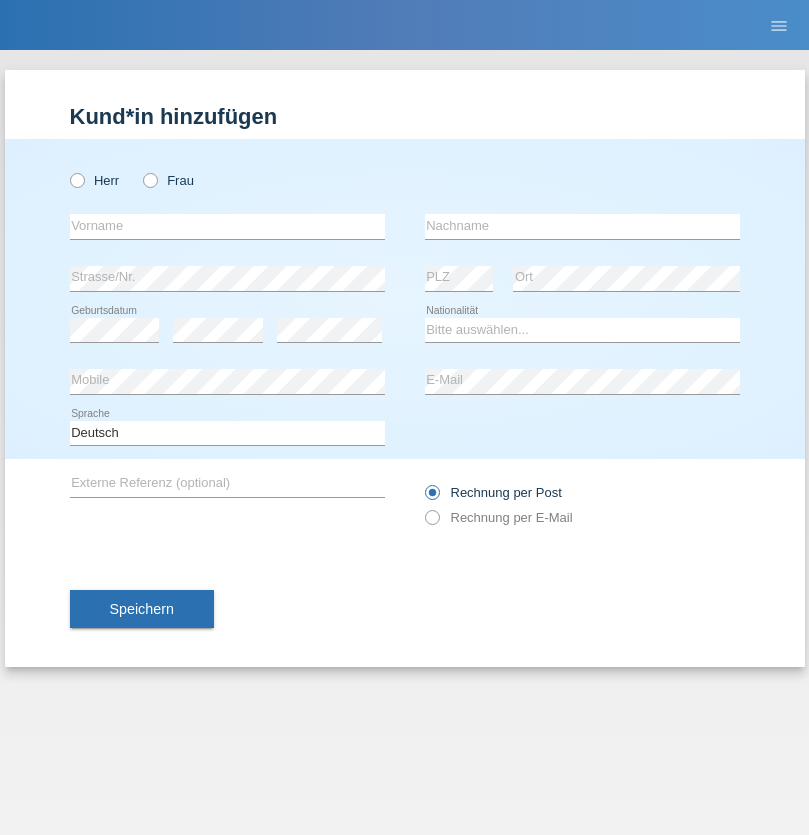 scroll, scrollTop: 0, scrollLeft: 0, axis: both 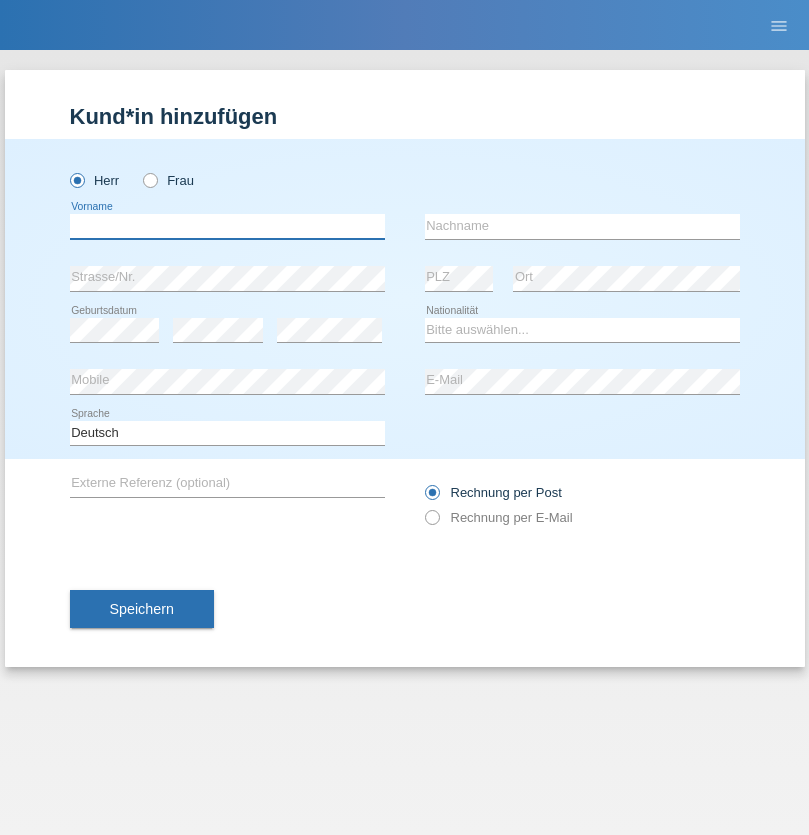 click at bounding box center [227, 226] 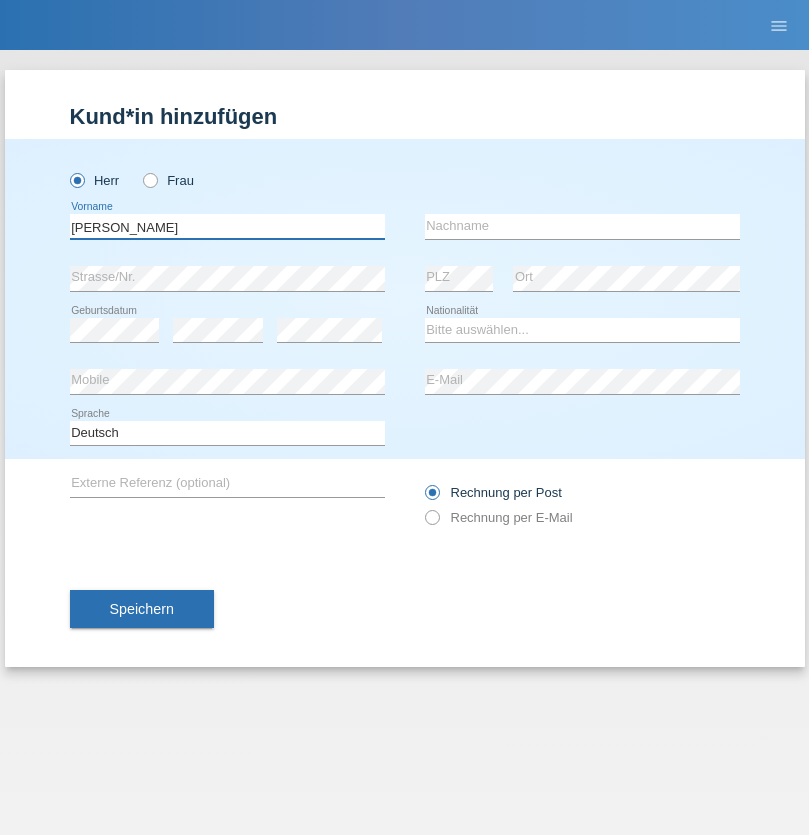 type on "[PERSON_NAME]" 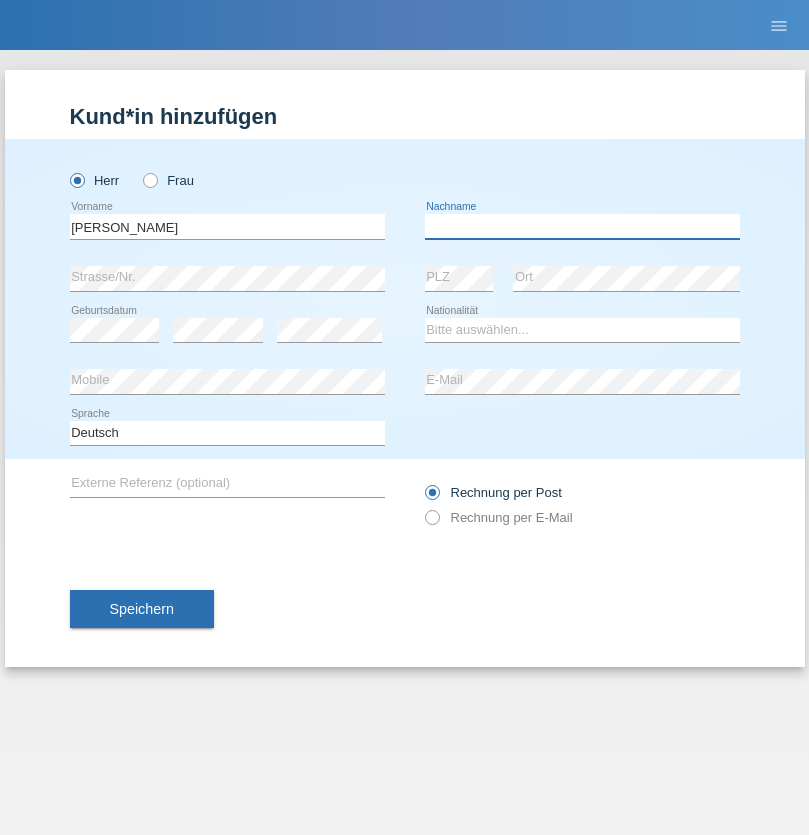 click at bounding box center [582, 226] 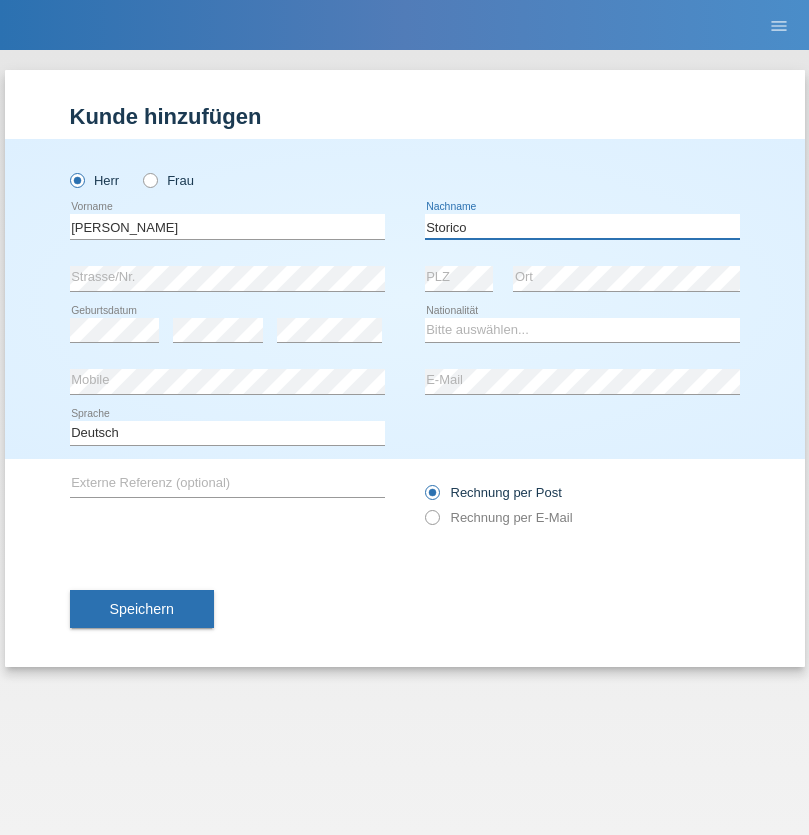 type on "Storico" 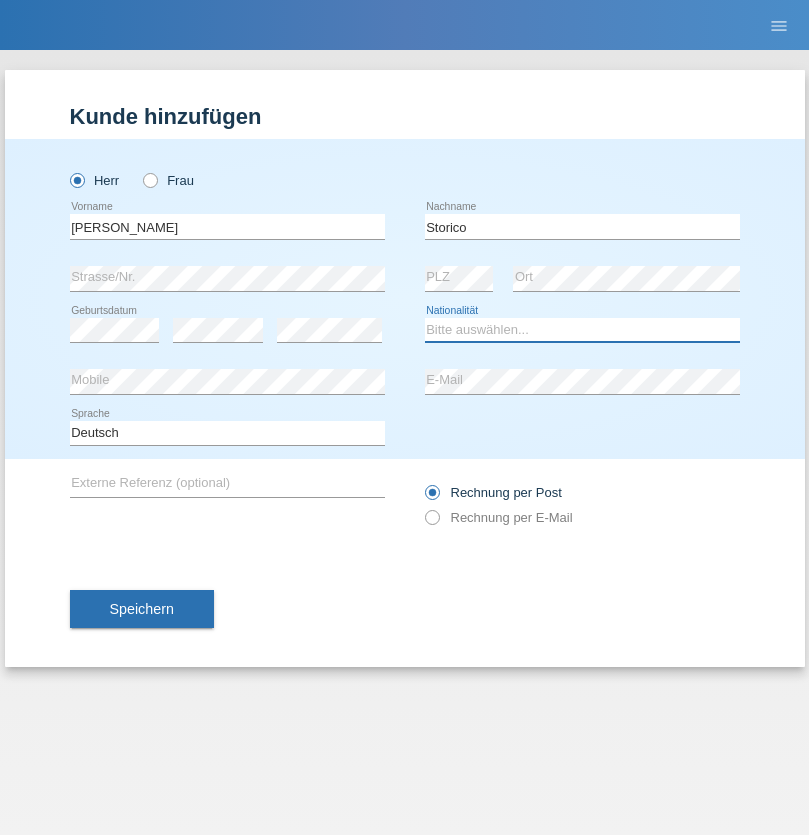 select on "IT" 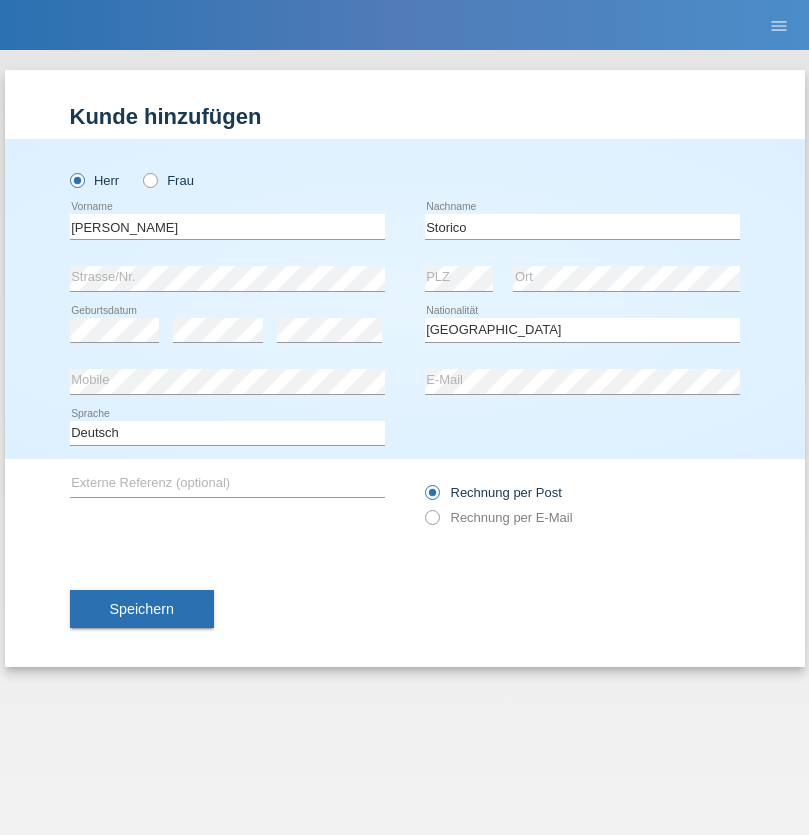 select on "C" 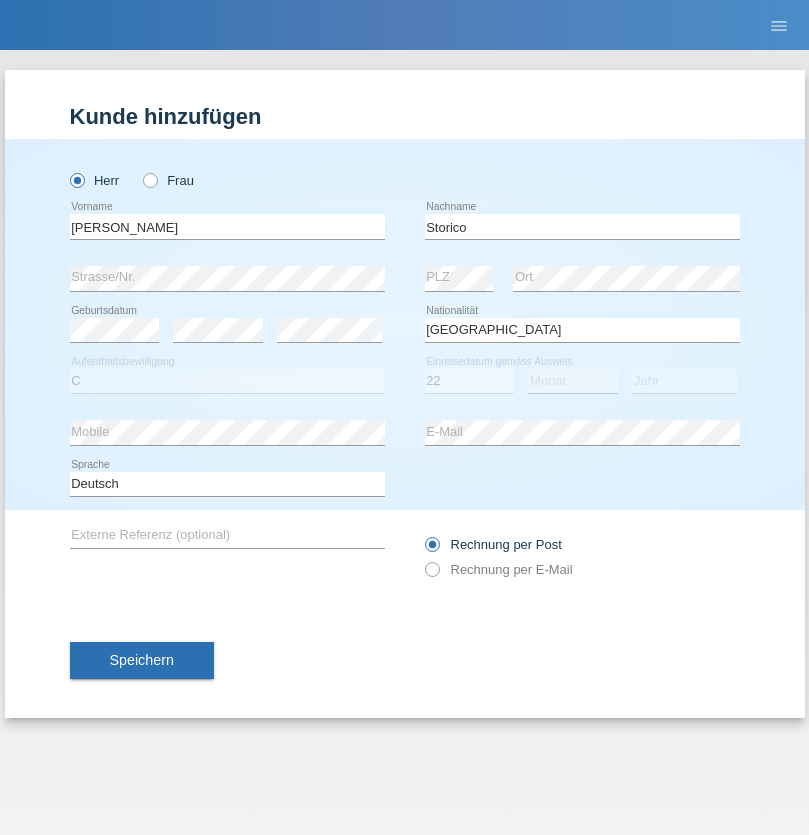 select on "07" 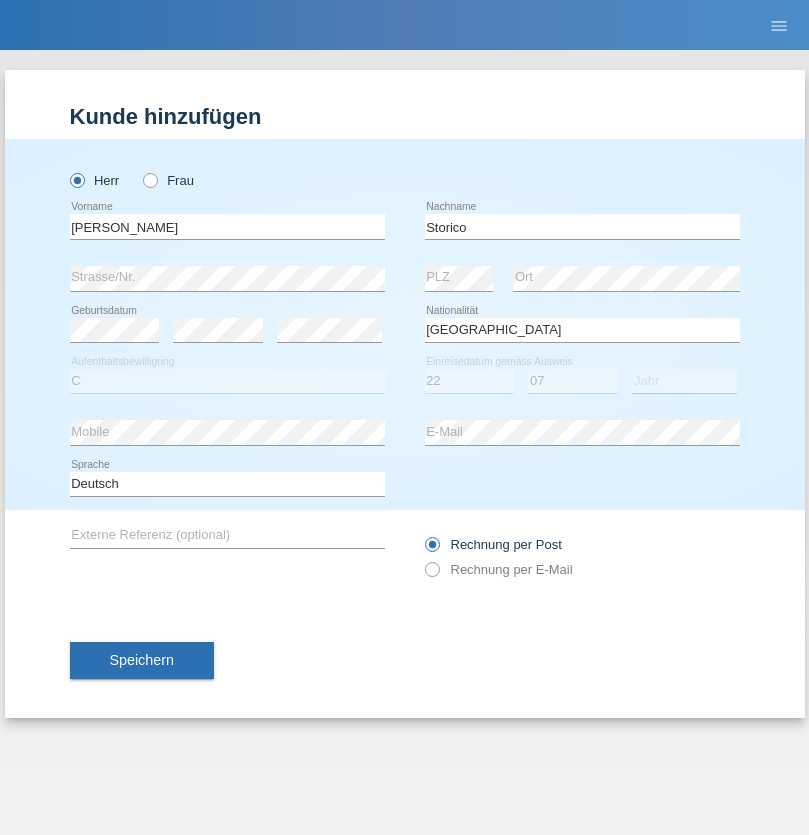 select on "2021" 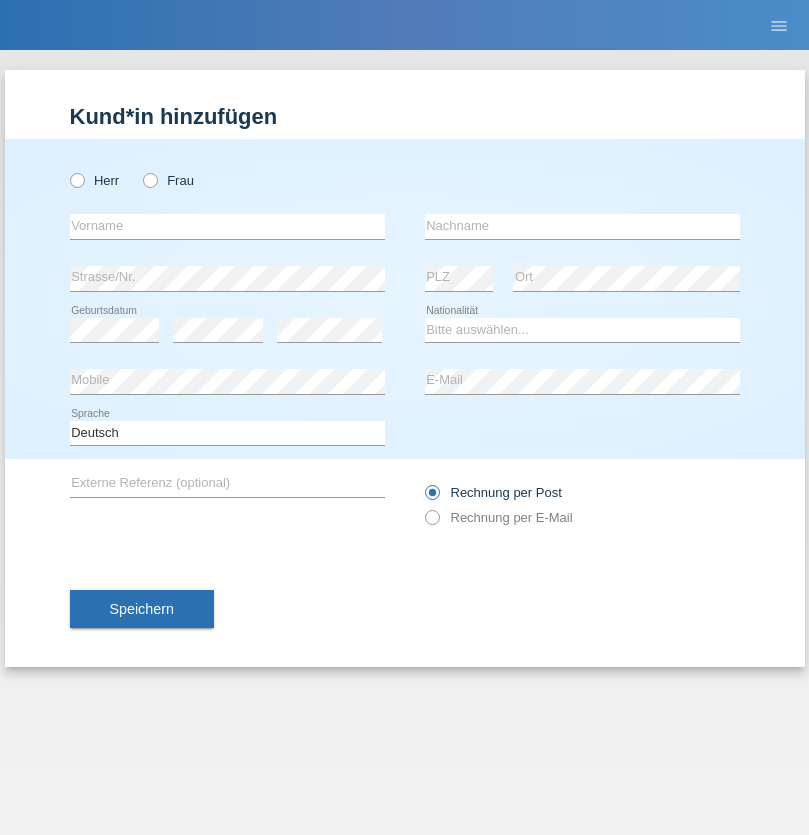 scroll, scrollTop: 0, scrollLeft: 0, axis: both 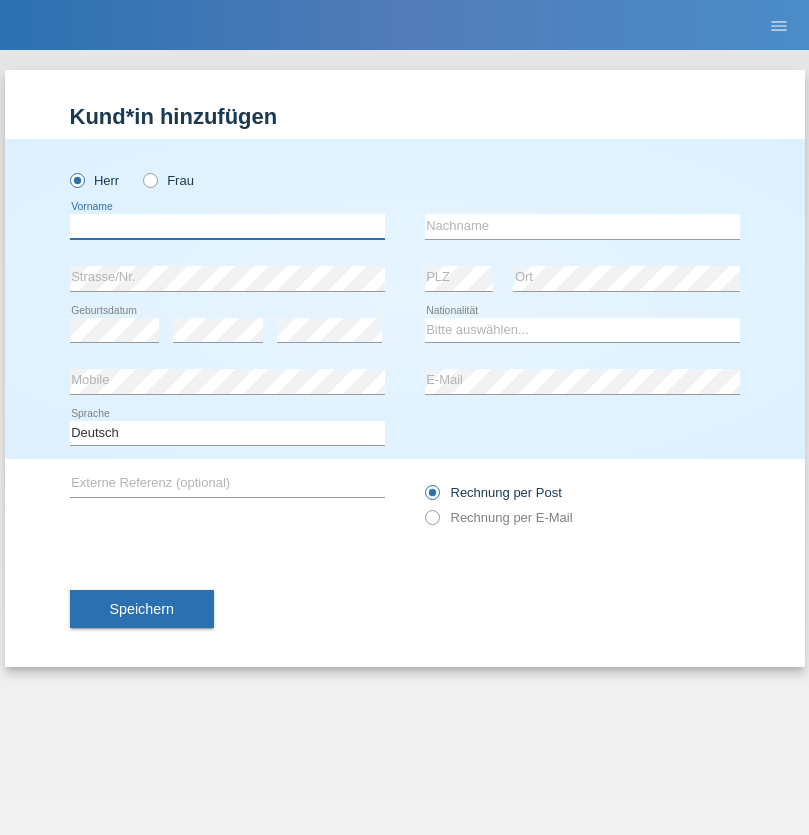 click at bounding box center (227, 226) 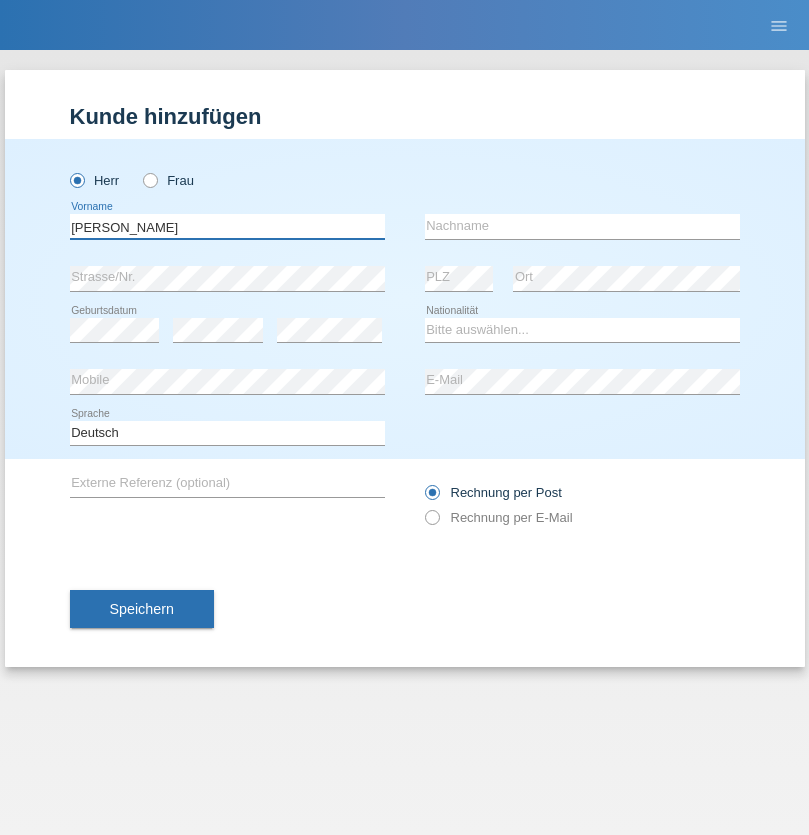 type on "Umberto" 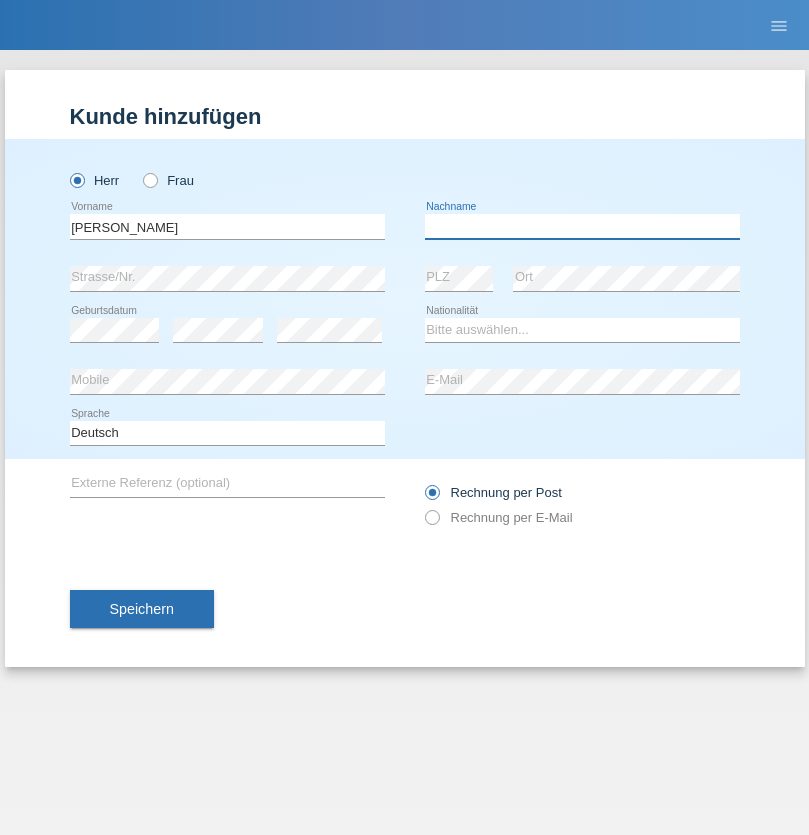 click at bounding box center [582, 226] 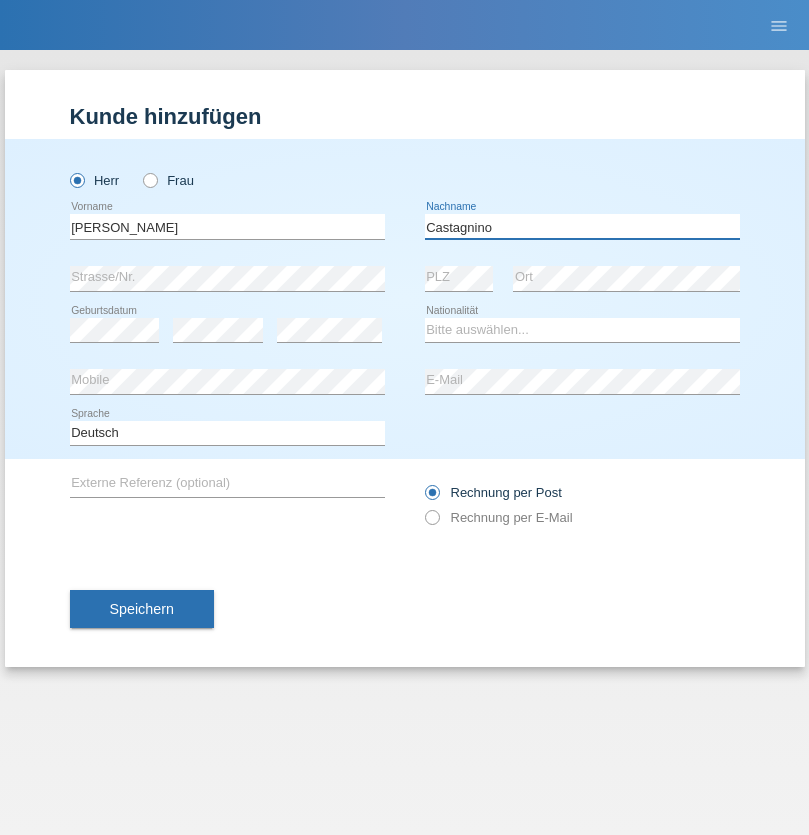 type on "Castagnino" 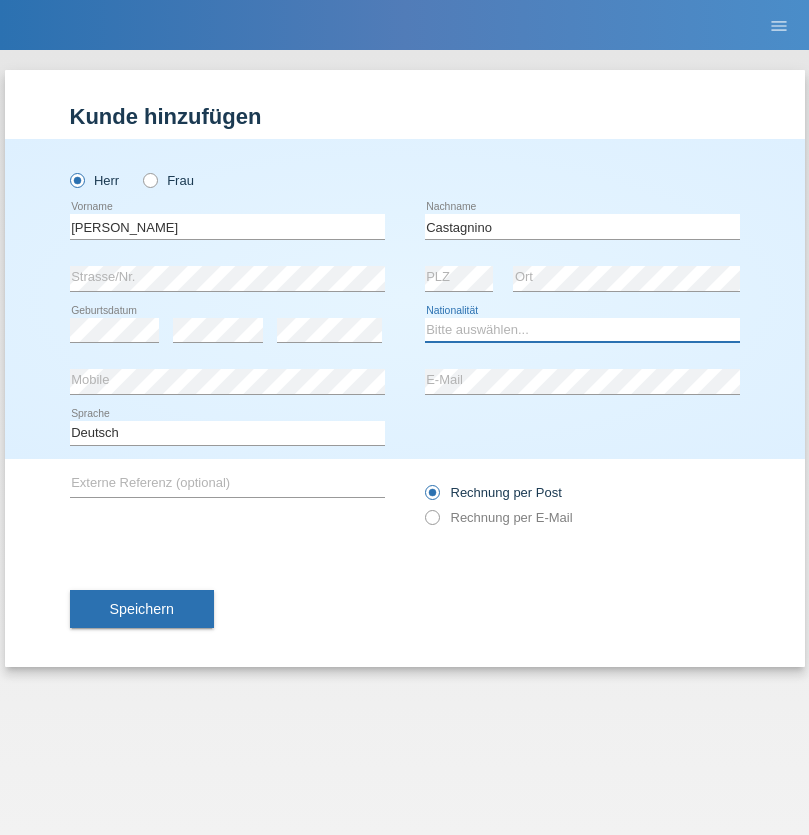 select on "IT" 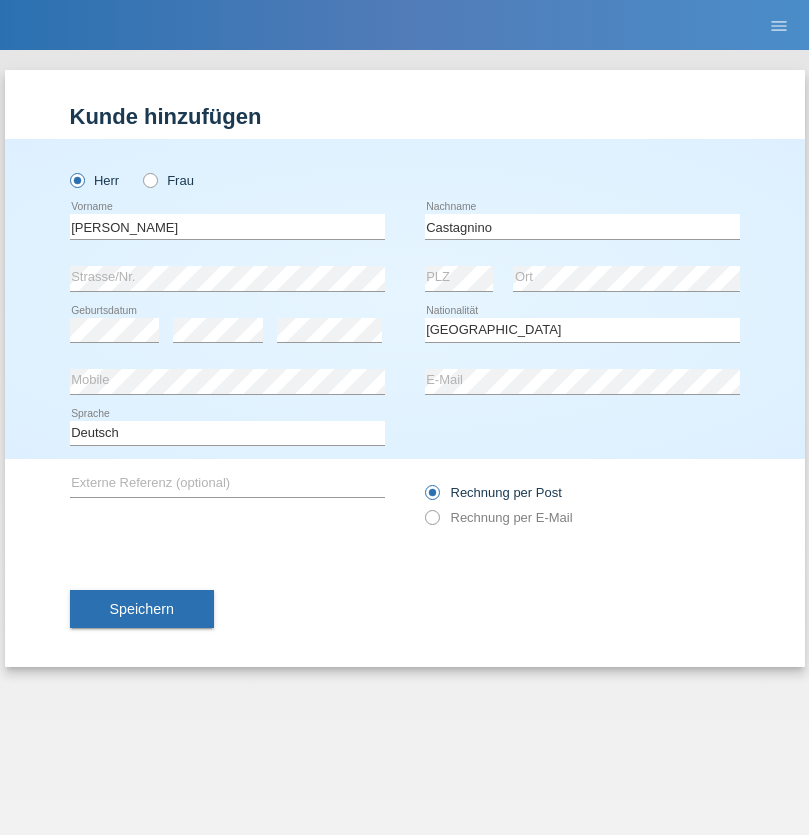 select on "C" 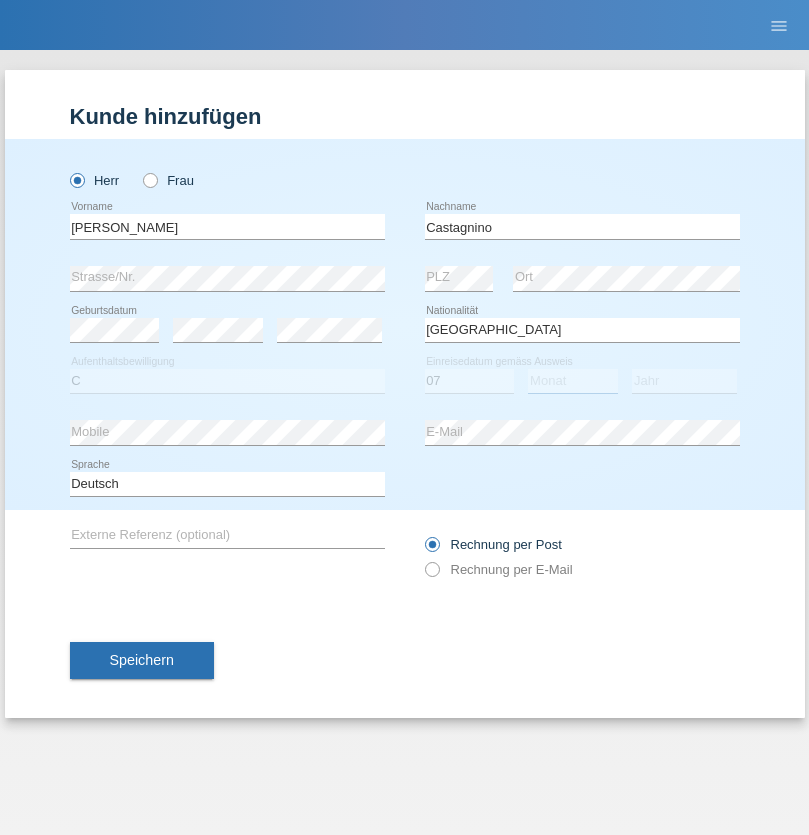 select on "05" 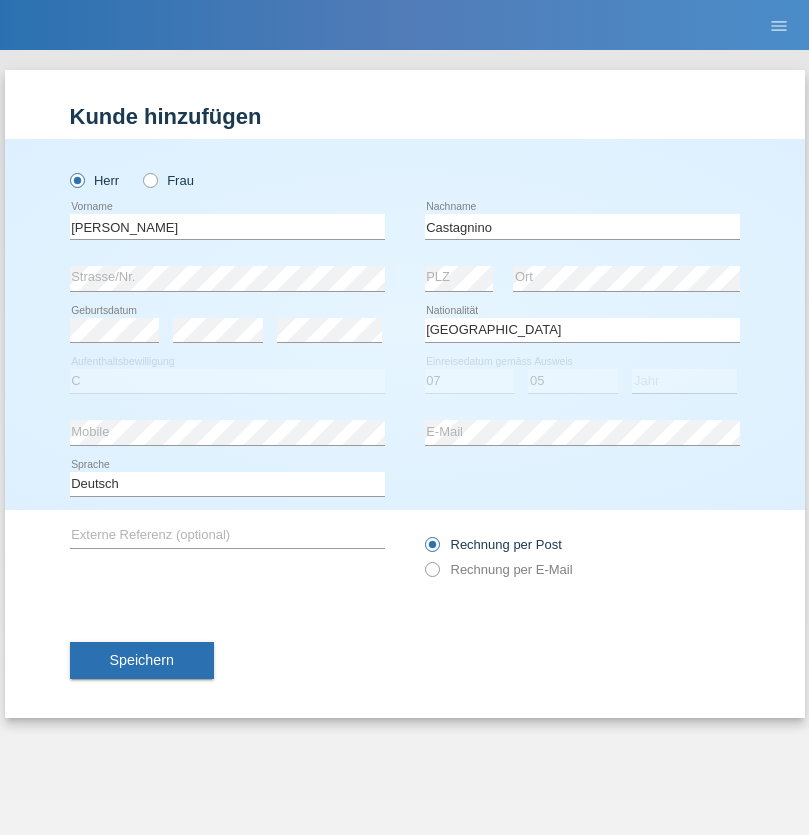 select on "2021" 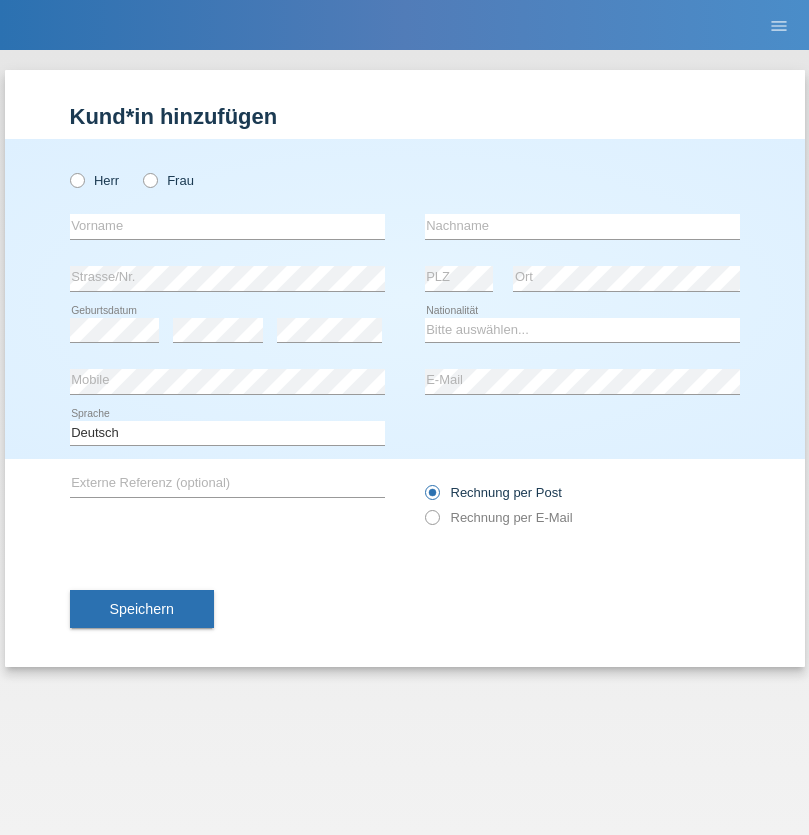 scroll, scrollTop: 0, scrollLeft: 0, axis: both 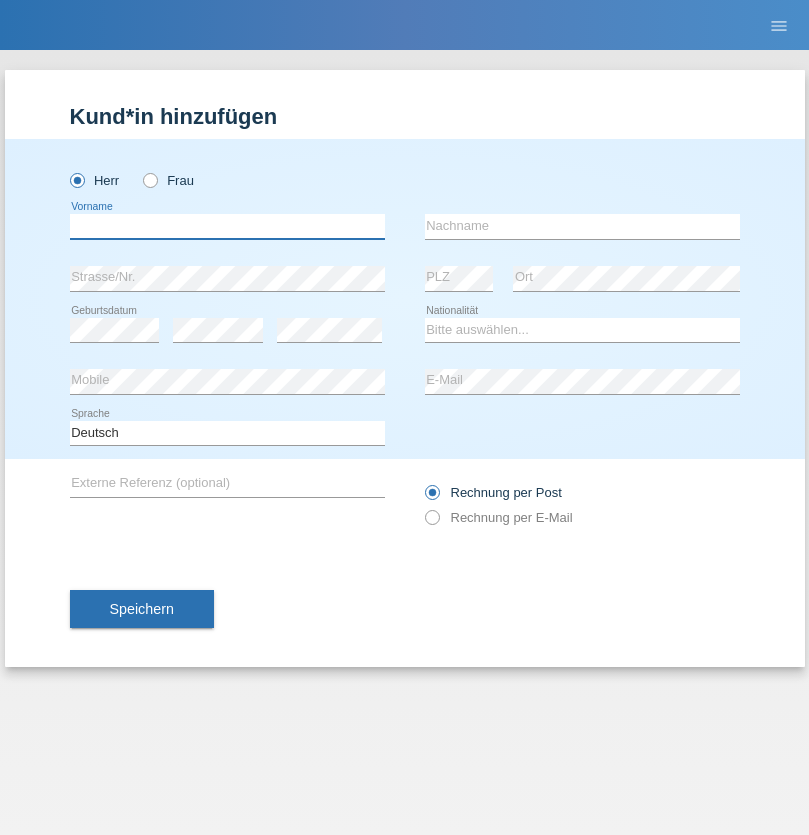 click at bounding box center [227, 226] 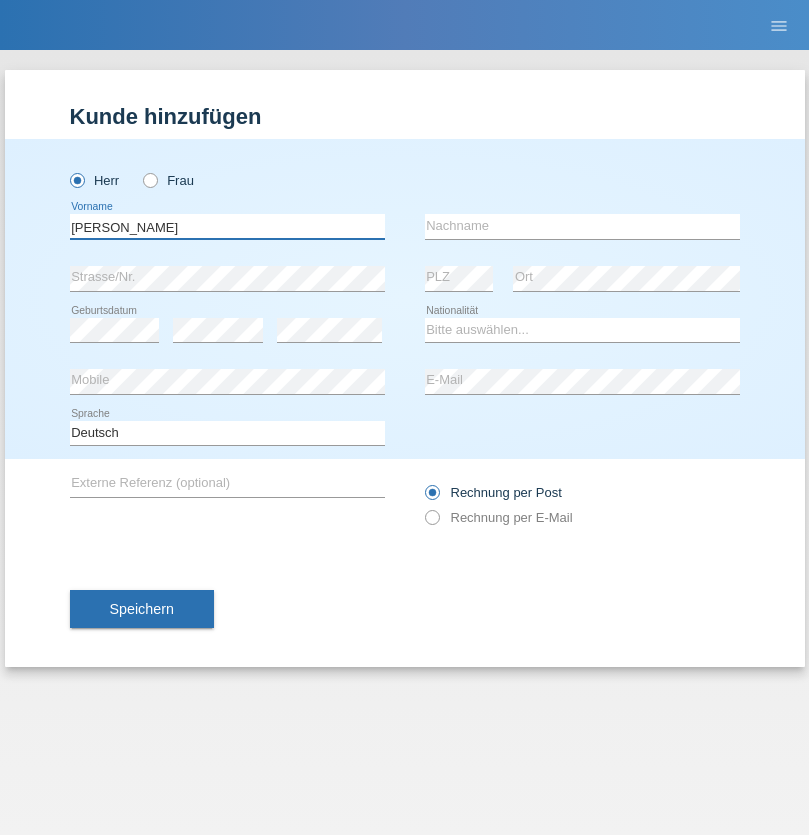 type on "Yasmine Maria" 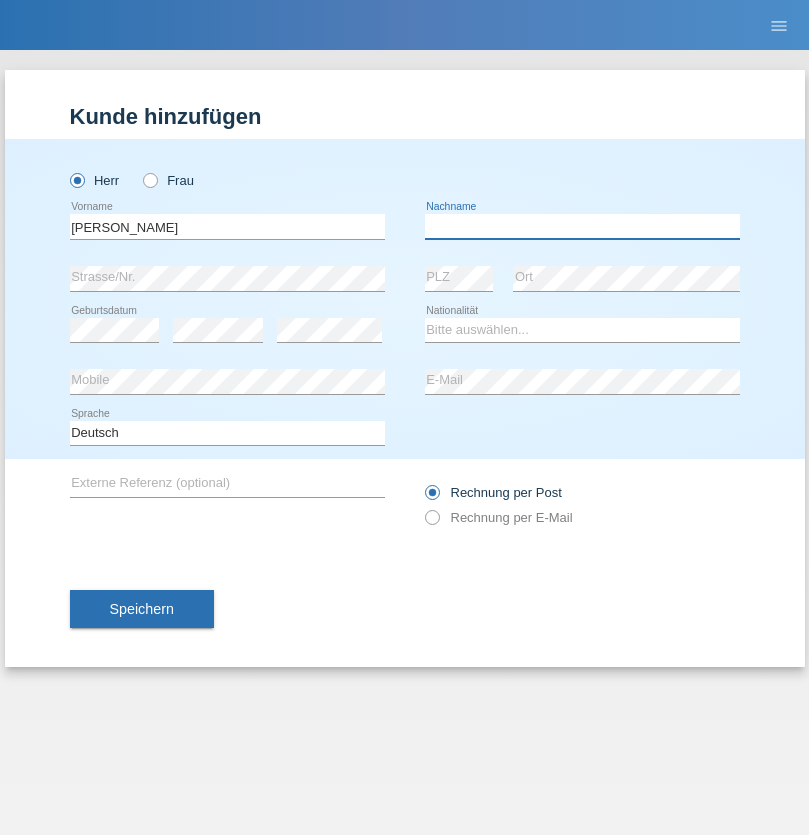 click at bounding box center [582, 226] 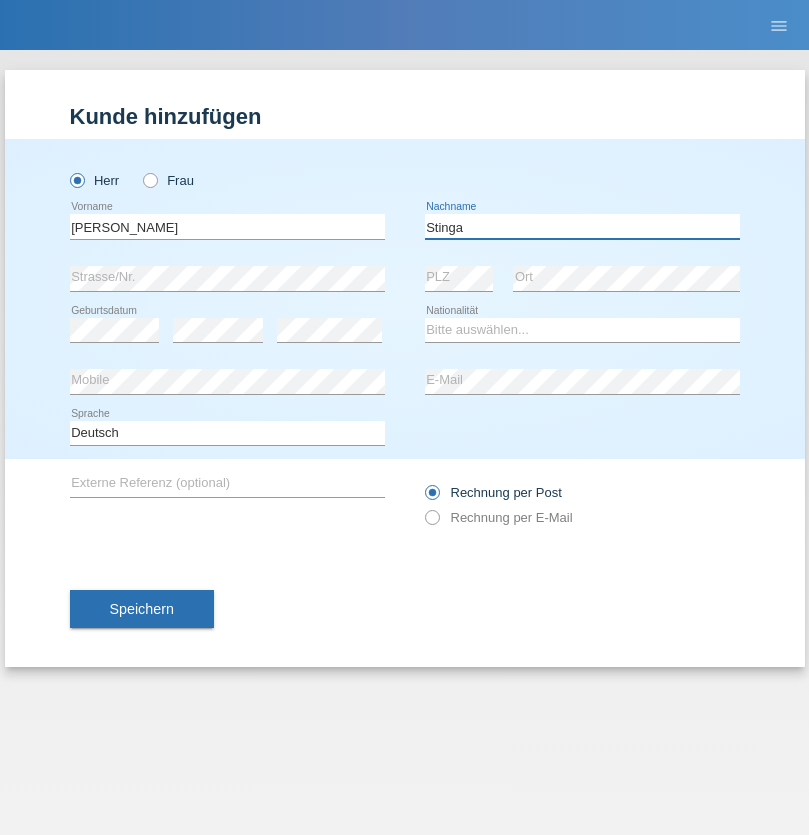 type on "Stinga" 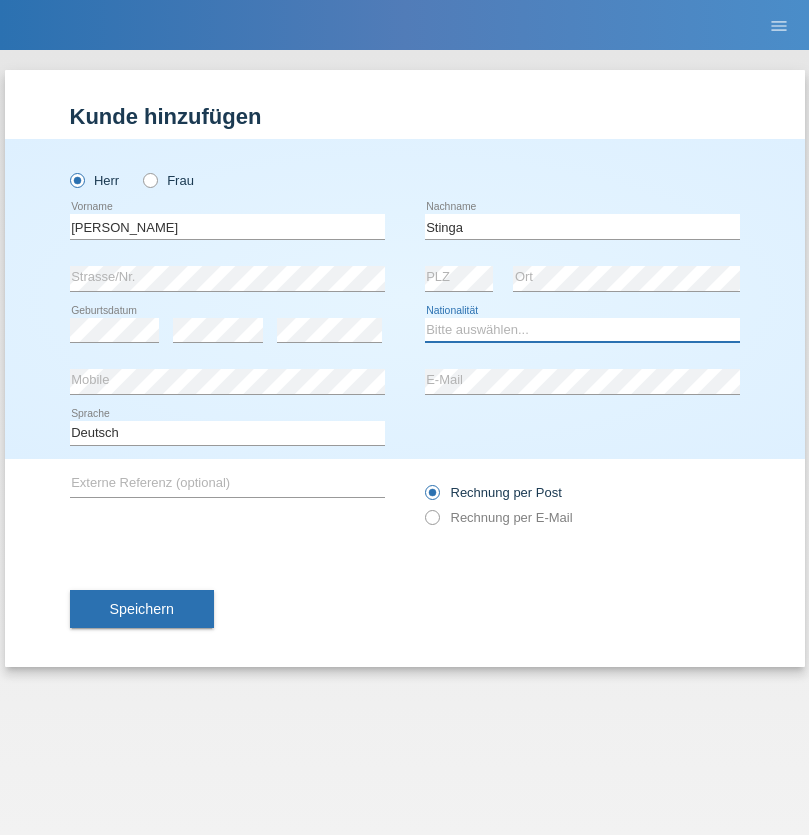select on "RO" 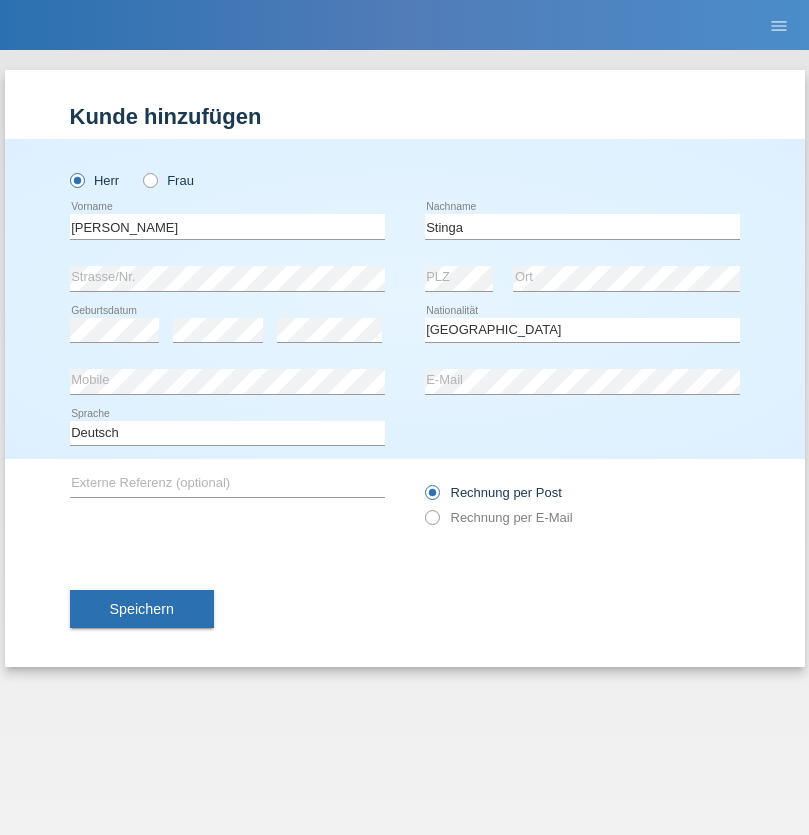 select on "C" 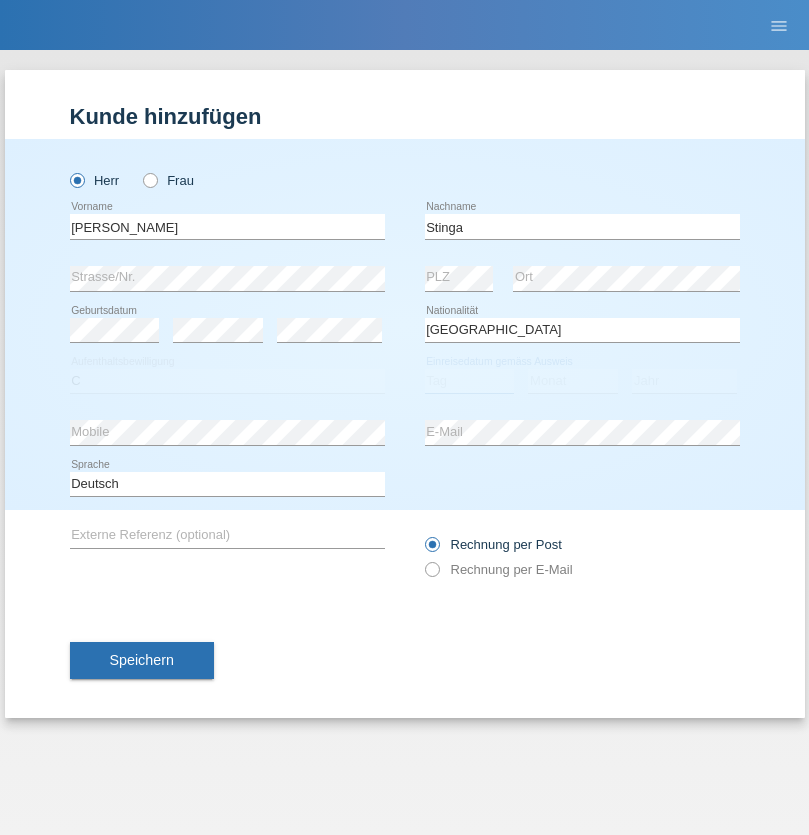 select on "22" 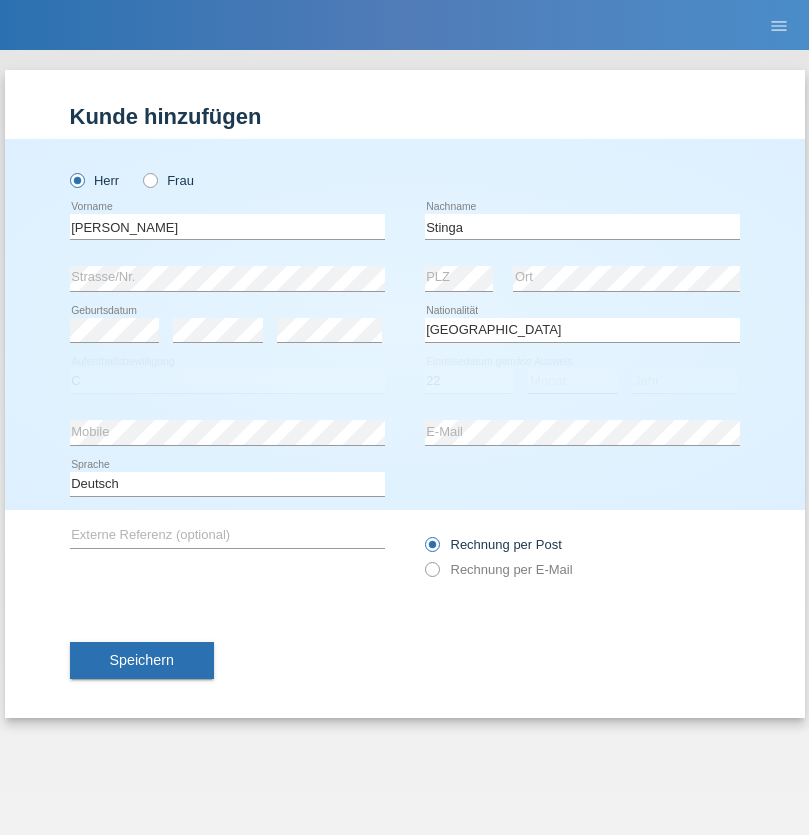select on "07" 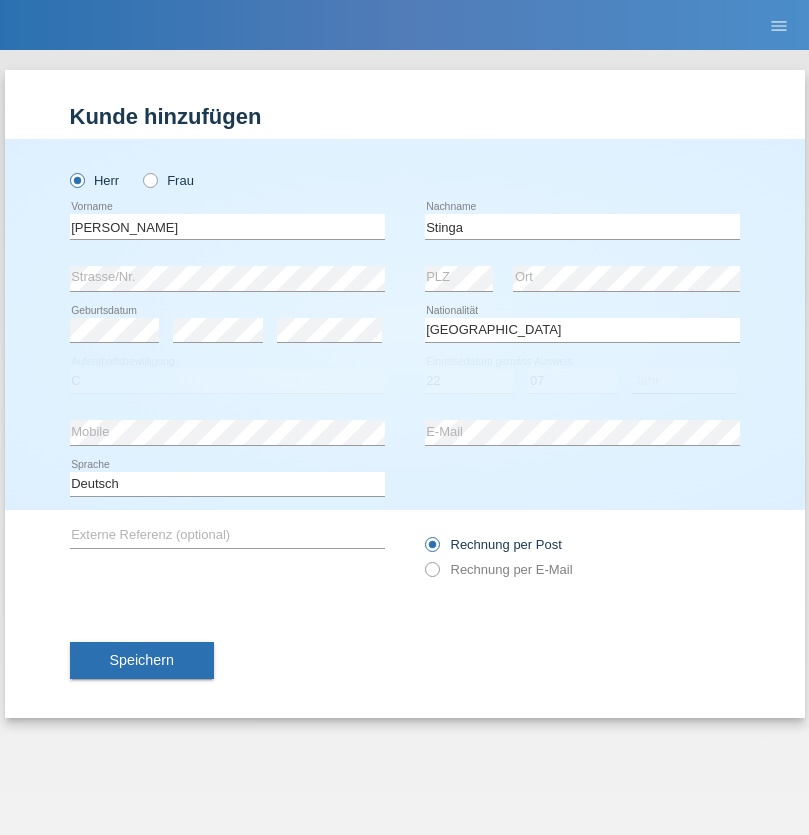 select on "2021" 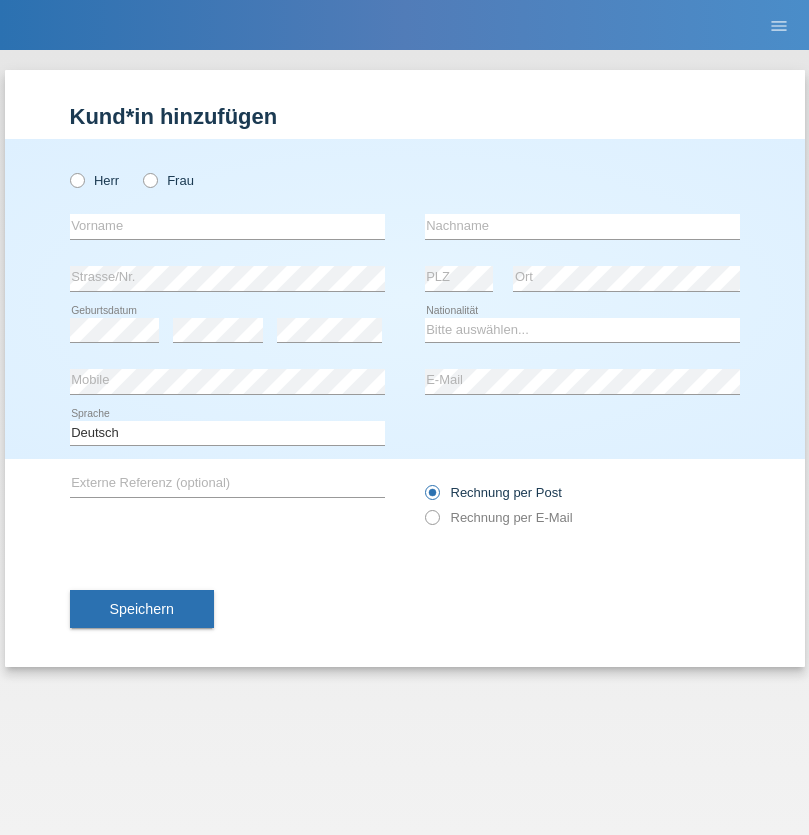 scroll, scrollTop: 0, scrollLeft: 0, axis: both 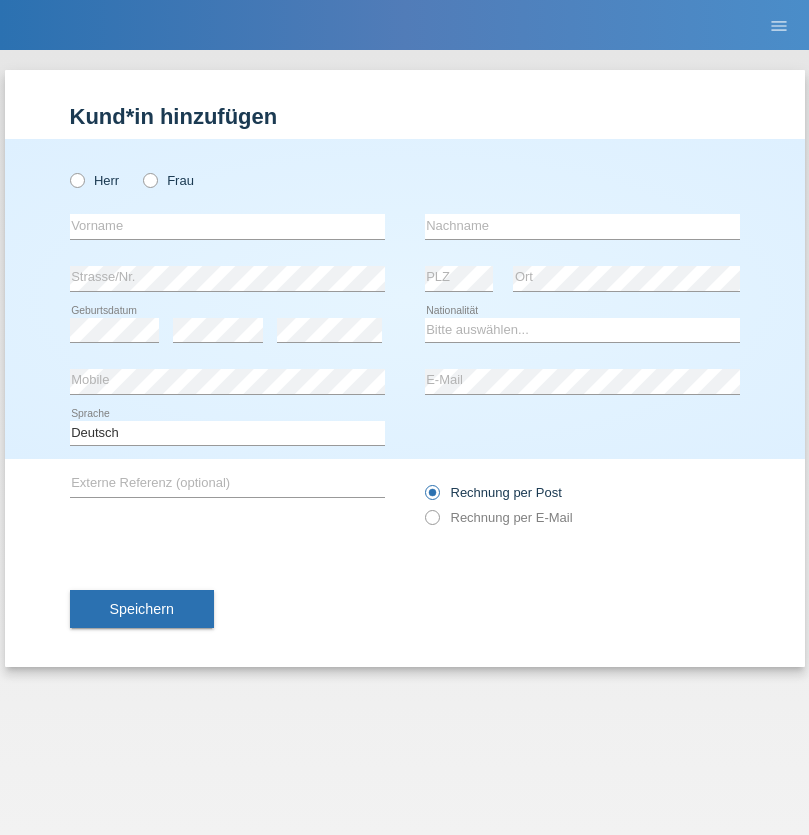 radio on "true" 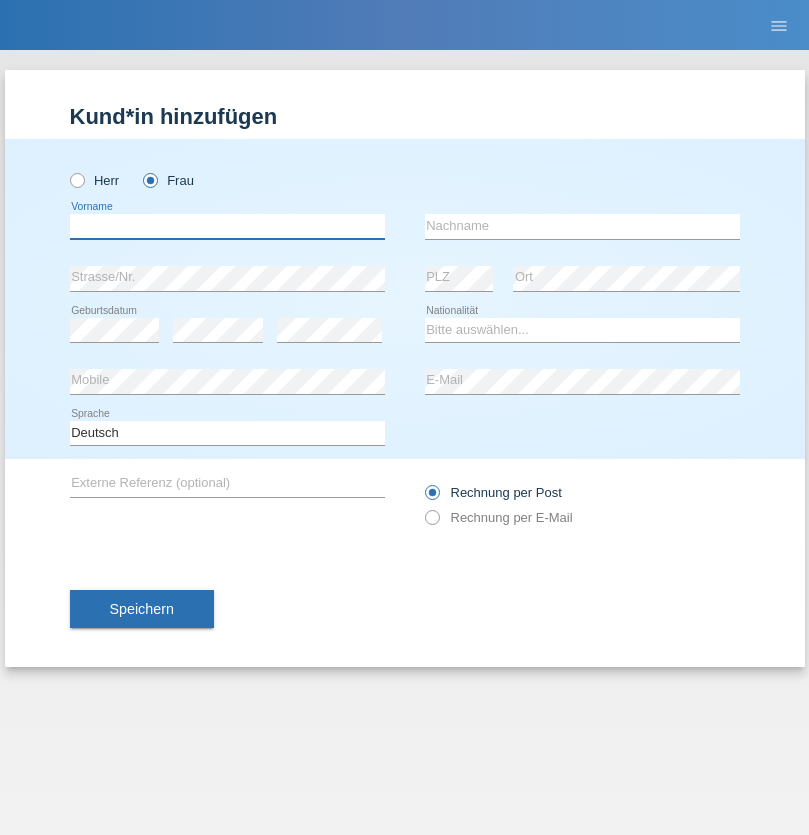 click at bounding box center [227, 226] 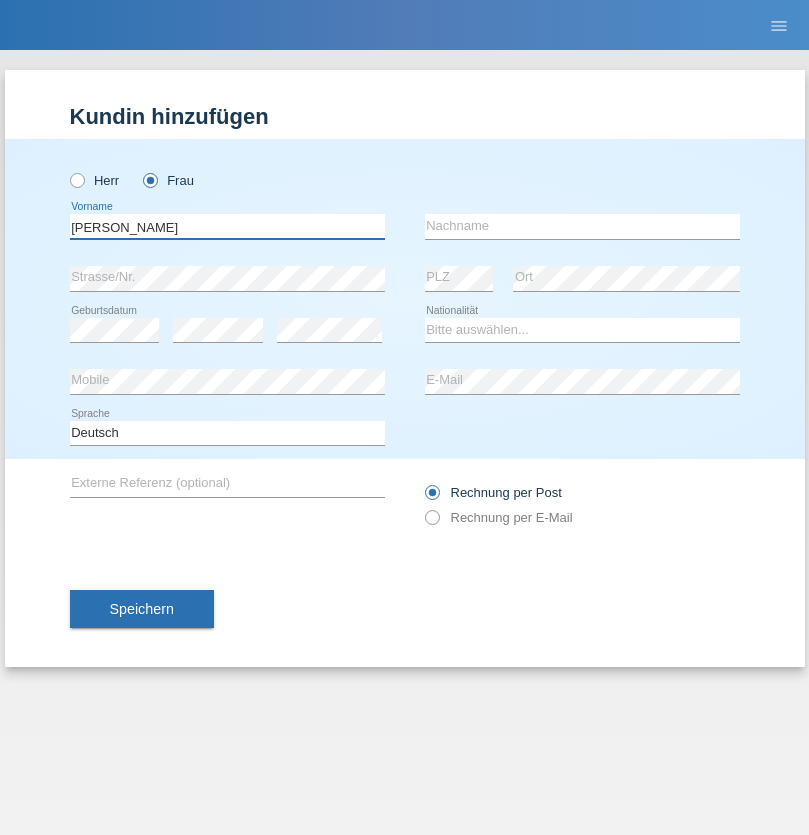 type on "[PERSON_NAME]" 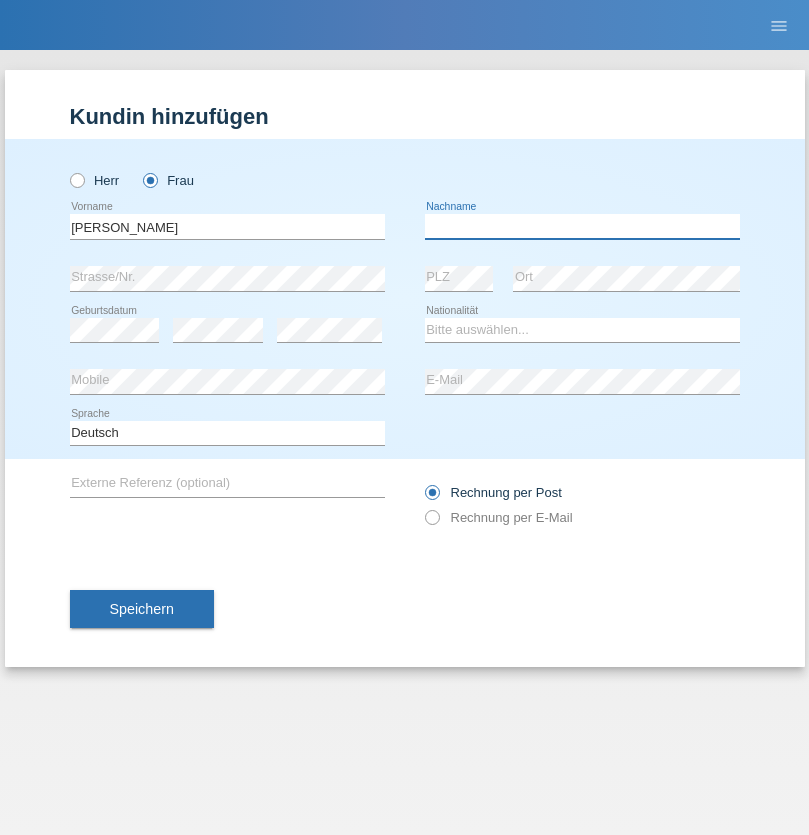 click at bounding box center (582, 226) 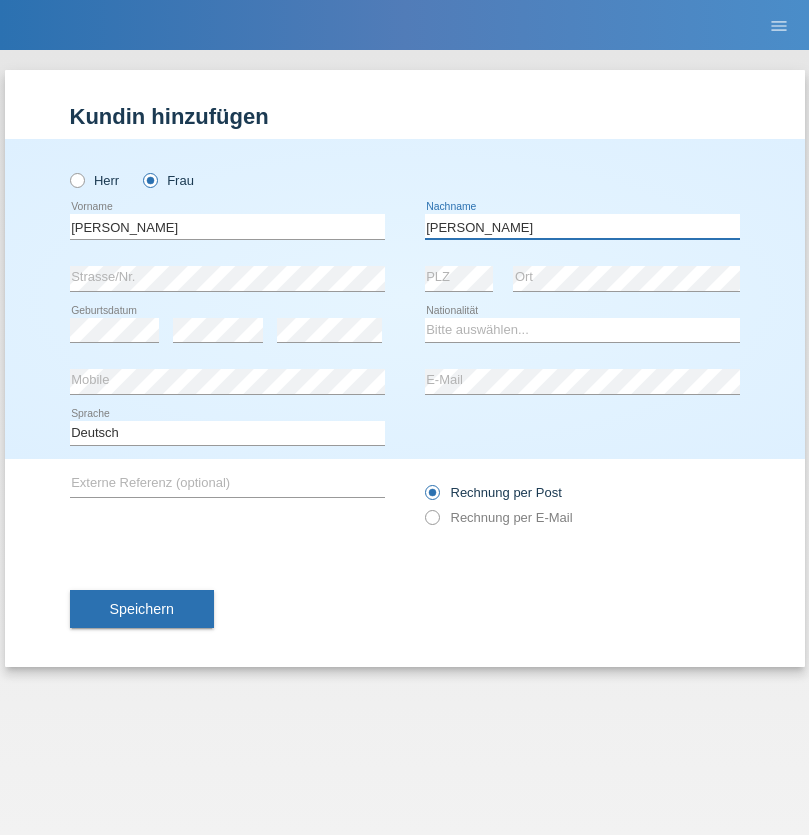 type on "[PERSON_NAME]" 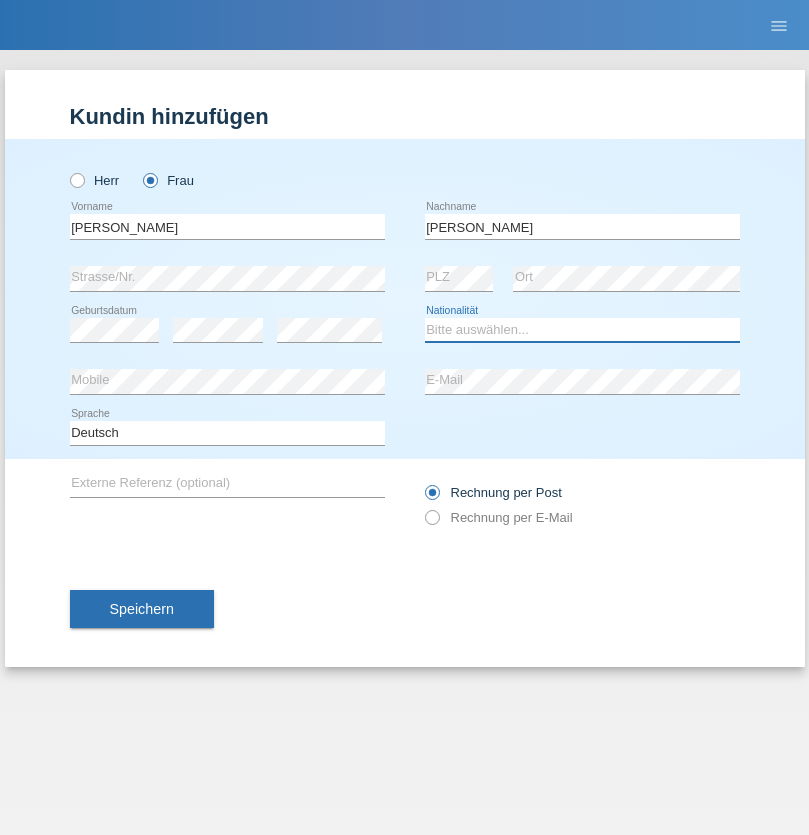 select on "UA" 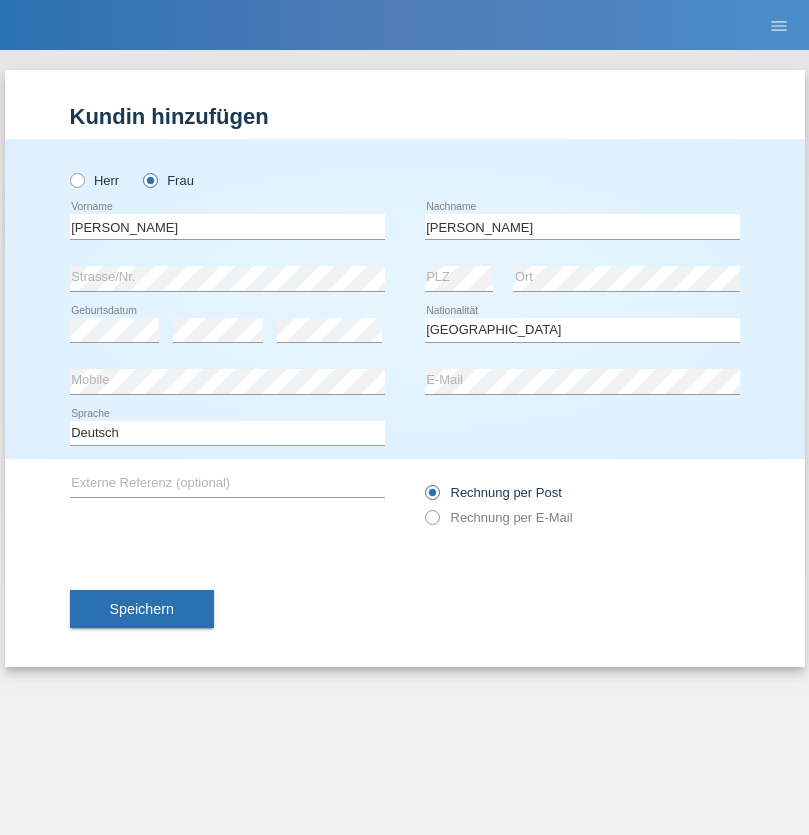 select on "C" 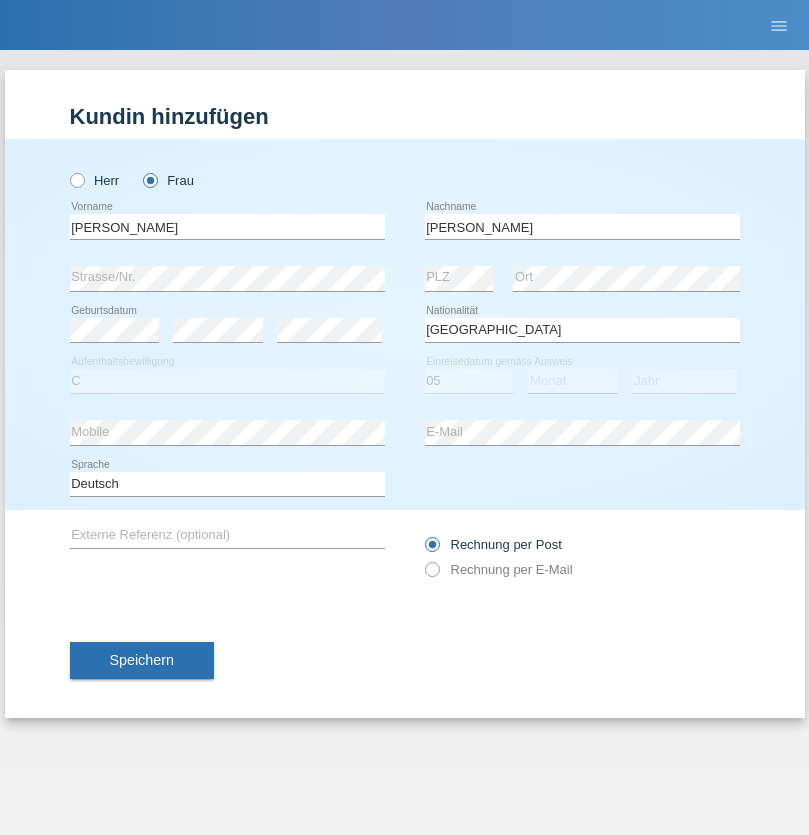 select on "12" 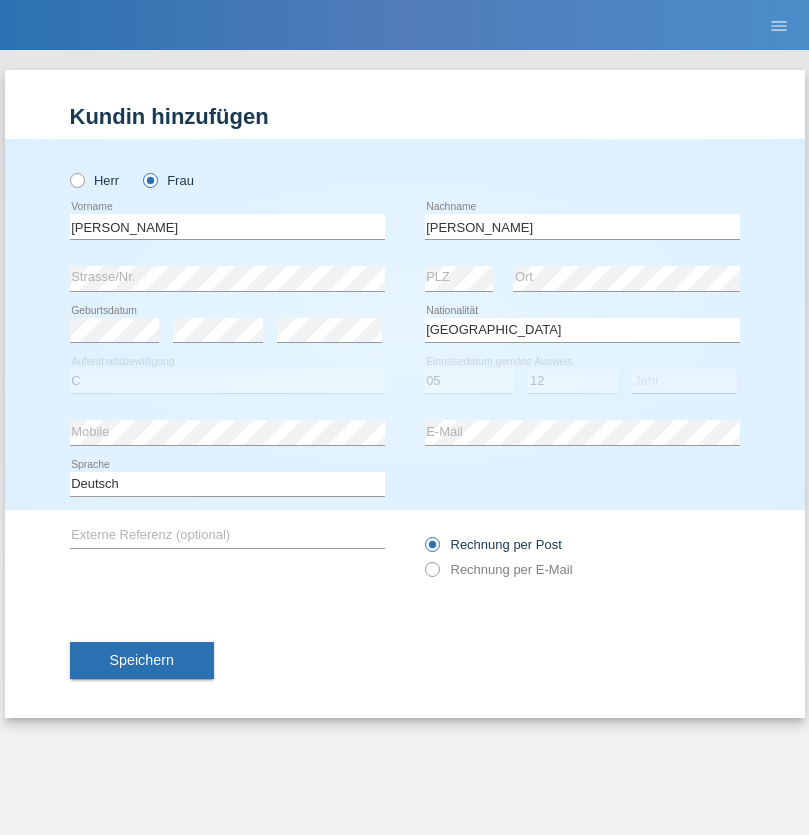 select on "2021" 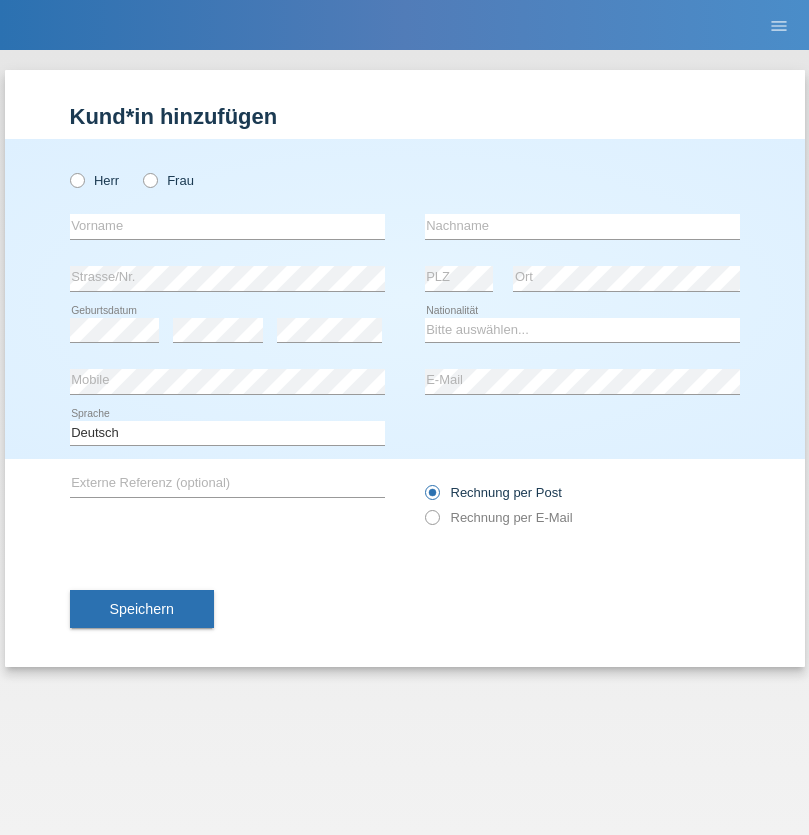 scroll, scrollTop: 0, scrollLeft: 0, axis: both 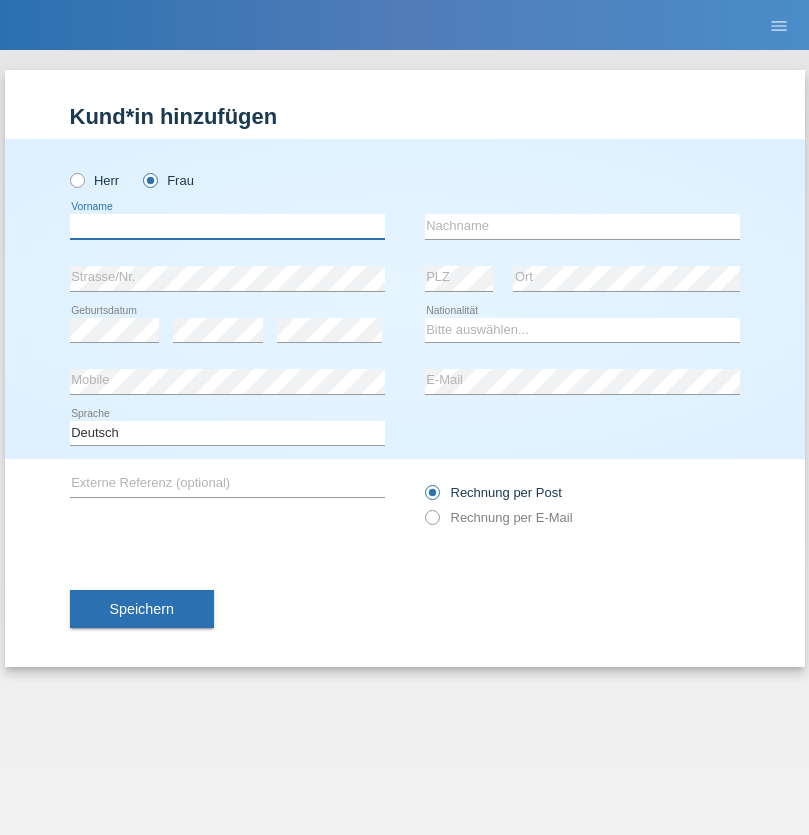 click at bounding box center [227, 226] 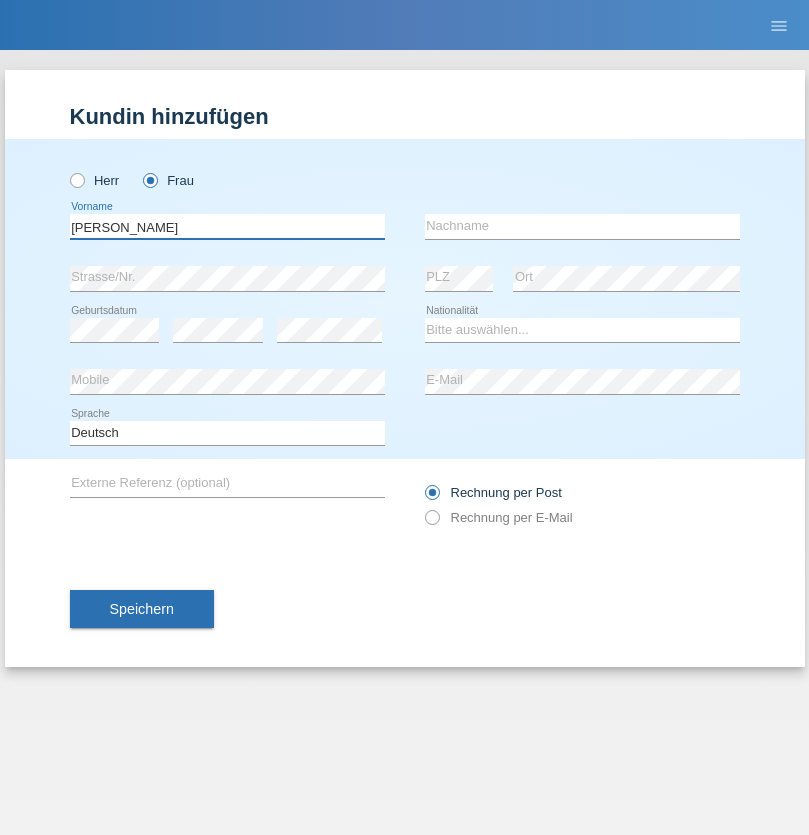 type on "[PERSON_NAME]" 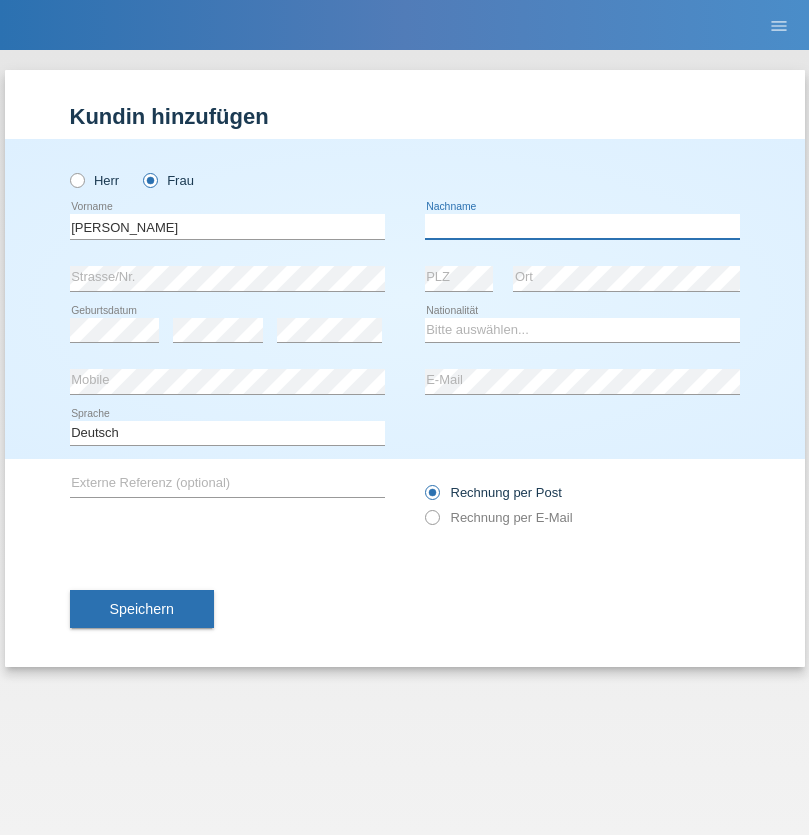 click at bounding box center [582, 226] 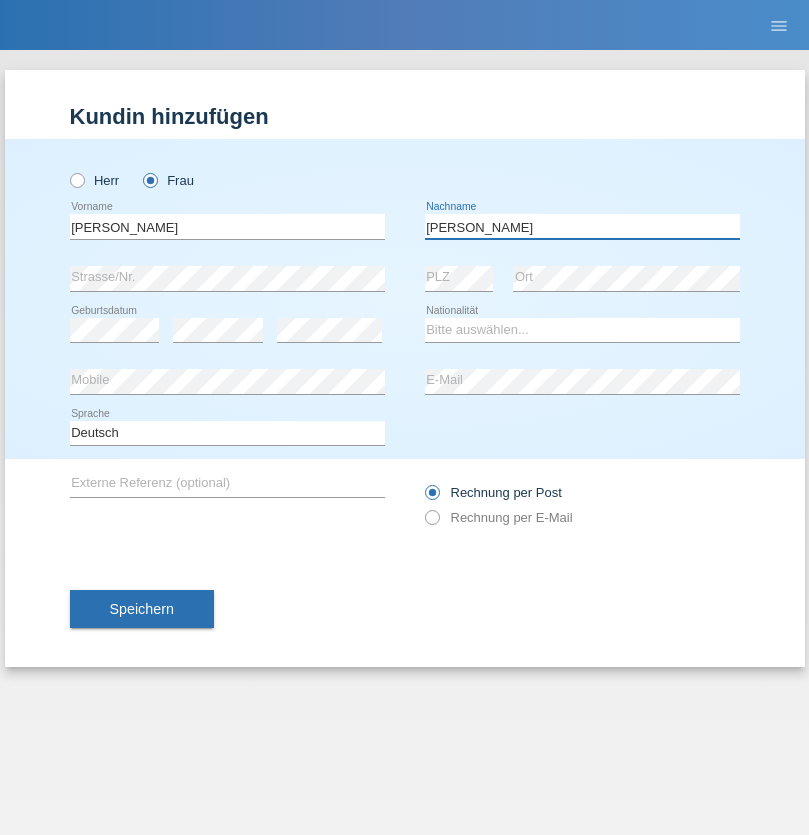 type on "[PERSON_NAME]" 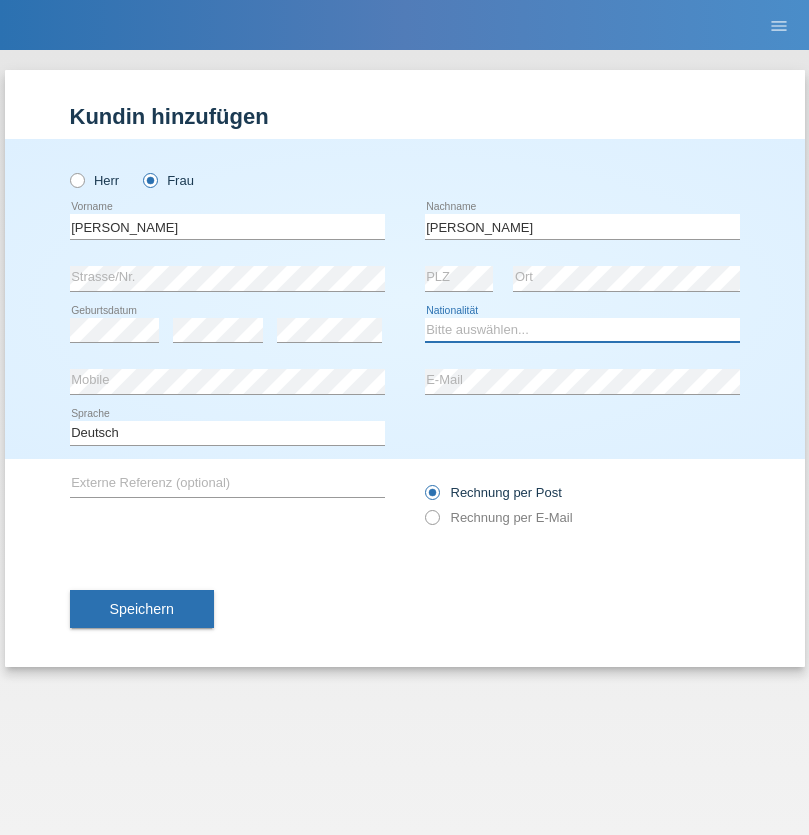 select on "UA" 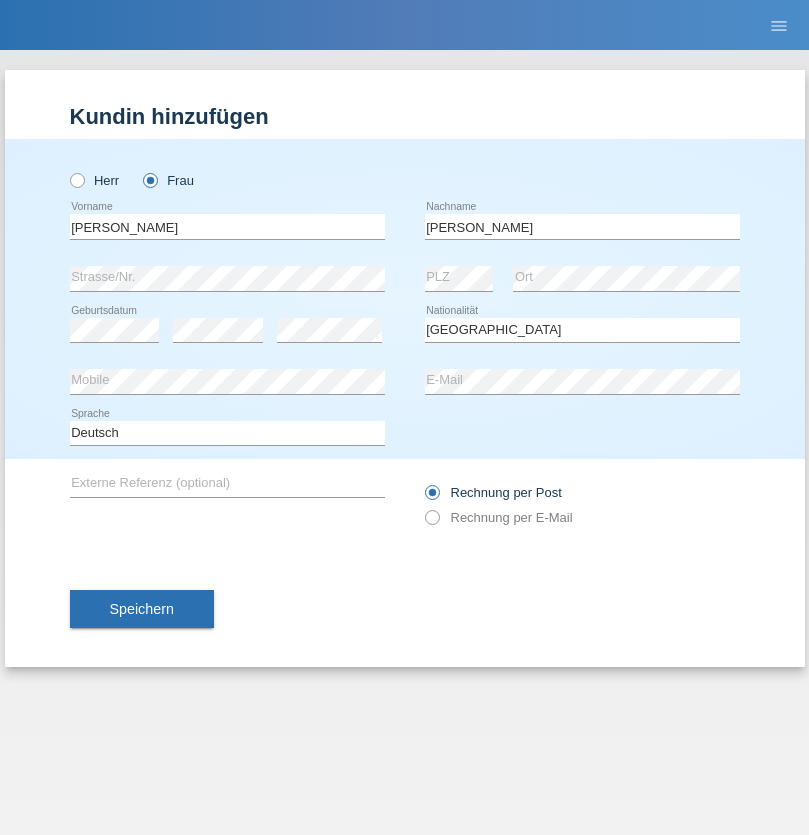 select on "C" 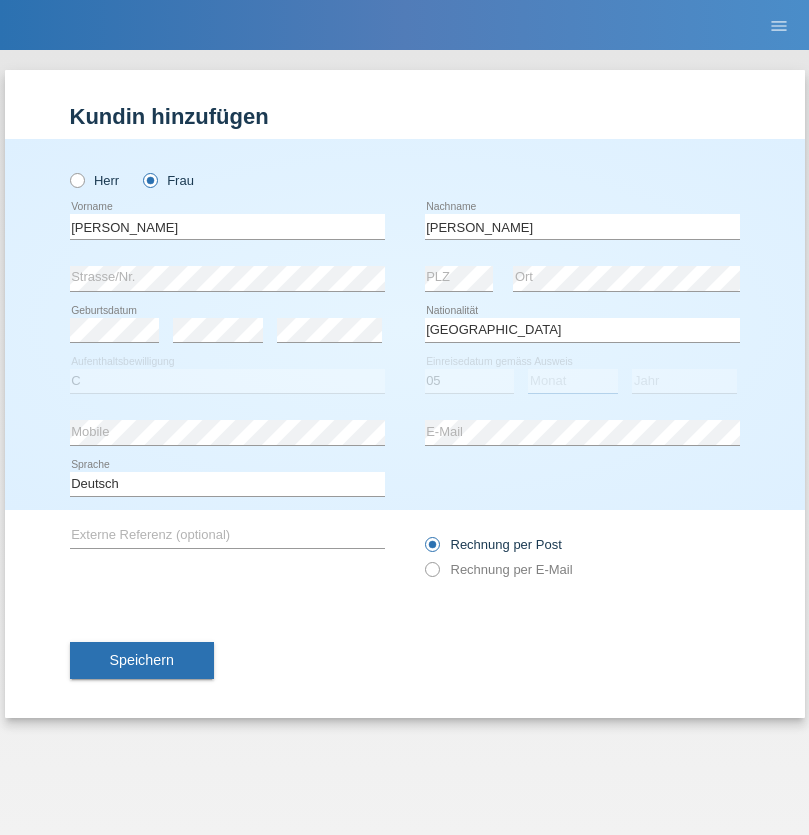 select on "12" 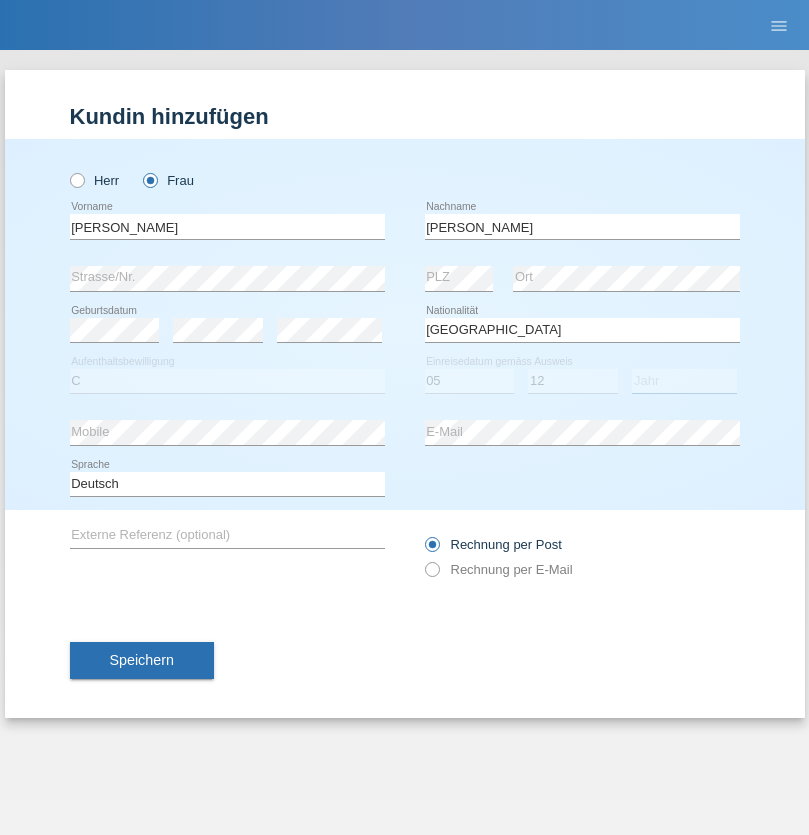 select on "2021" 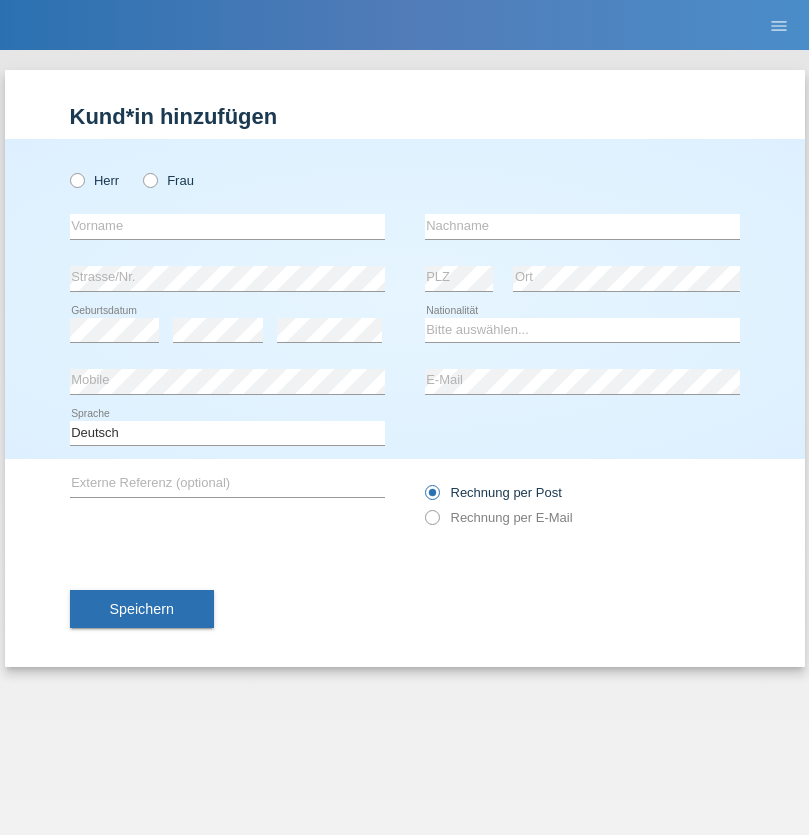 scroll, scrollTop: 0, scrollLeft: 0, axis: both 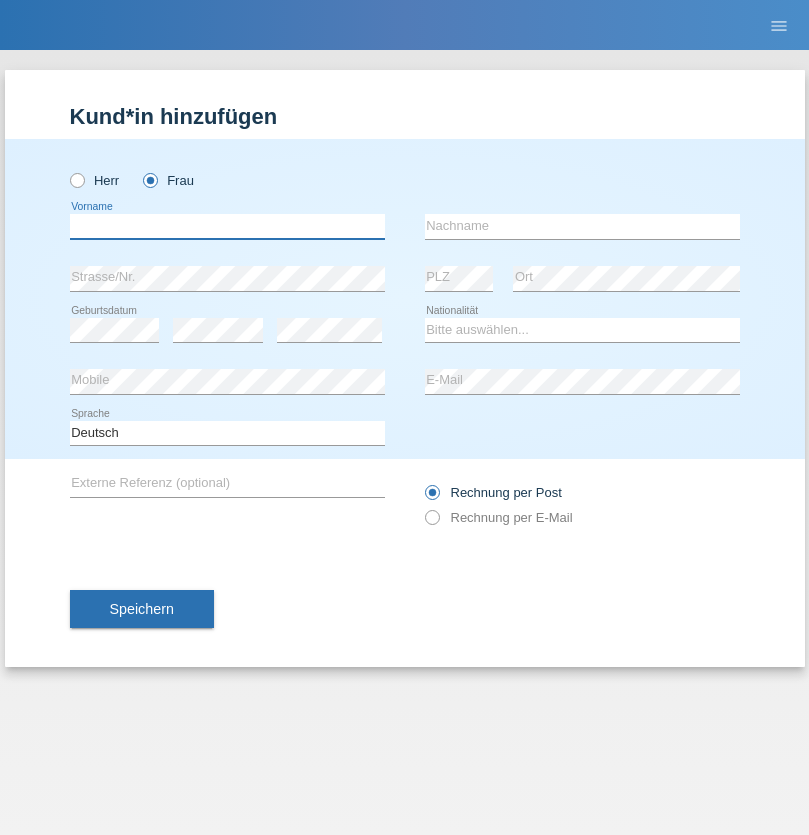 click at bounding box center (227, 226) 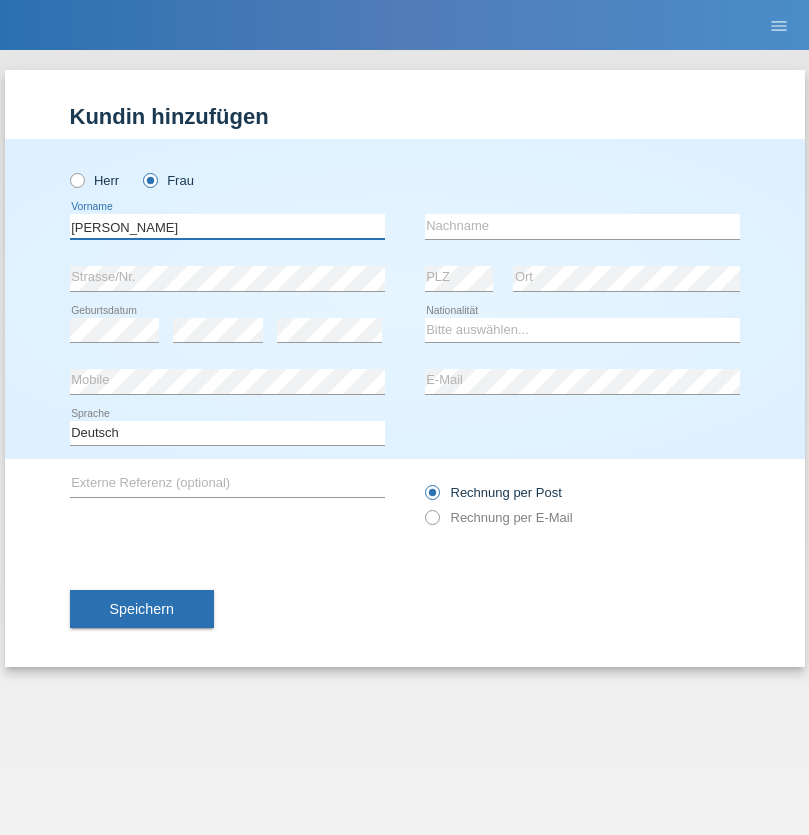 type on "Farkash" 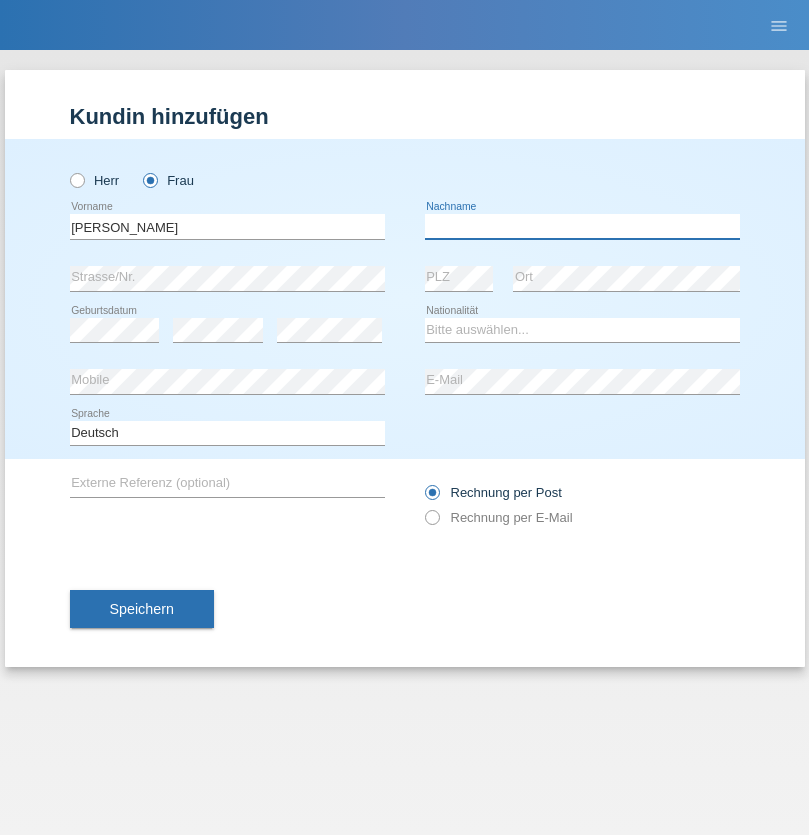 click at bounding box center (582, 226) 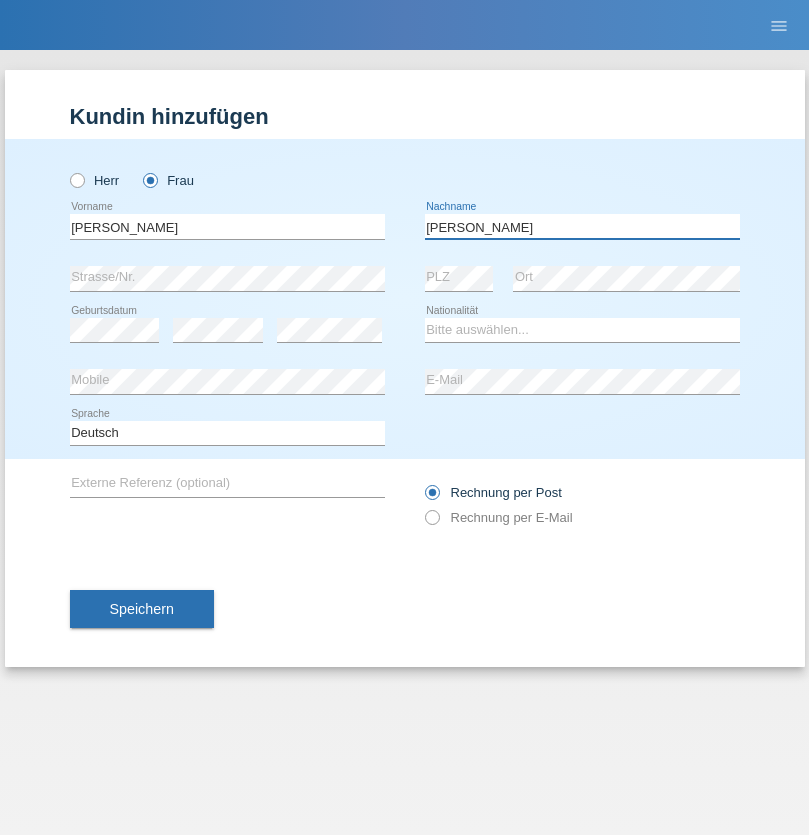 type on "Jolana" 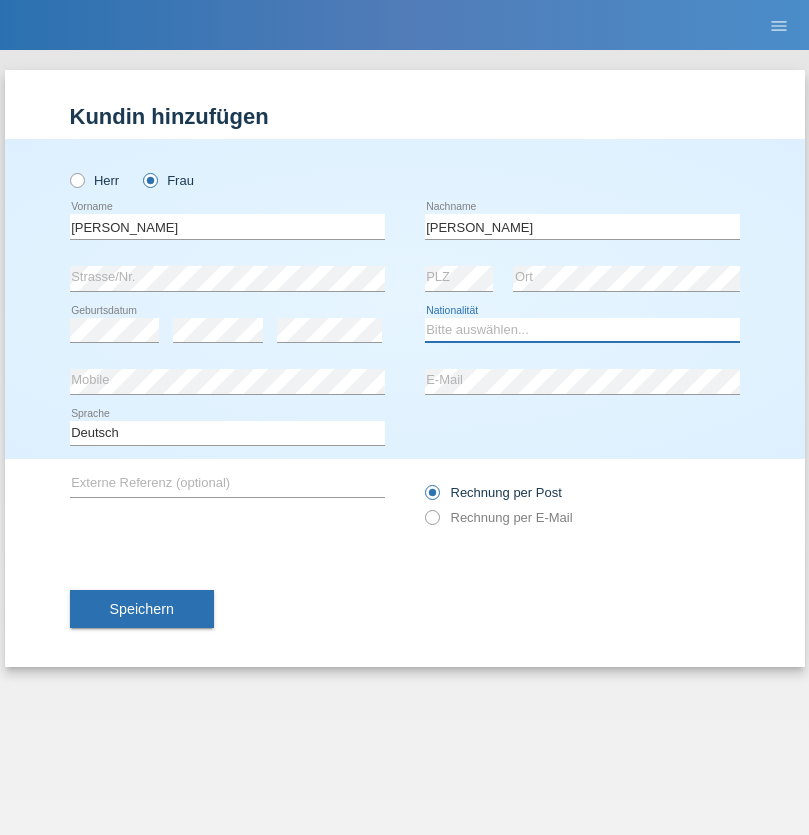select on "UA" 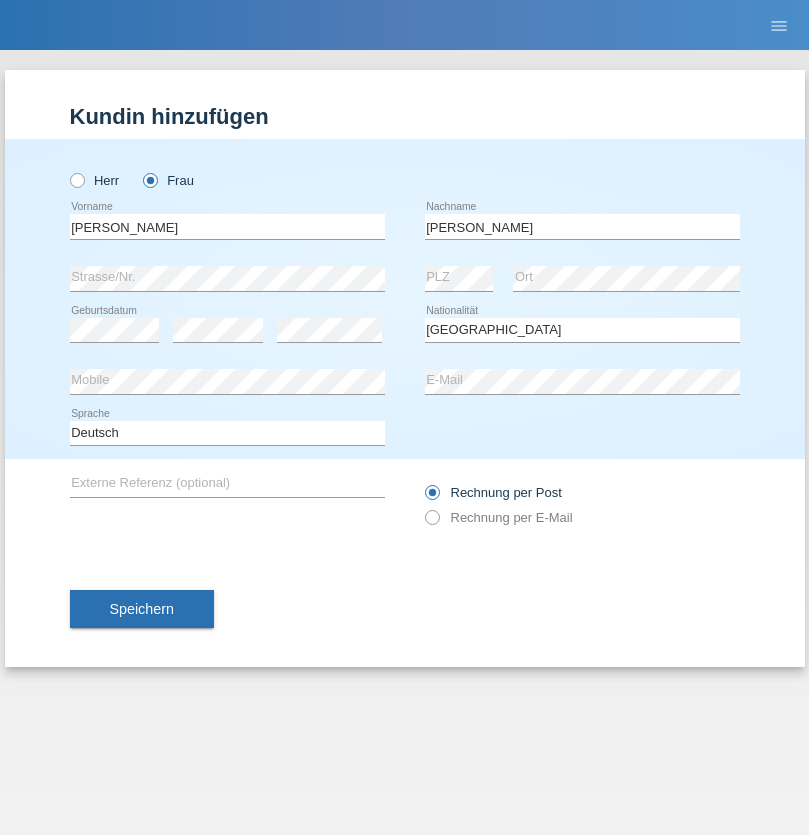 select on "C" 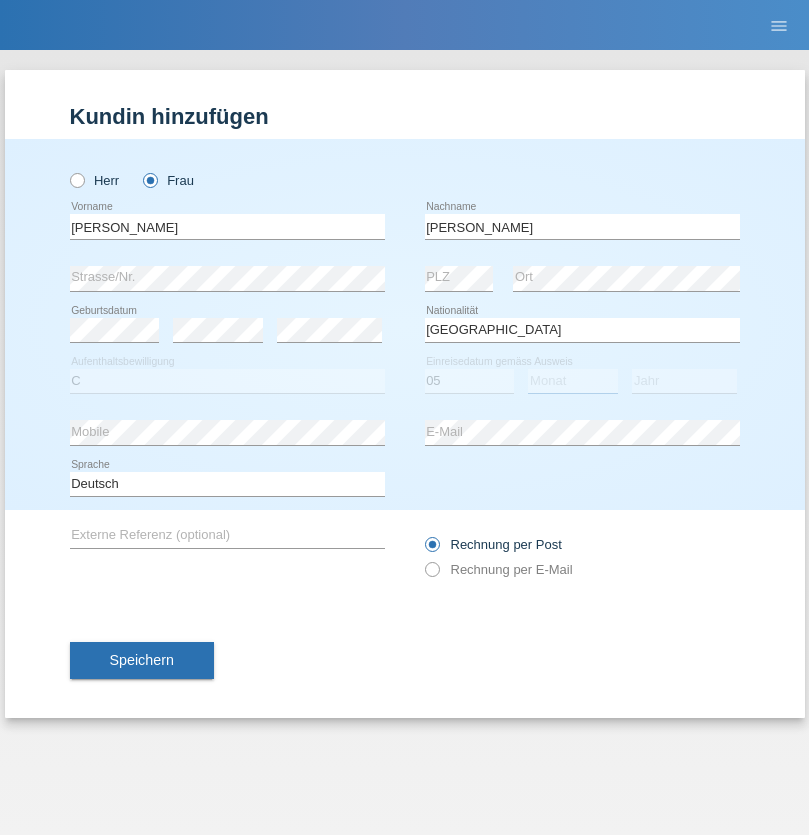select on "12" 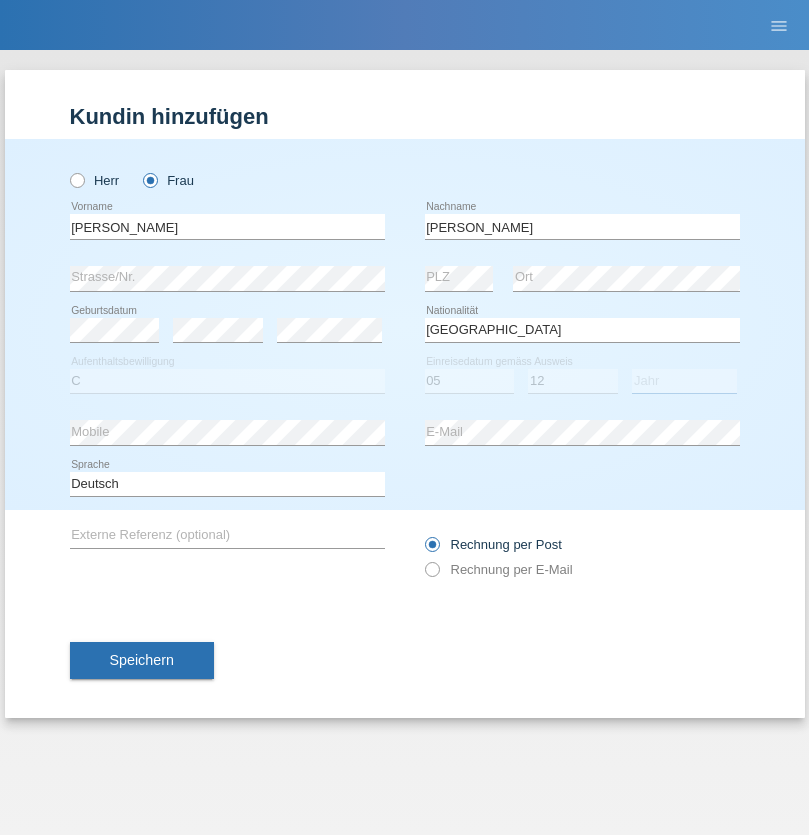 select on "2021" 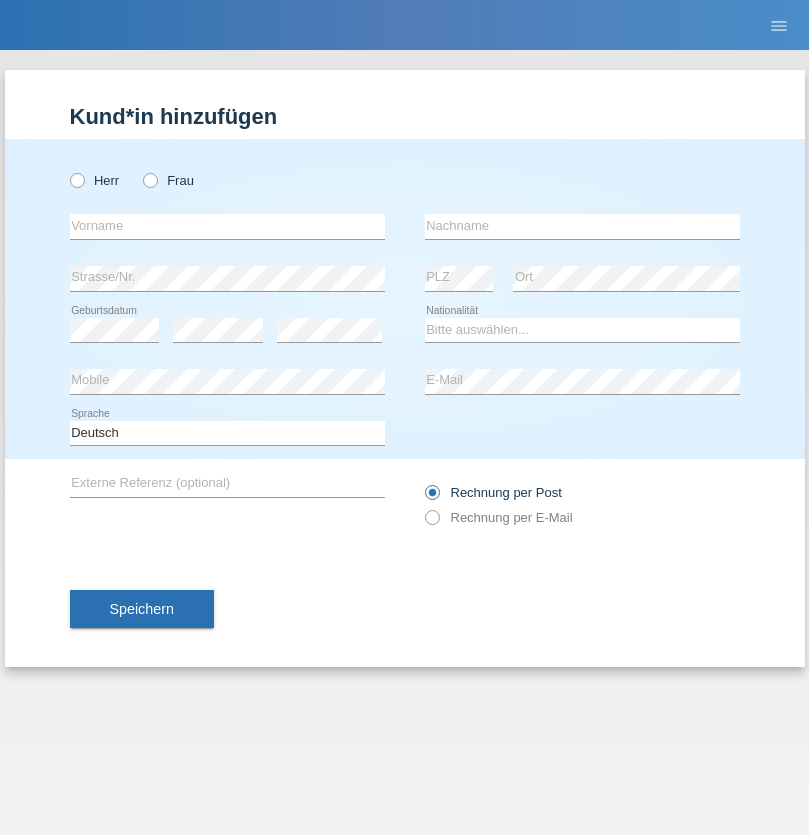 scroll, scrollTop: 0, scrollLeft: 0, axis: both 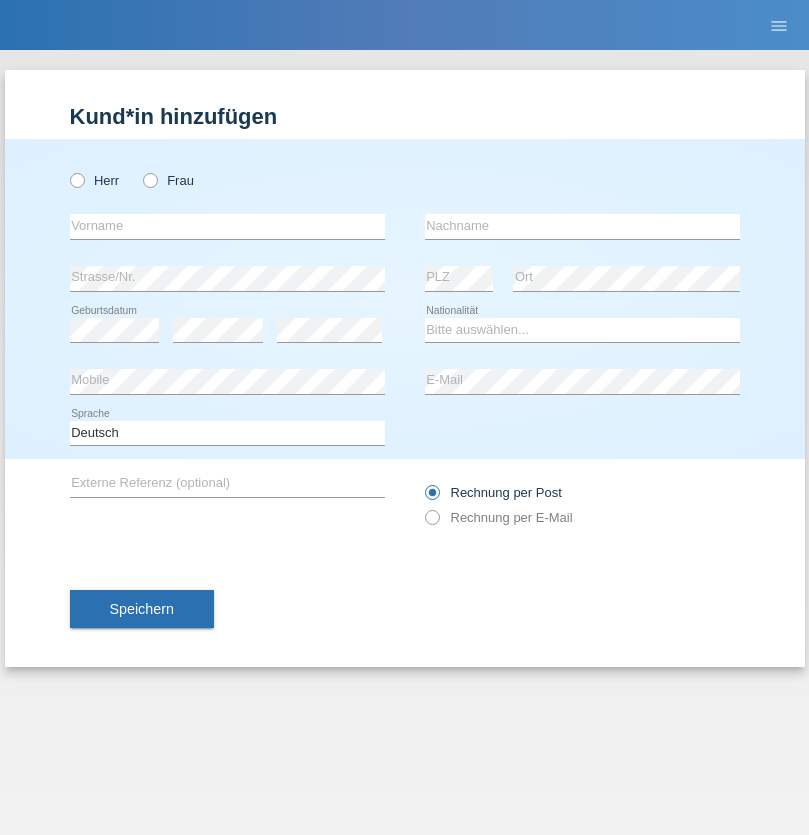 radio on "true" 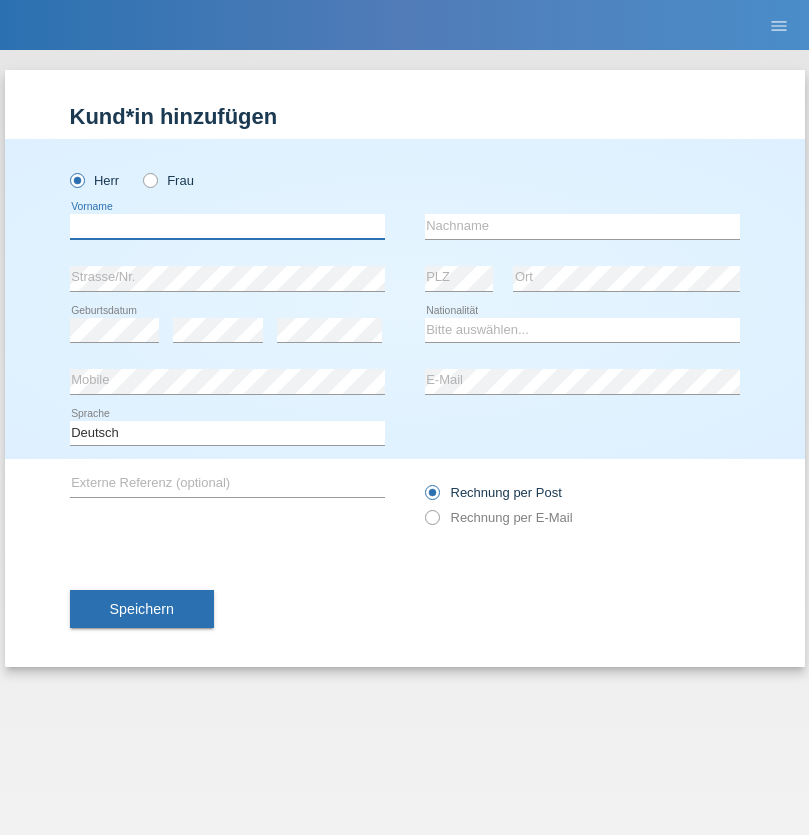 click at bounding box center (227, 226) 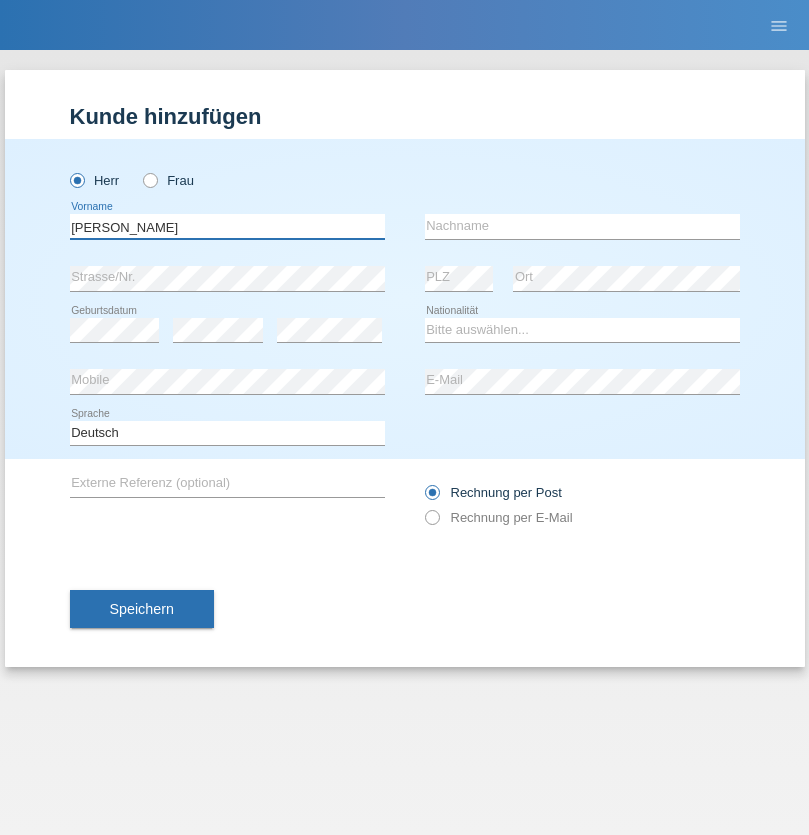 type on "[PERSON_NAME]" 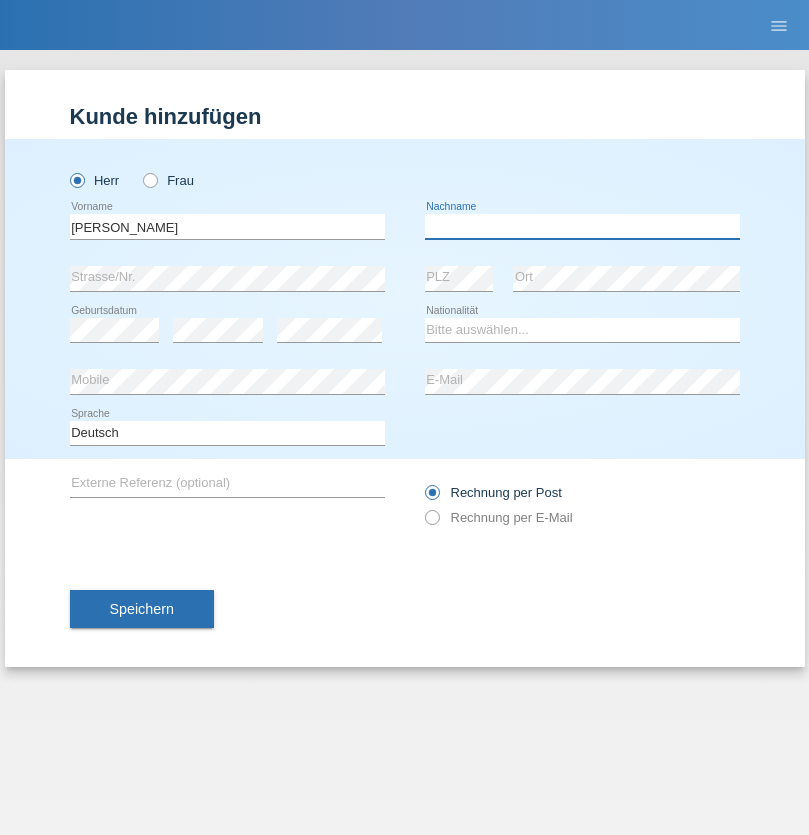click at bounding box center [582, 226] 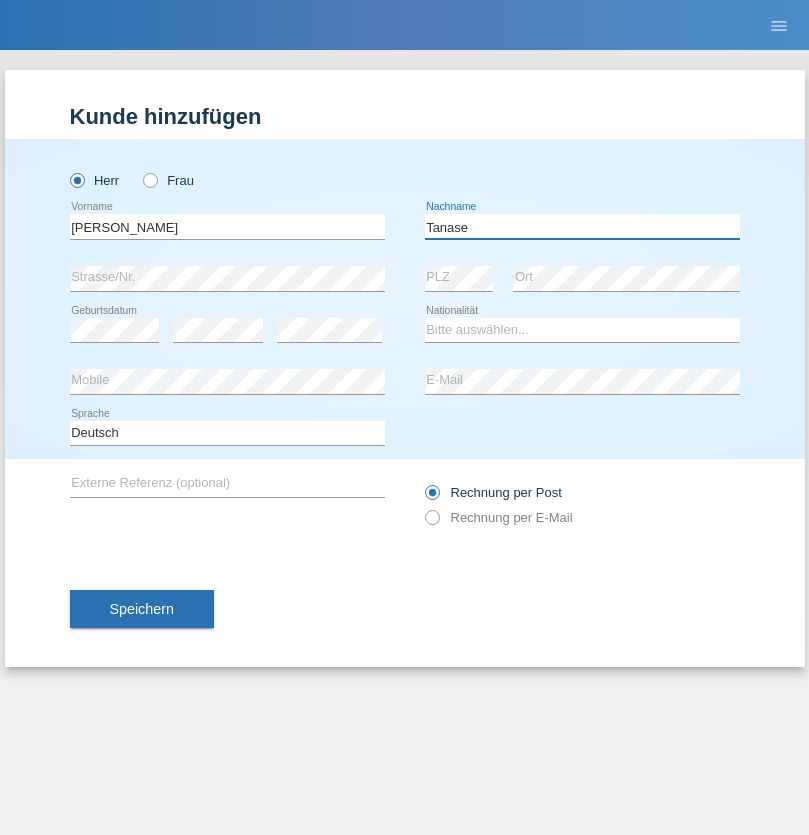 type on "Tanase" 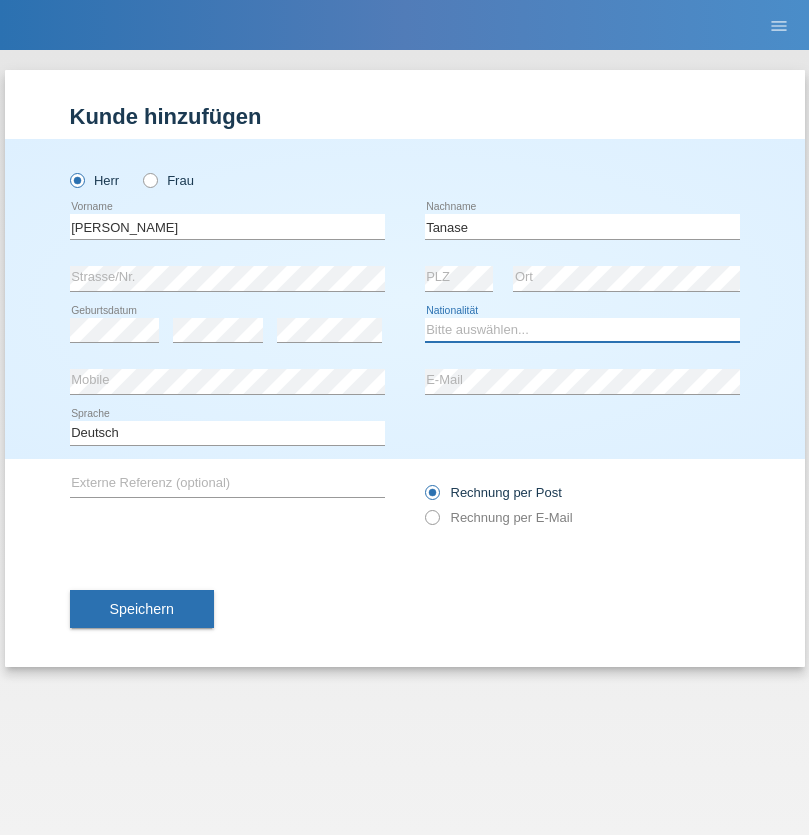 select on "RO" 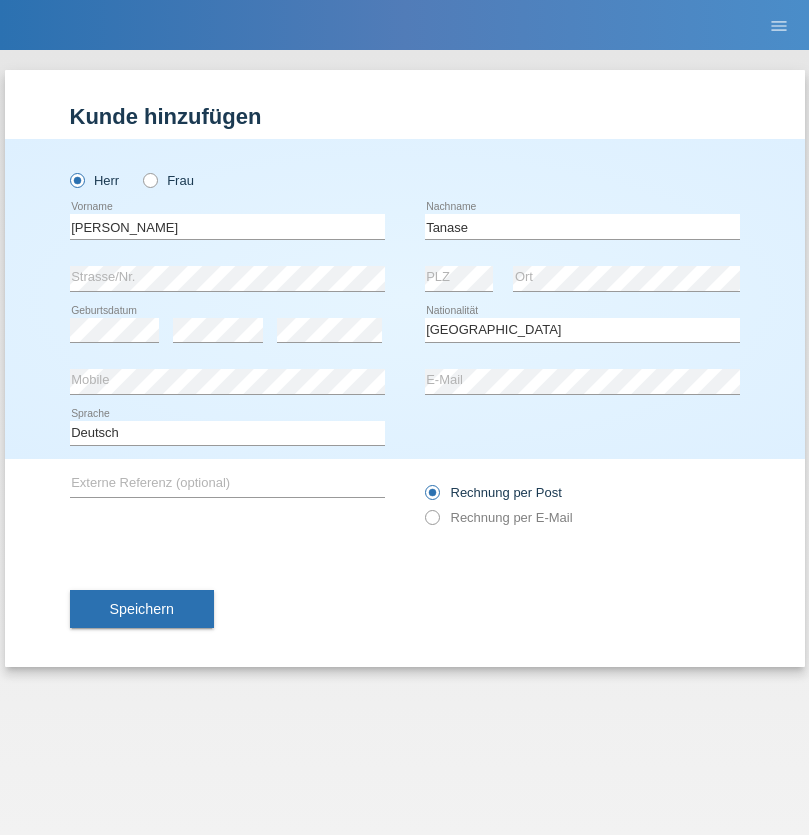select on "C" 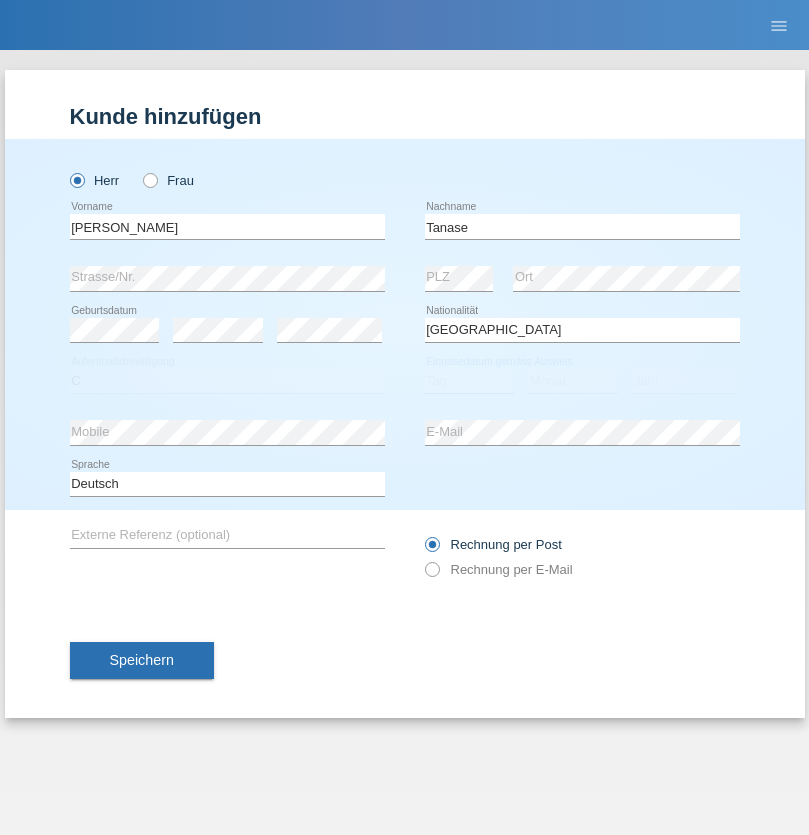 select on "31" 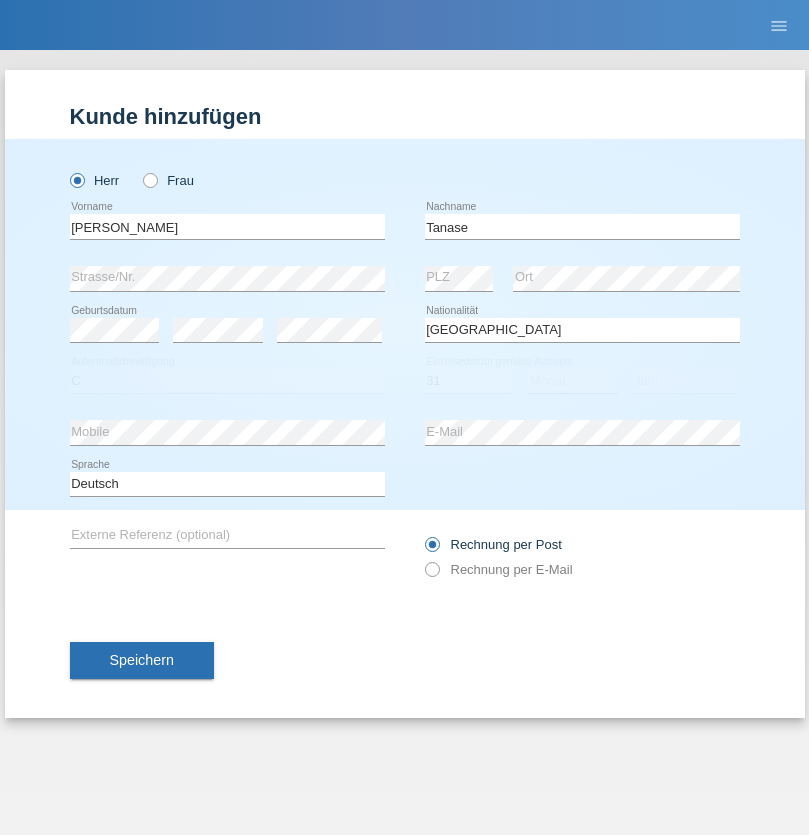 select on "01" 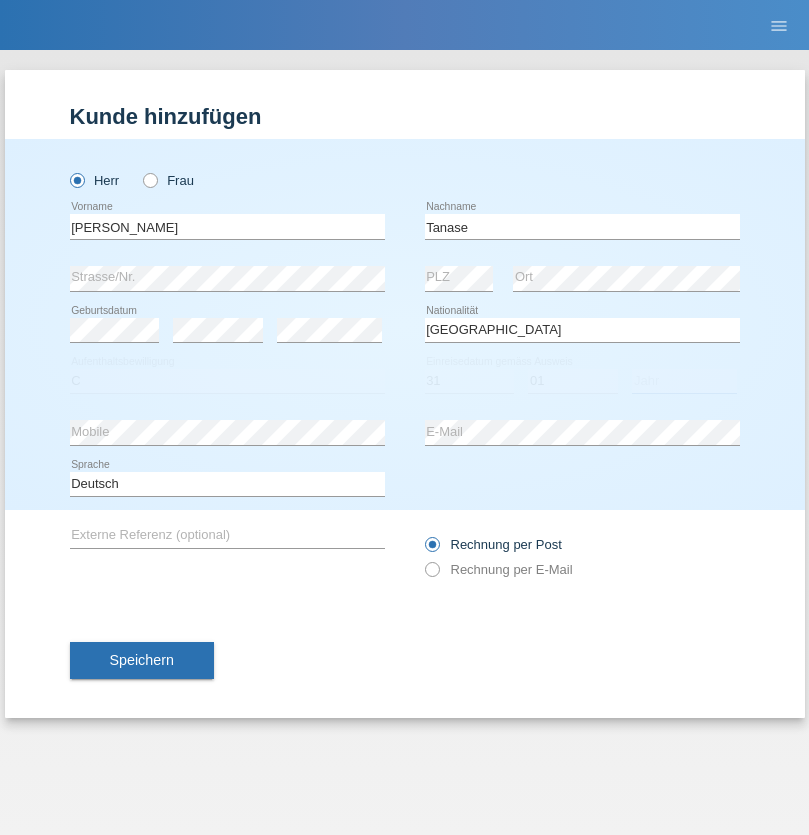 select on "2021" 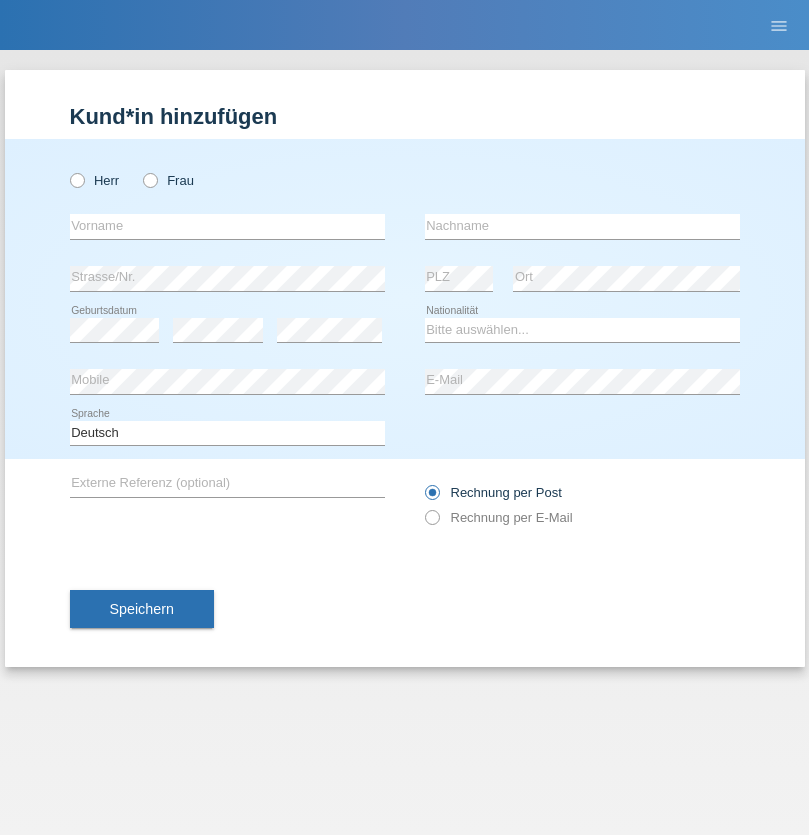 scroll, scrollTop: 0, scrollLeft: 0, axis: both 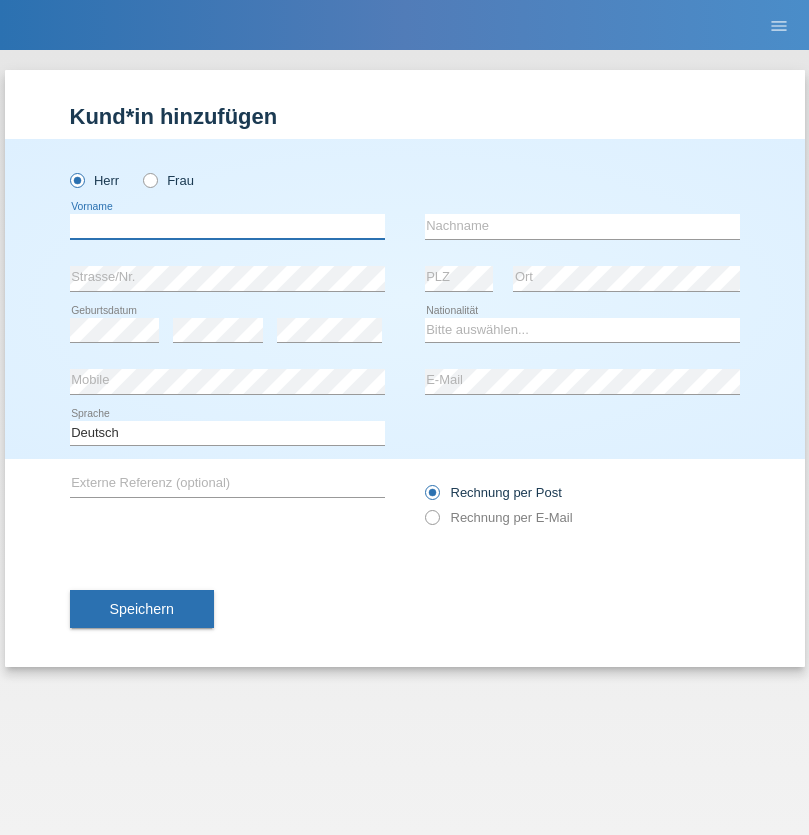 click at bounding box center (227, 226) 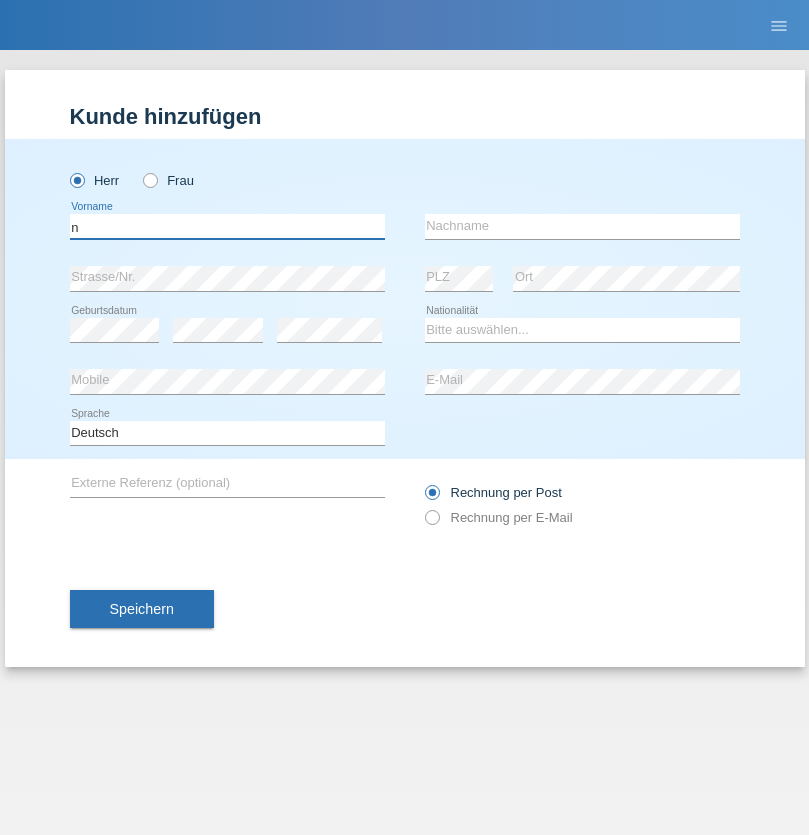 type on "n" 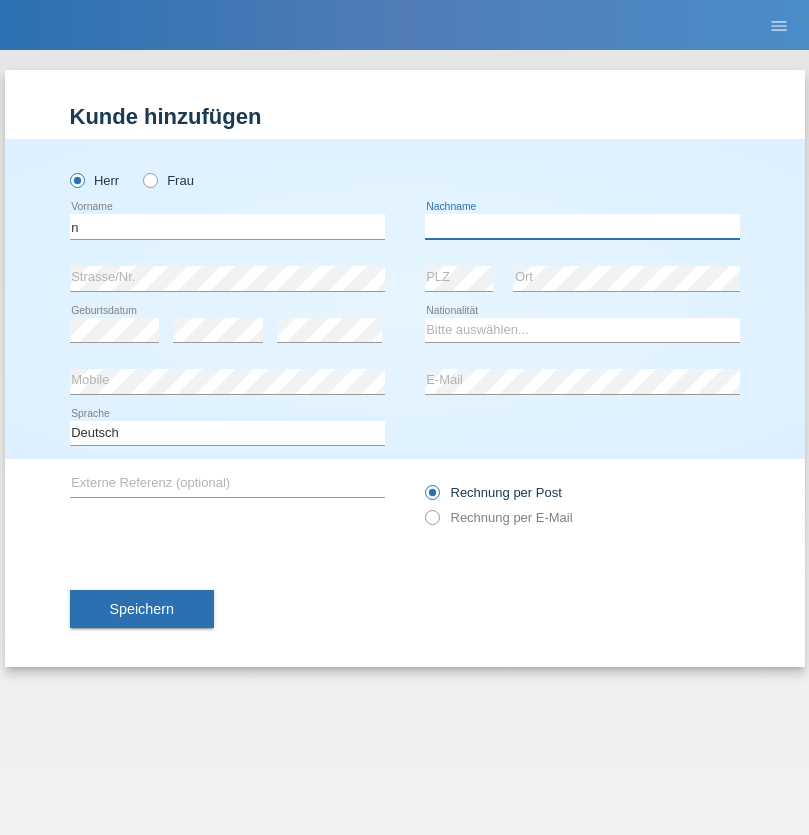 click at bounding box center [582, 226] 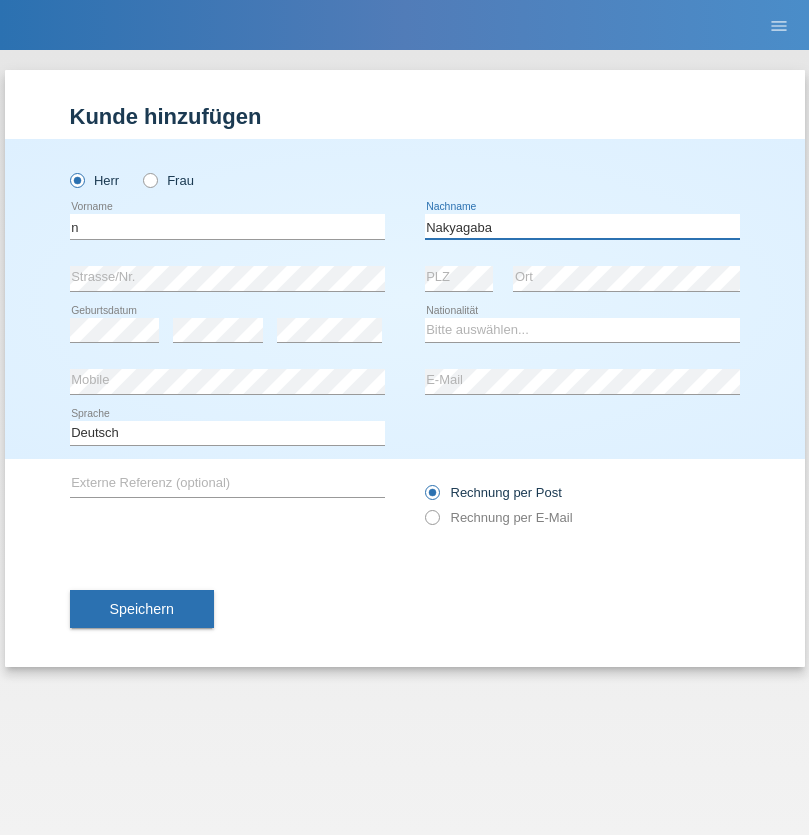 type on "Nakyagaba" 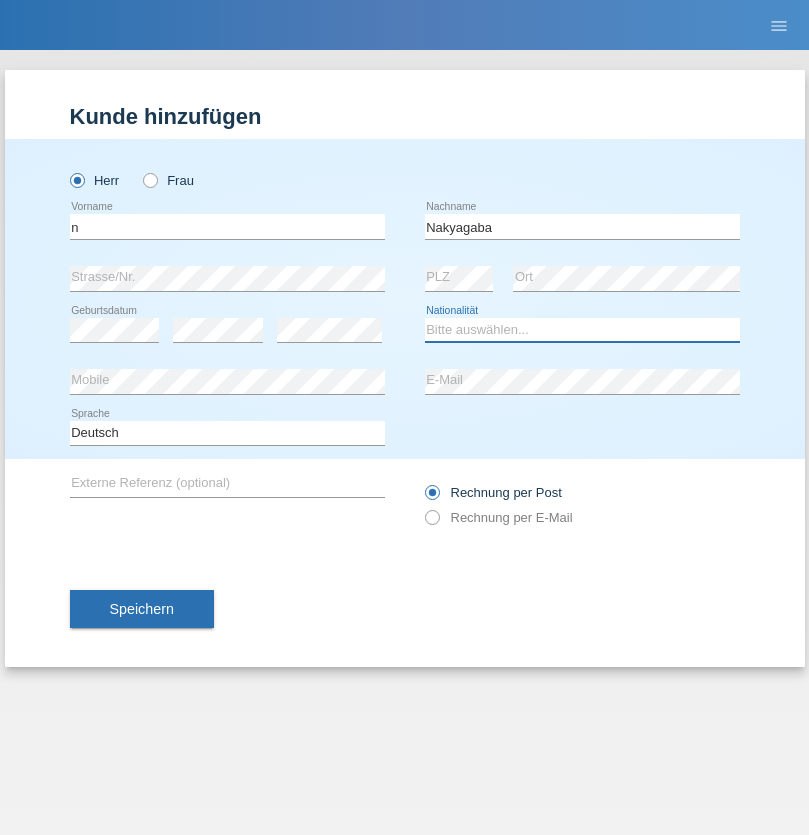 select on "CH" 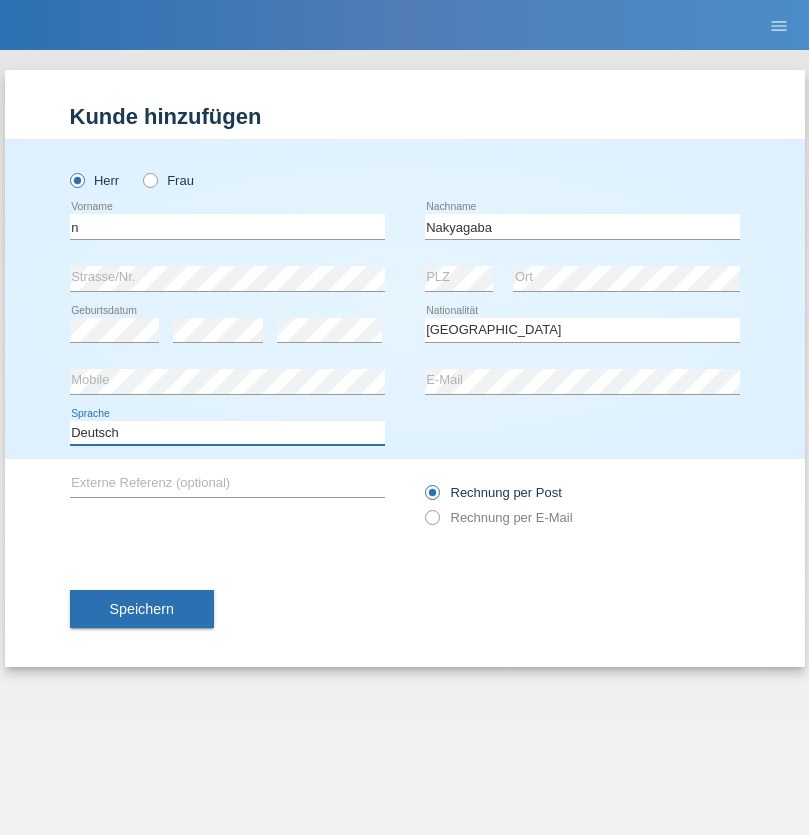 select on "en" 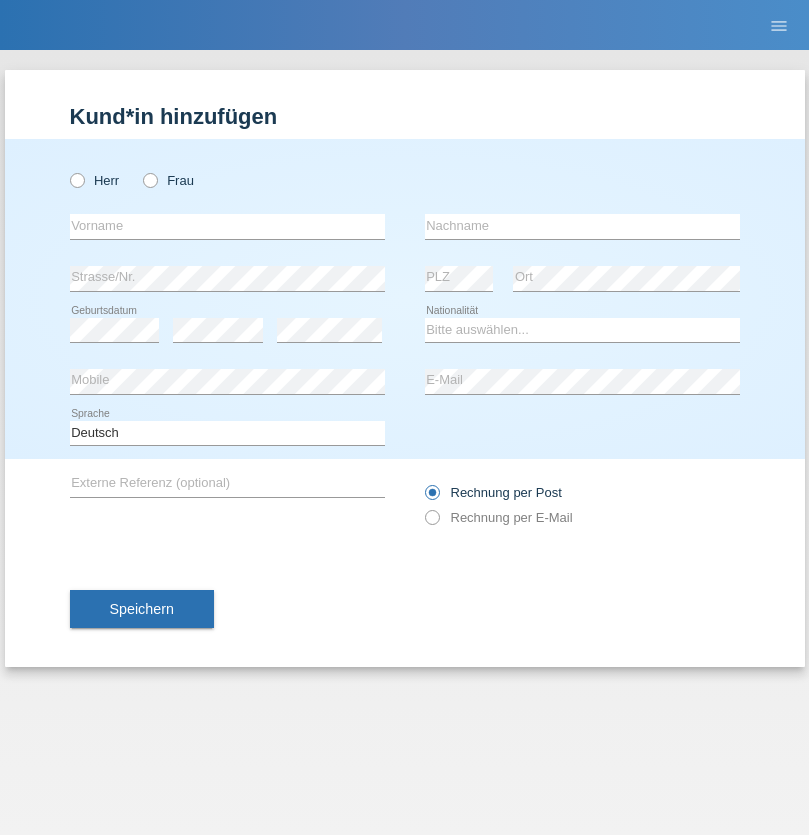 scroll, scrollTop: 0, scrollLeft: 0, axis: both 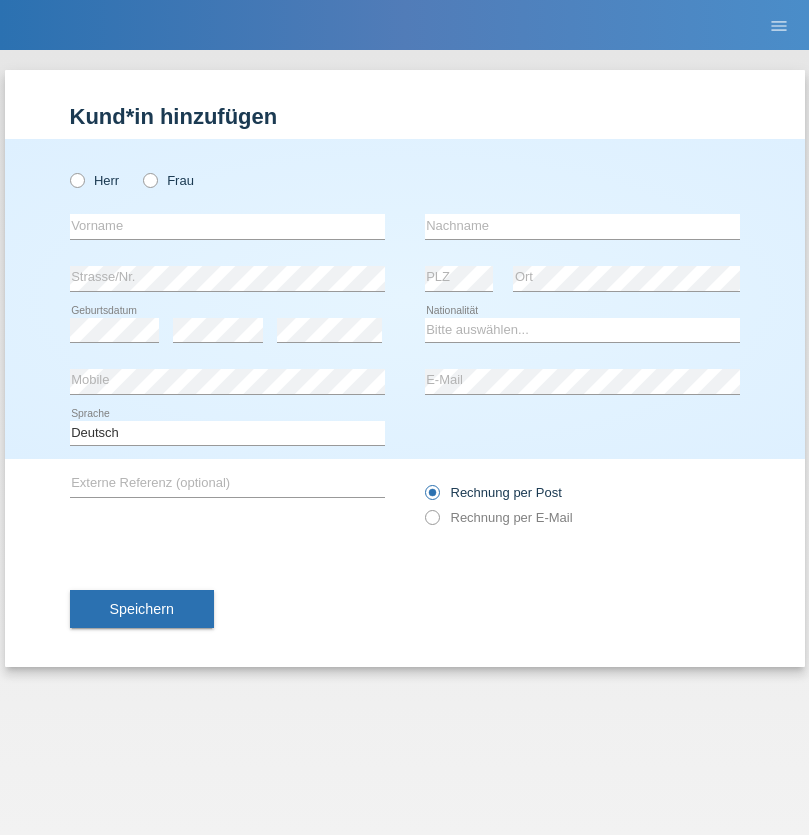 radio on "true" 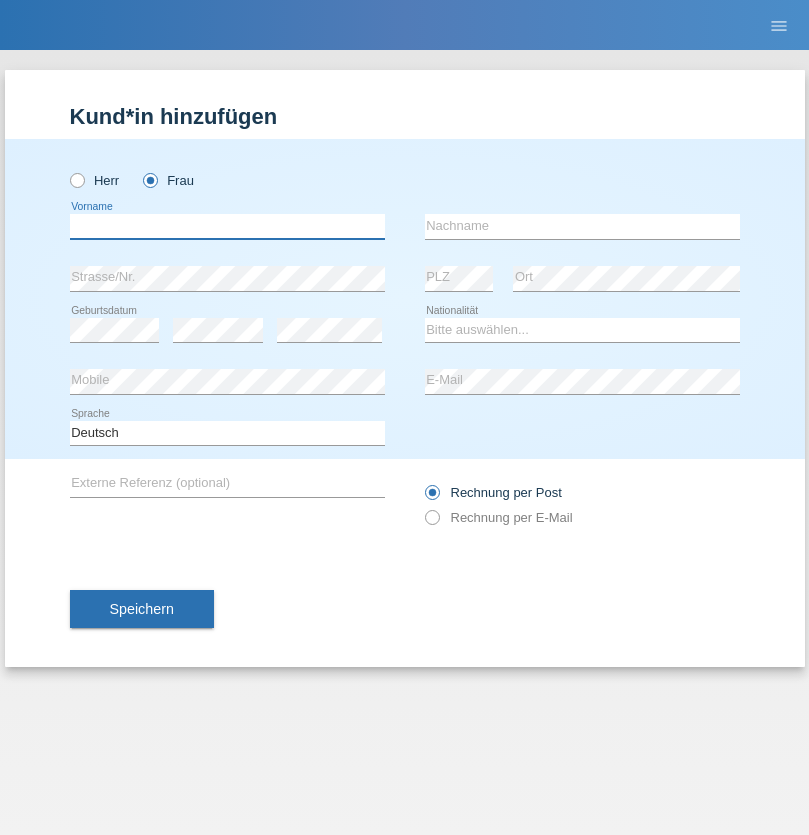 click at bounding box center (227, 226) 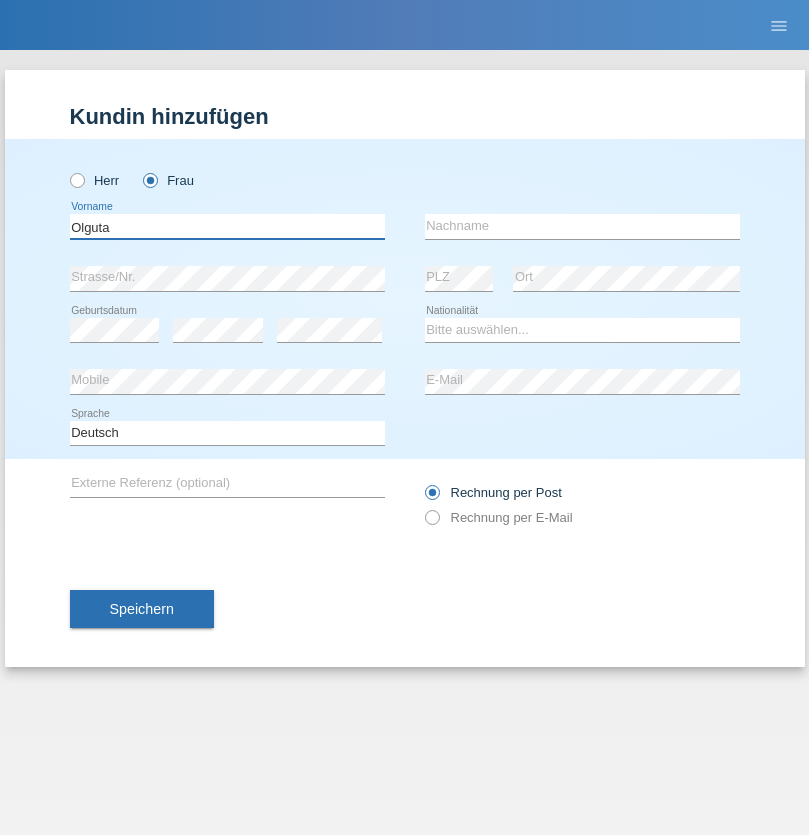 type on "Olguta" 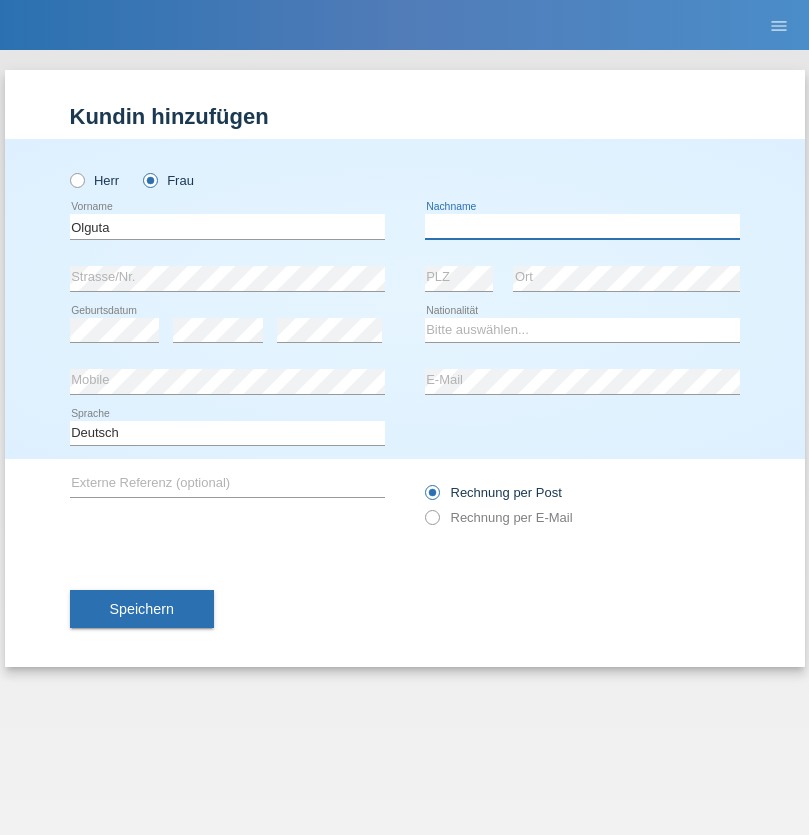 click at bounding box center [582, 226] 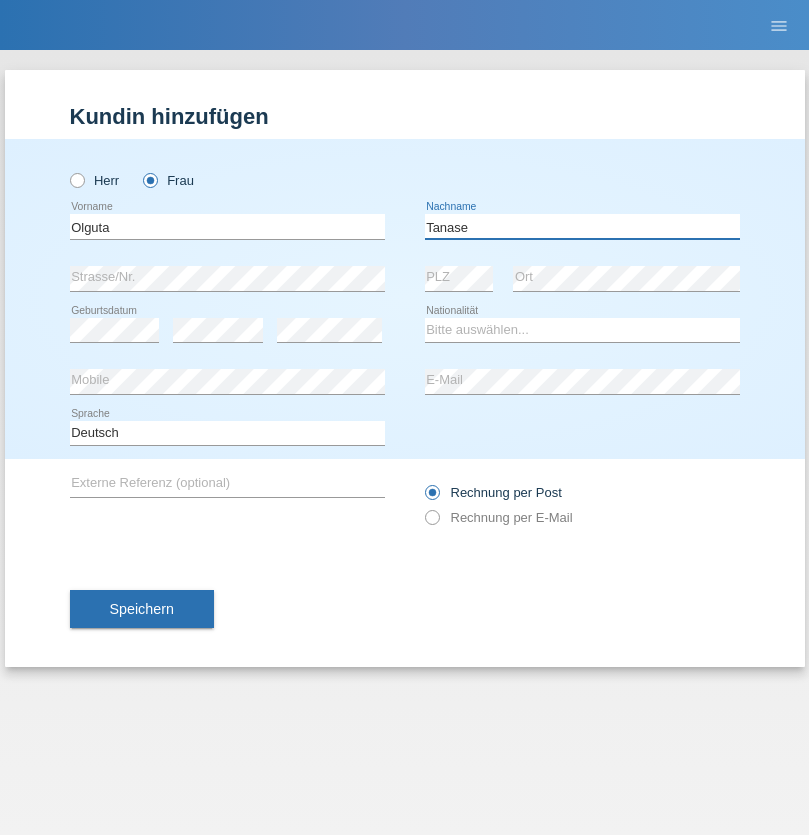type on "Tanase" 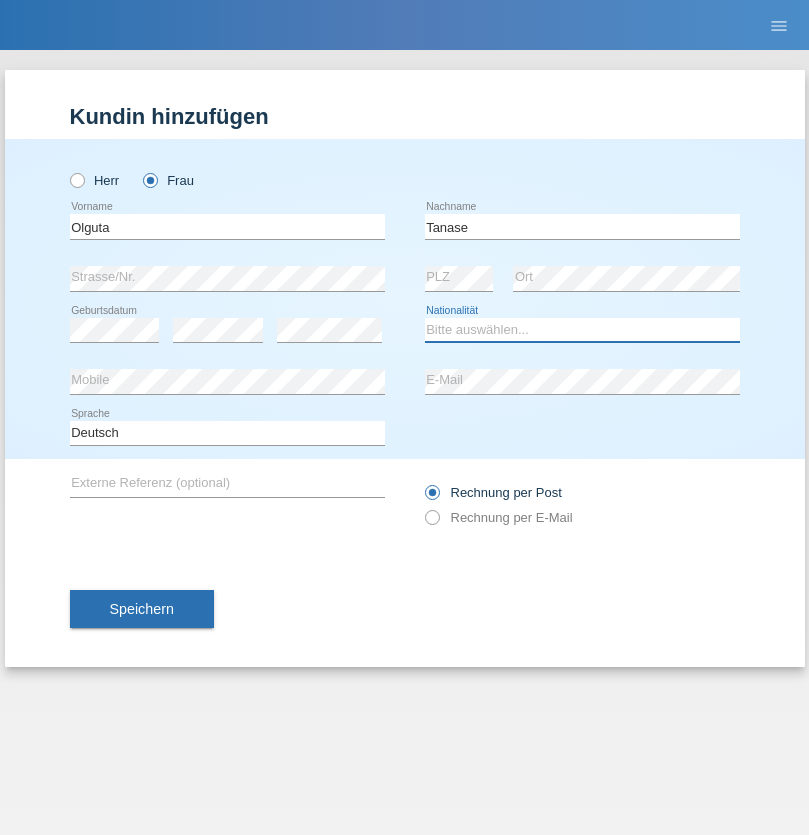select on "RO" 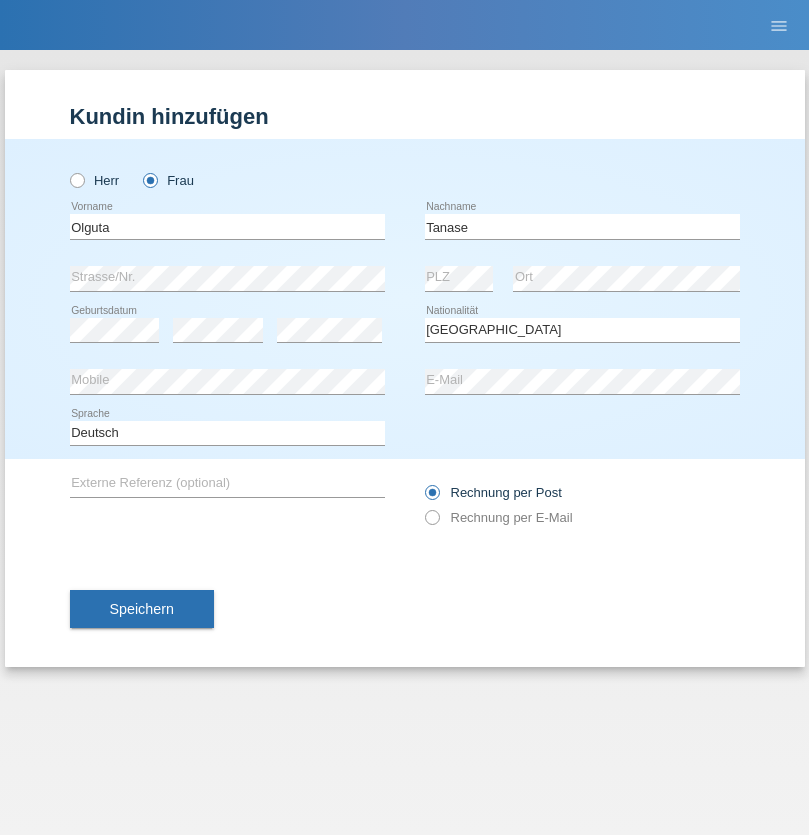 select on "C" 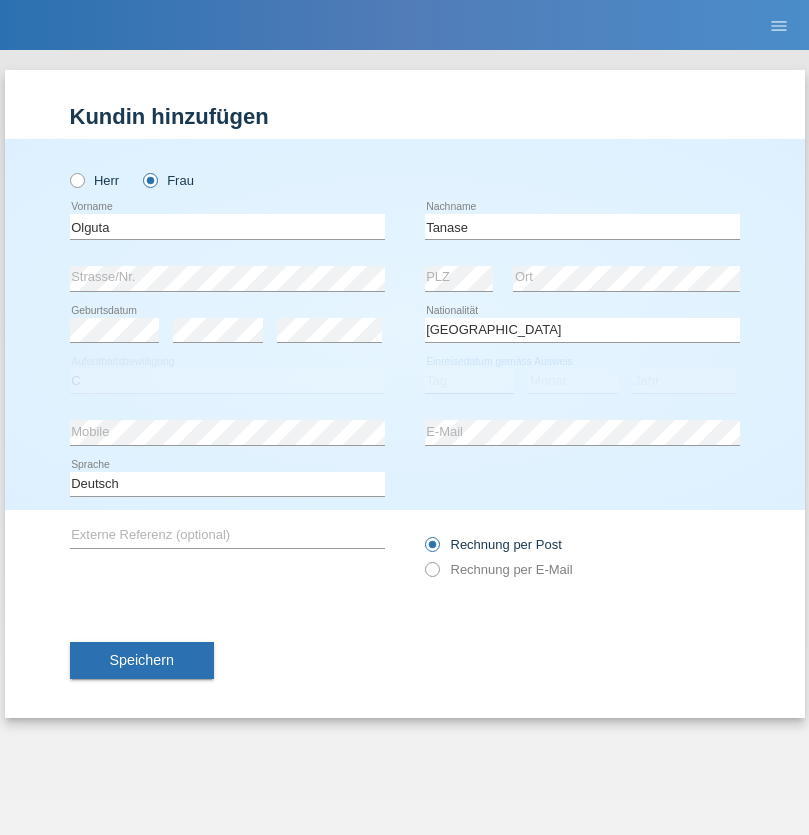 select on "22" 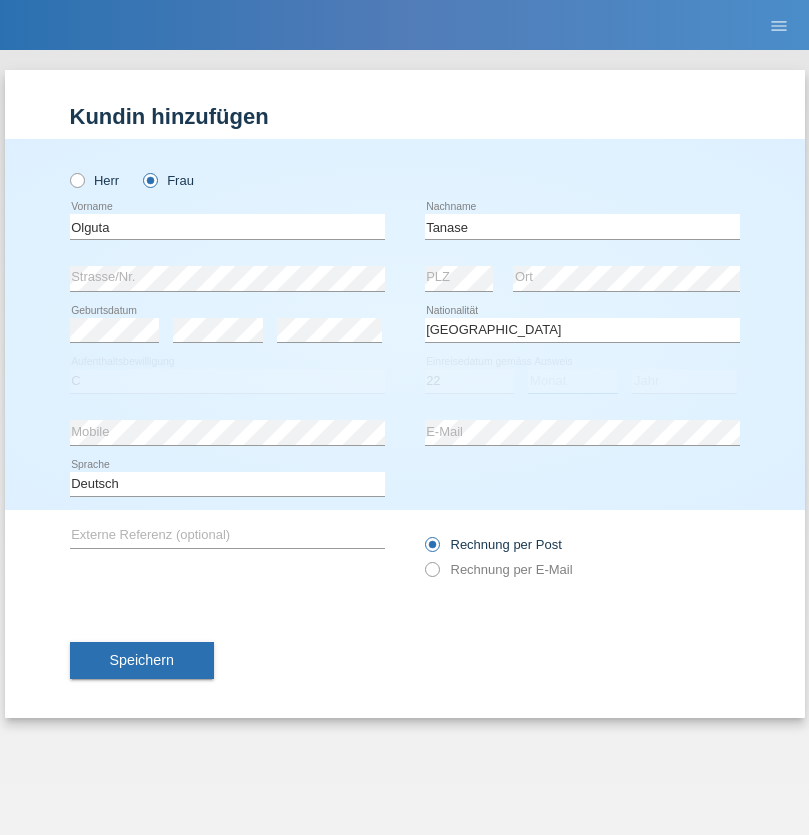 select on "07" 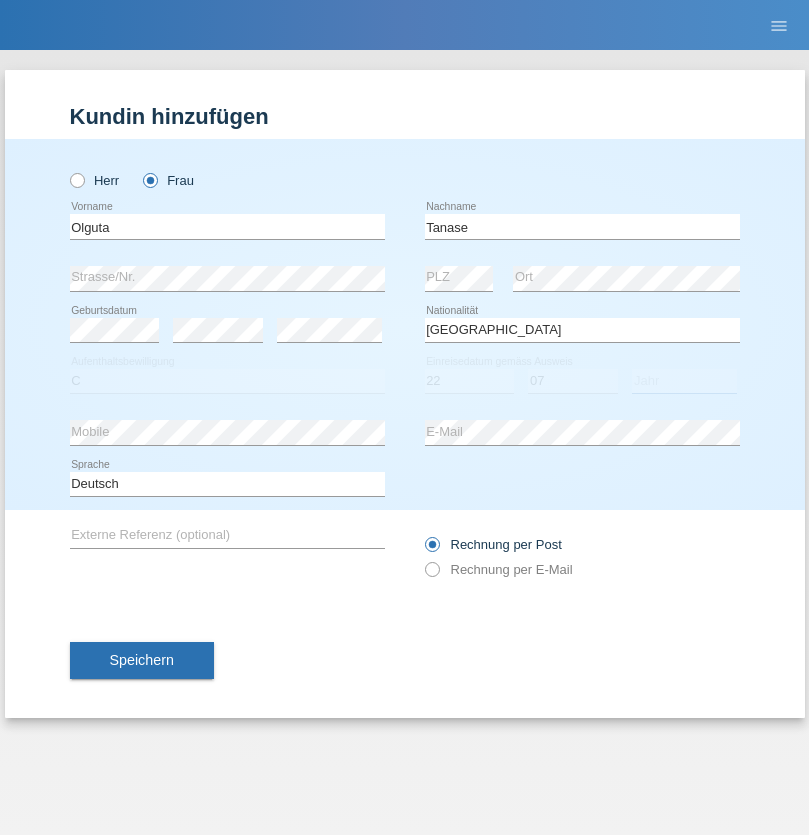 select on "2021" 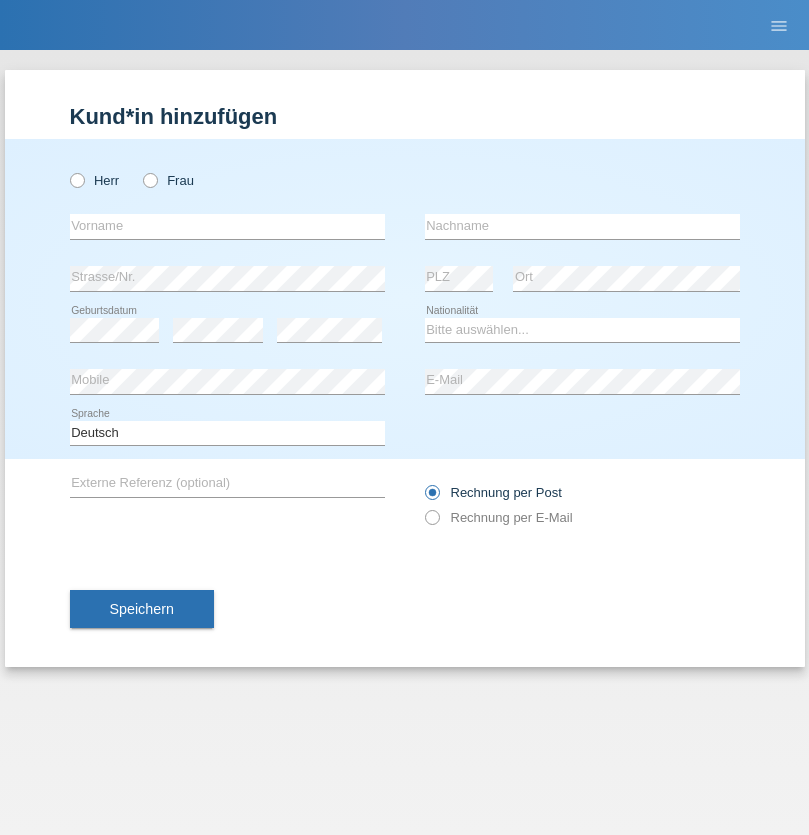 scroll, scrollTop: 0, scrollLeft: 0, axis: both 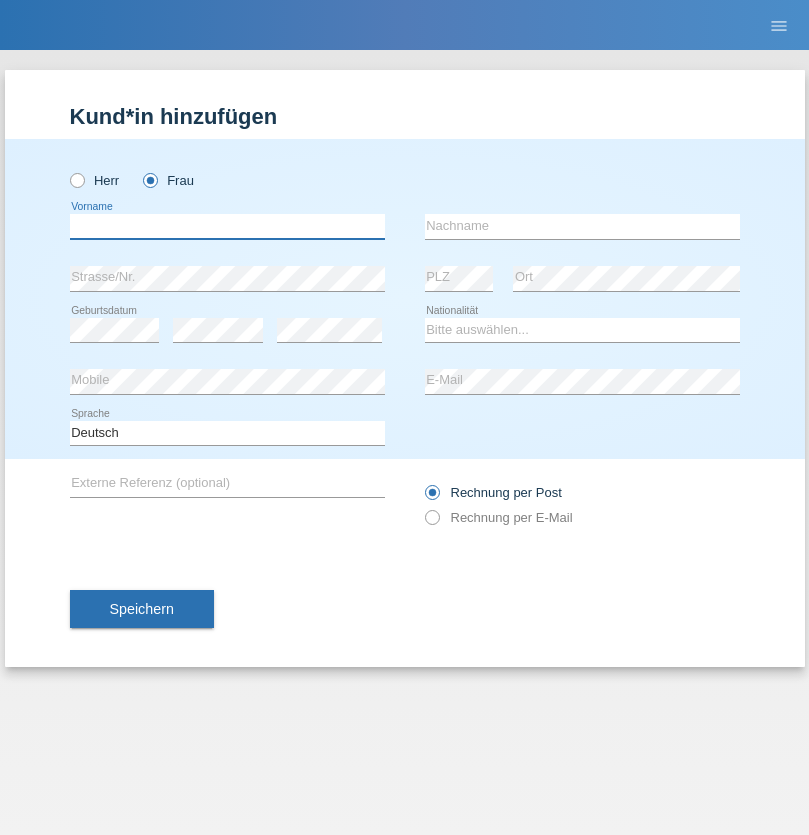 click at bounding box center (227, 226) 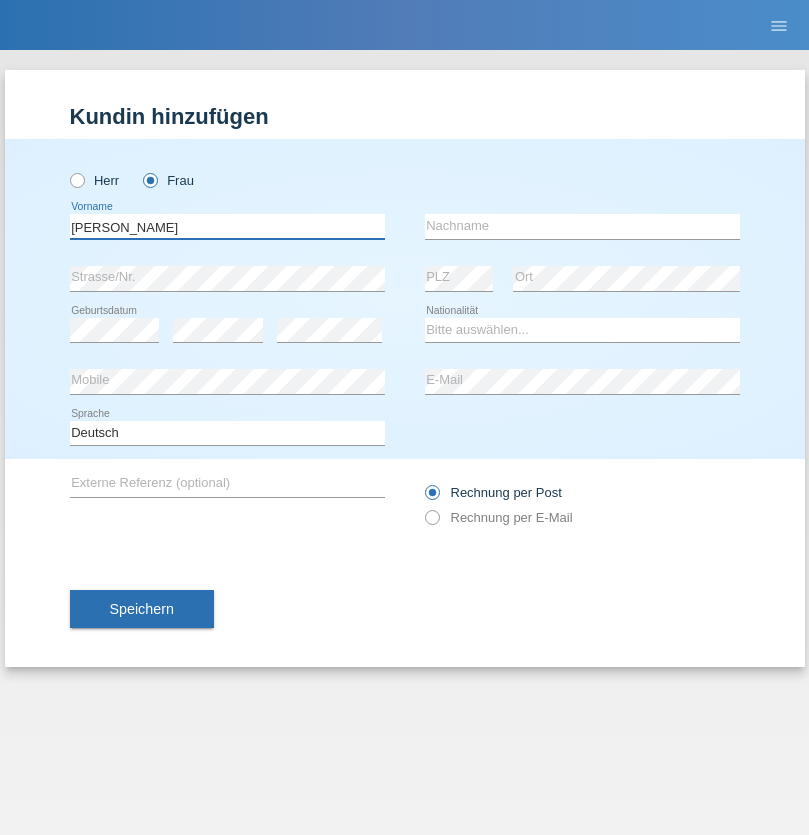 type on "[PERSON_NAME]" 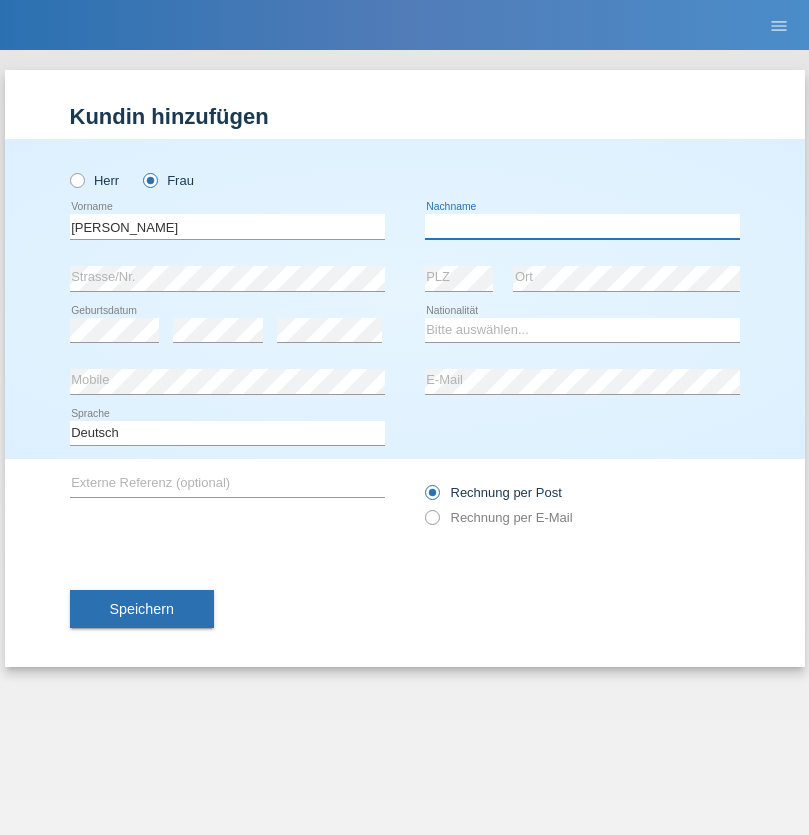 click at bounding box center [582, 226] 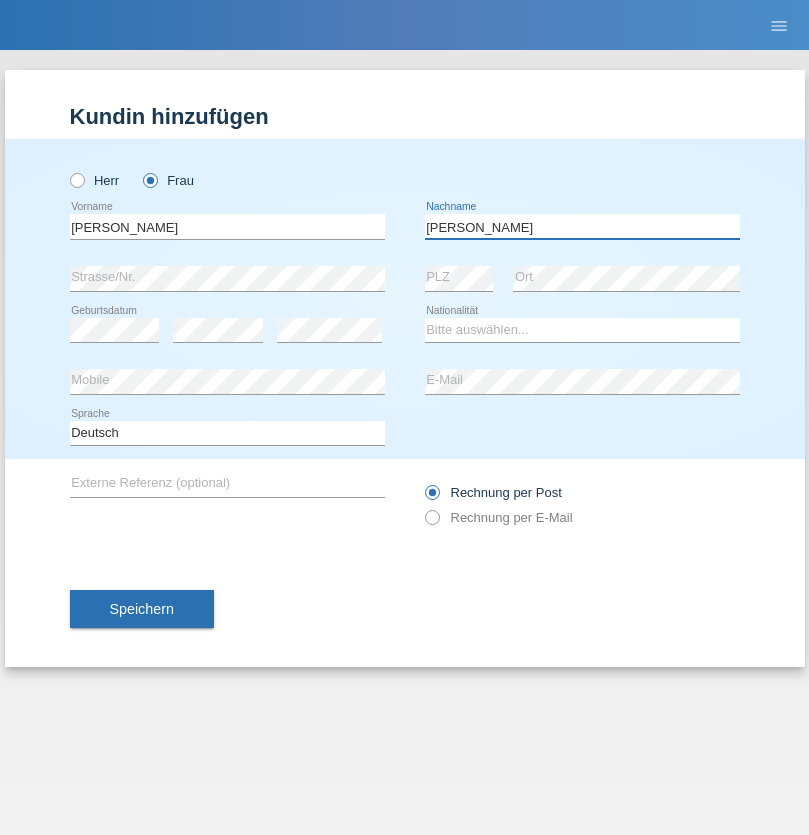 type on "Banz diaz" 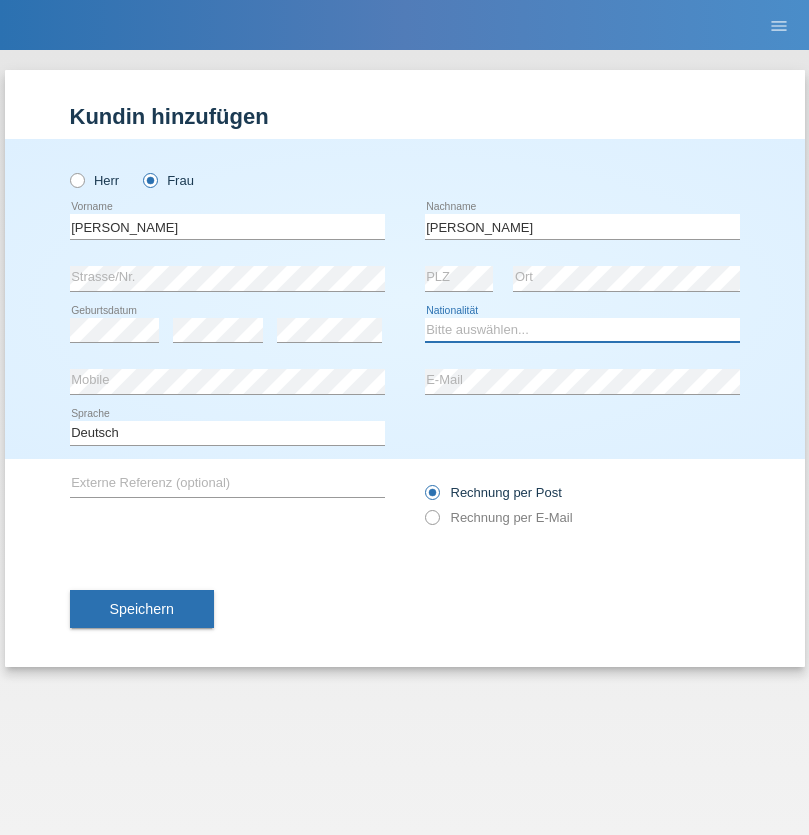 select on "CH" 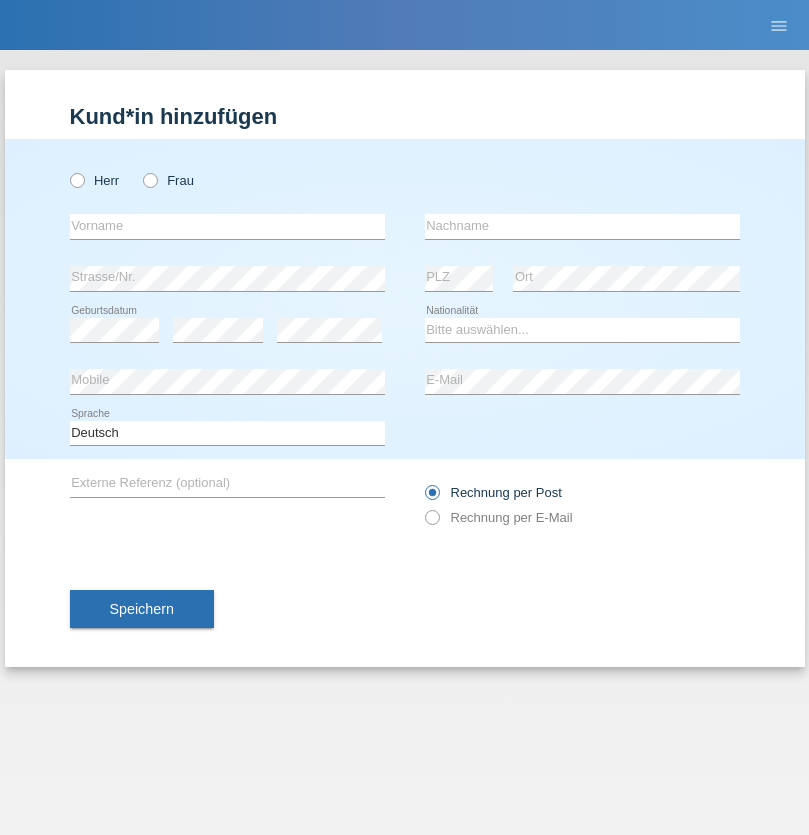 scroll, scrollTop: 0, scrollLeft: 0, axis: both 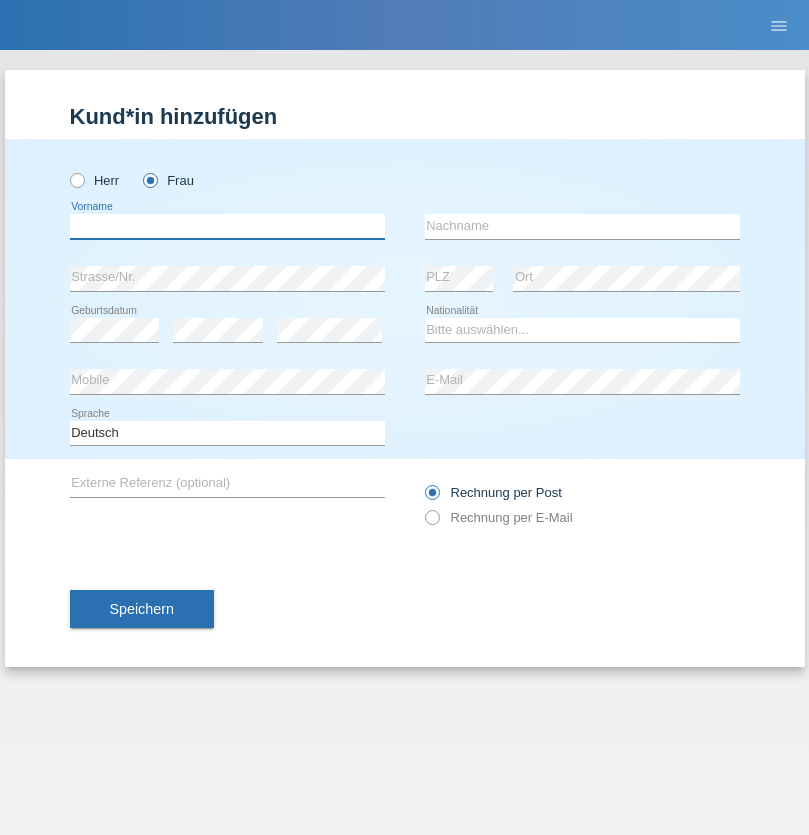 click at bounding box center (227, 226) 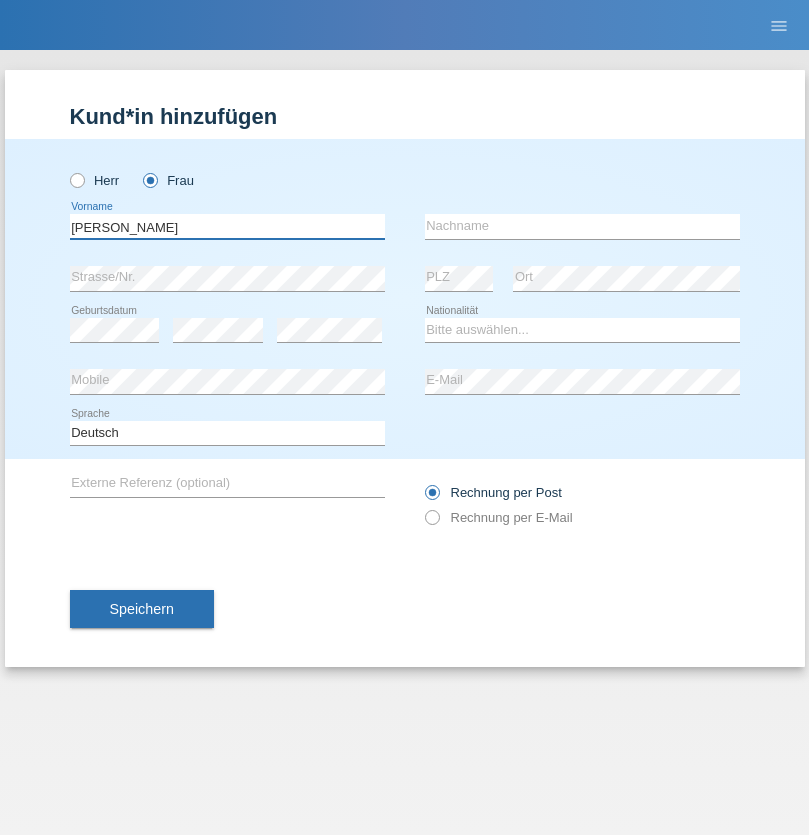 type on "Shannon" 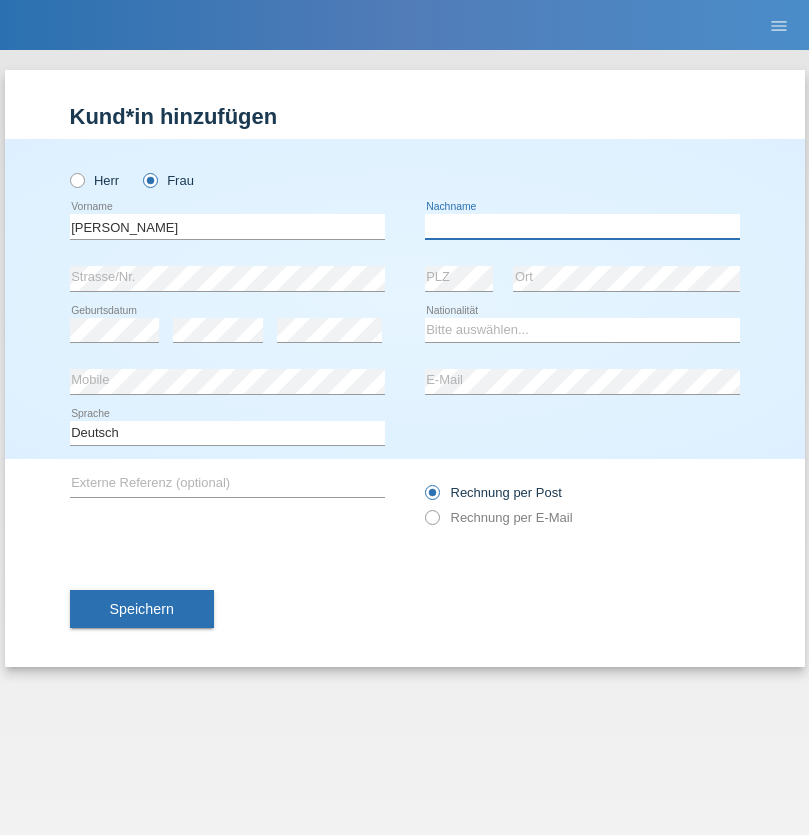 click at bounding box center [582, 226] 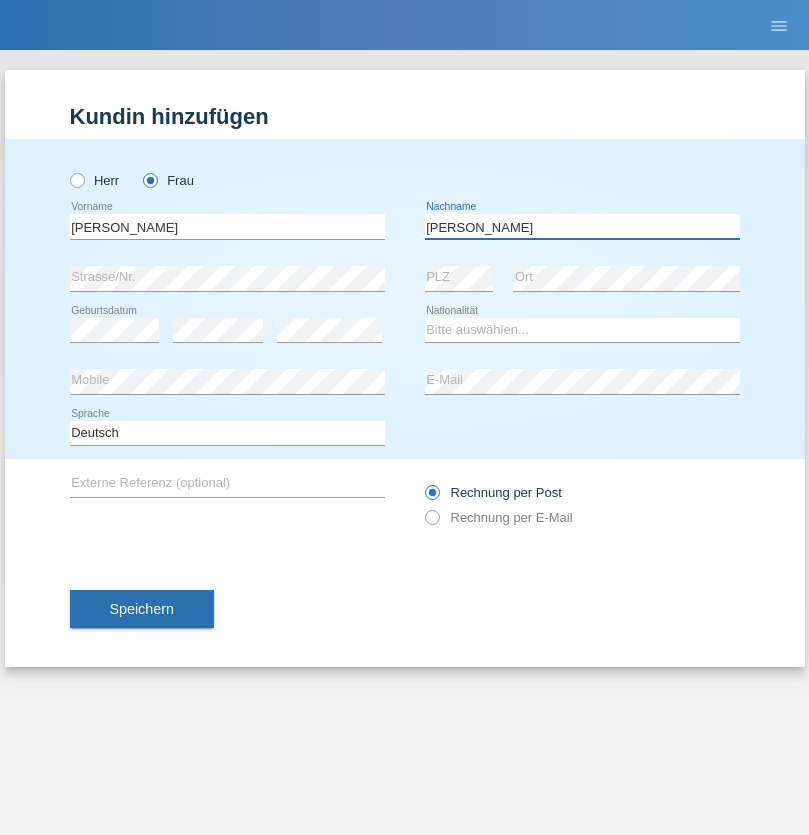type on "Banz diaz" 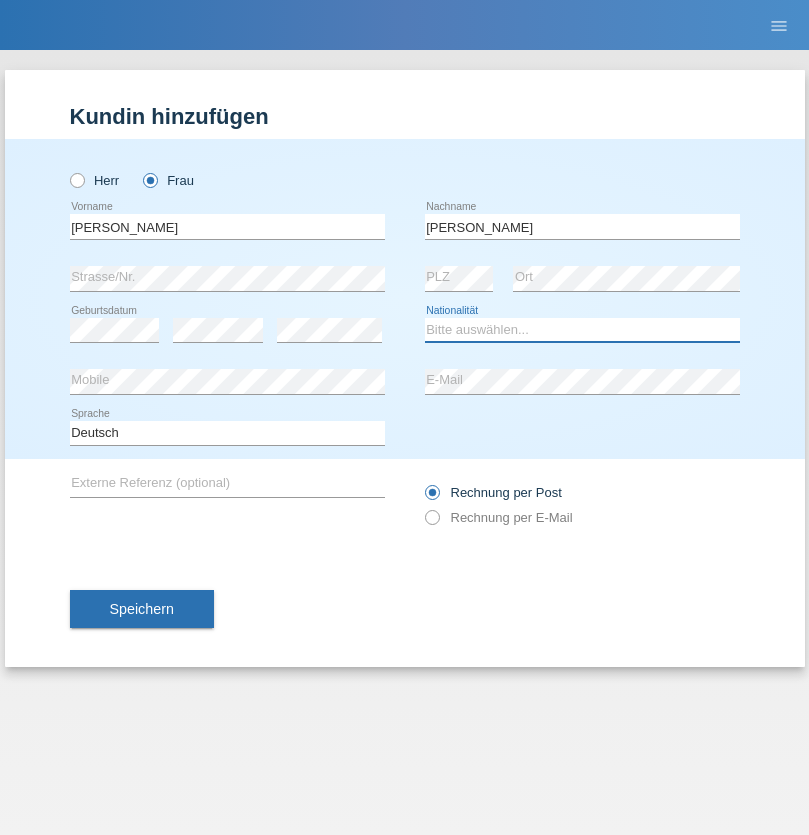 select on "CH" 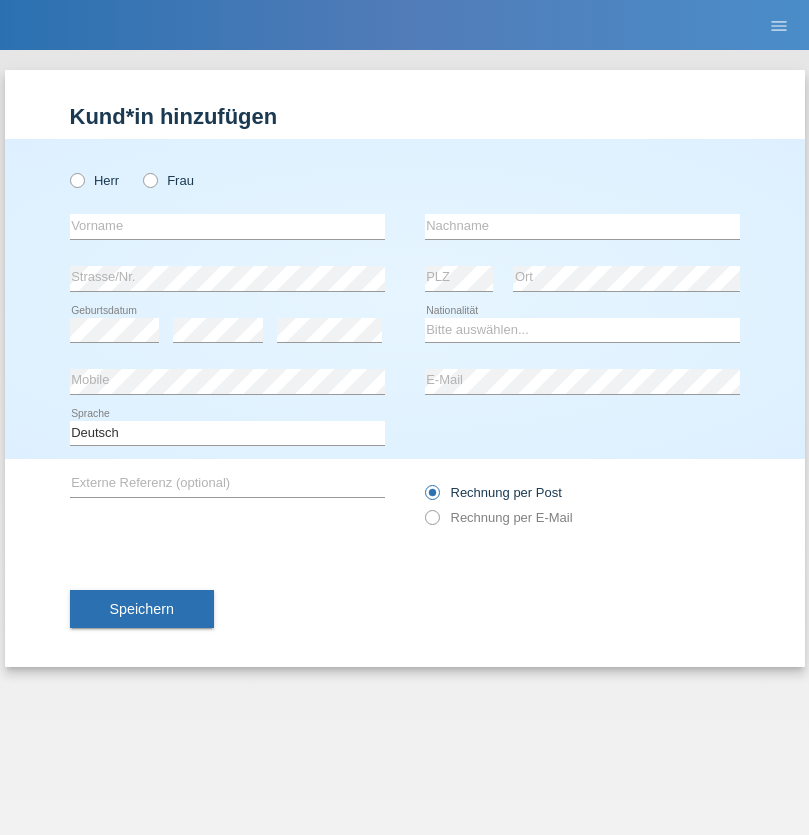 scroll, scrollTop: 0, scrollLeft: 0, axis: both 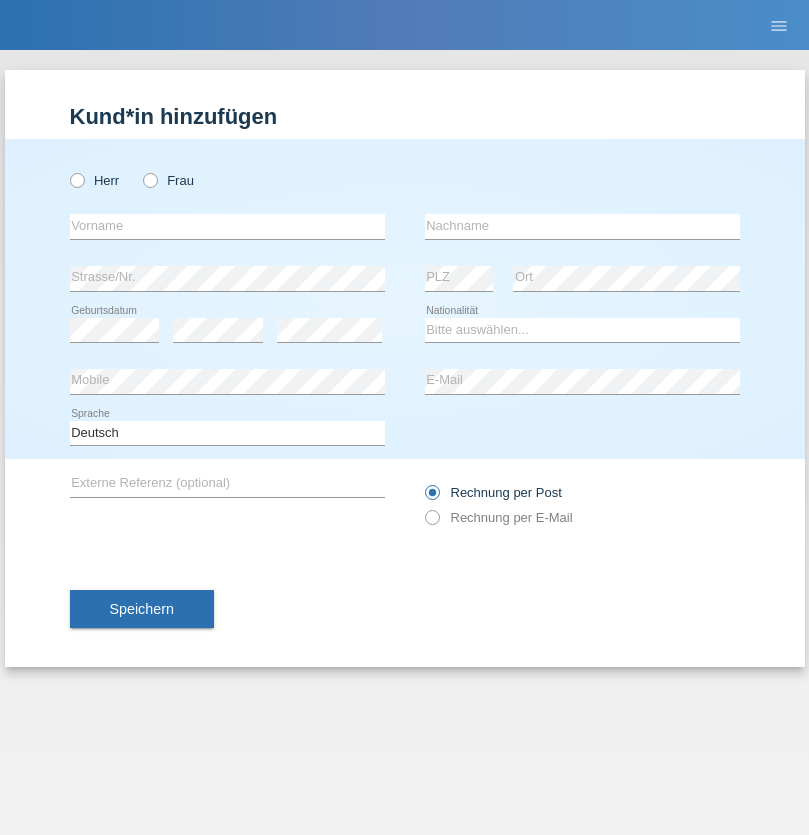 radio on "true" 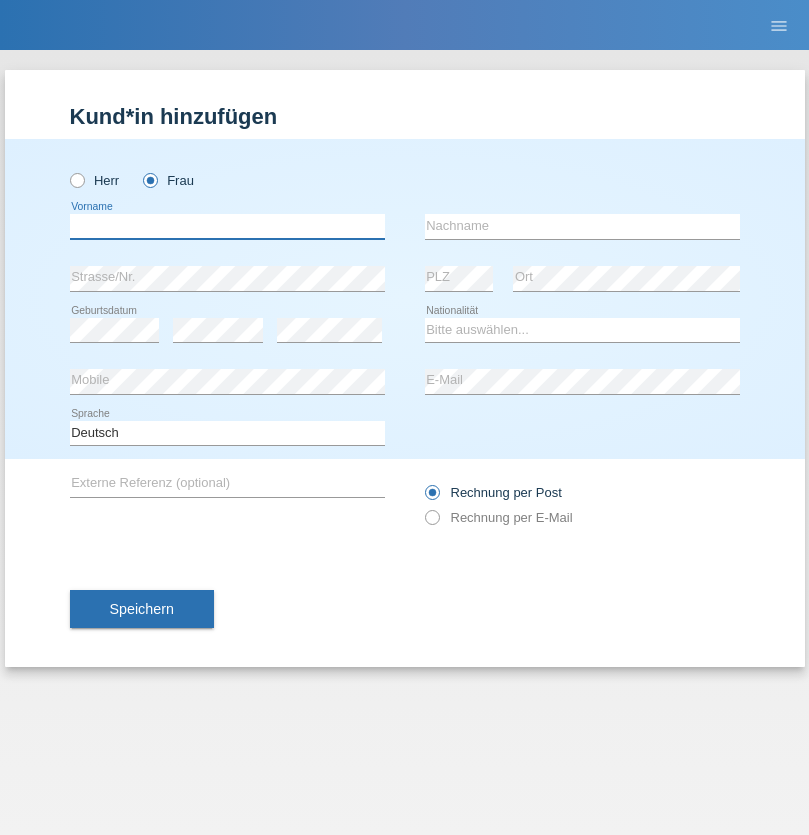 click at bounding box center (227, 226) 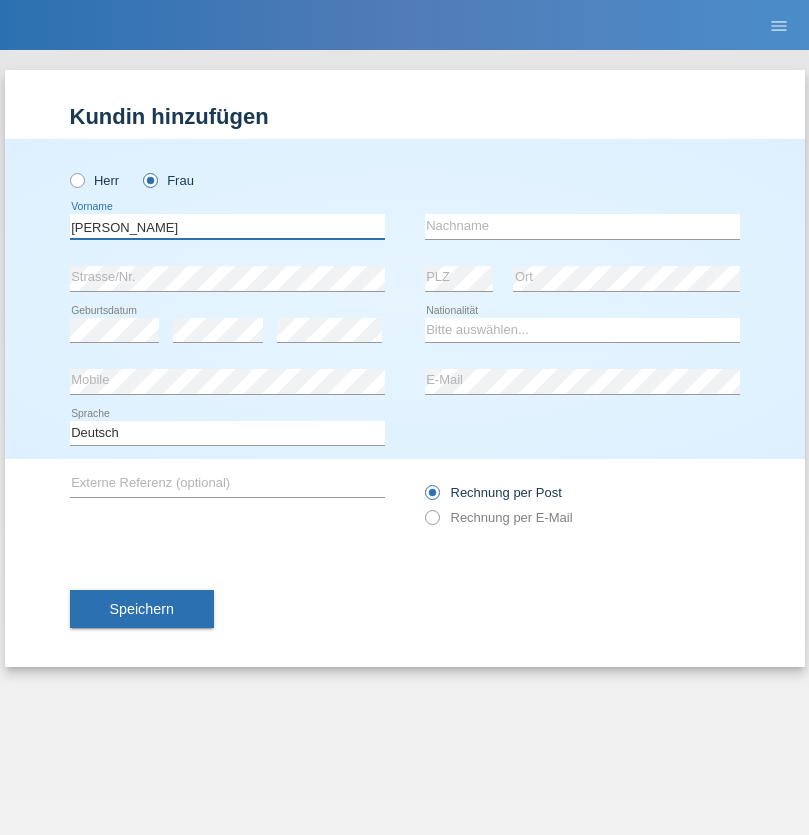 type on "[PERSON_NAME]" 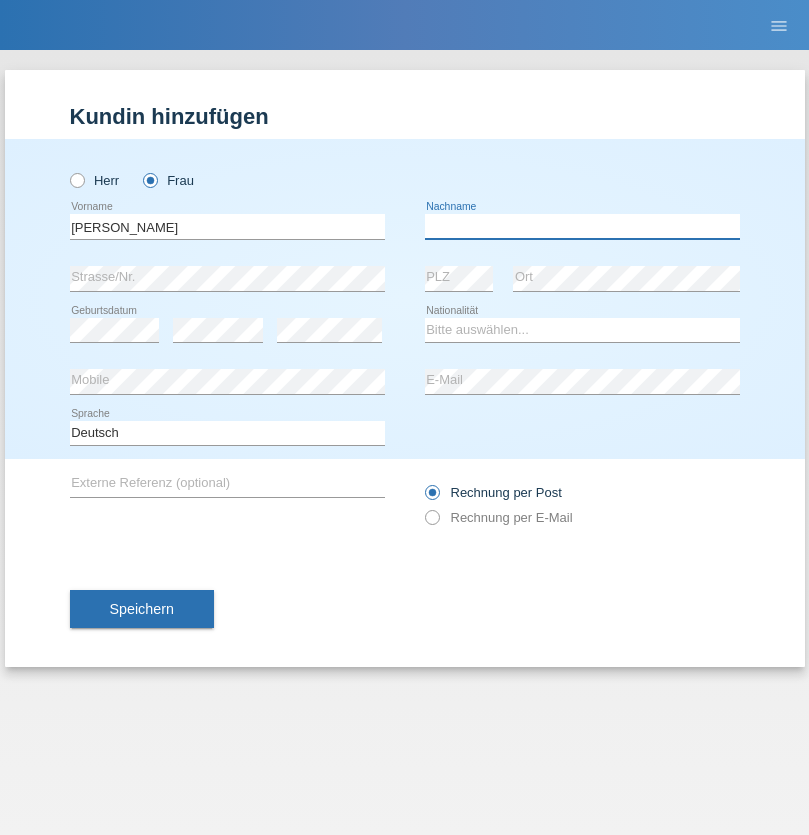 click at bounding box center (582, 226) 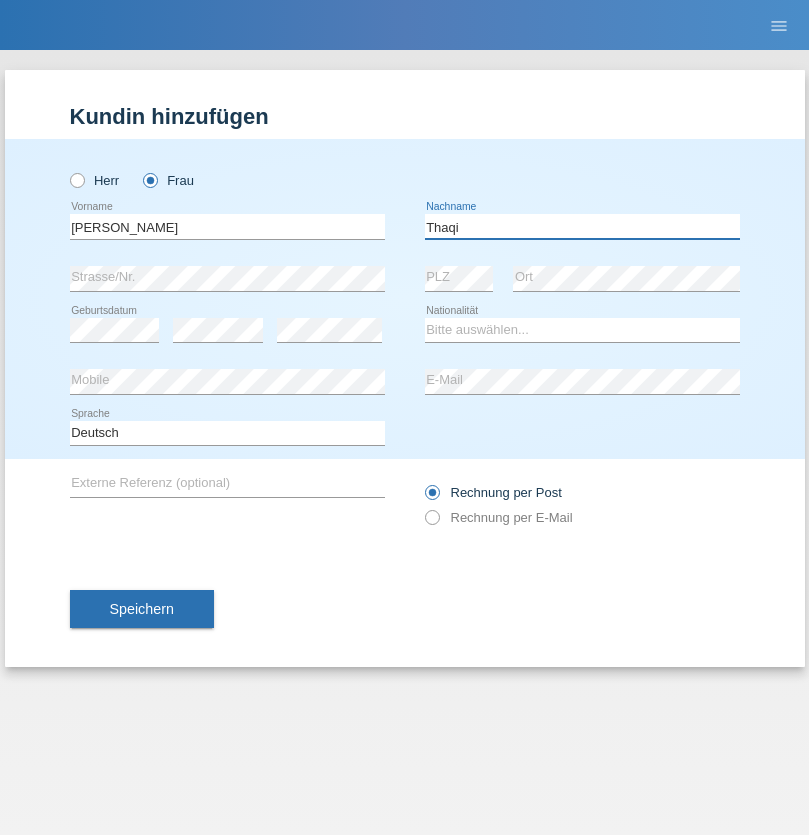 type on "Thaqi" 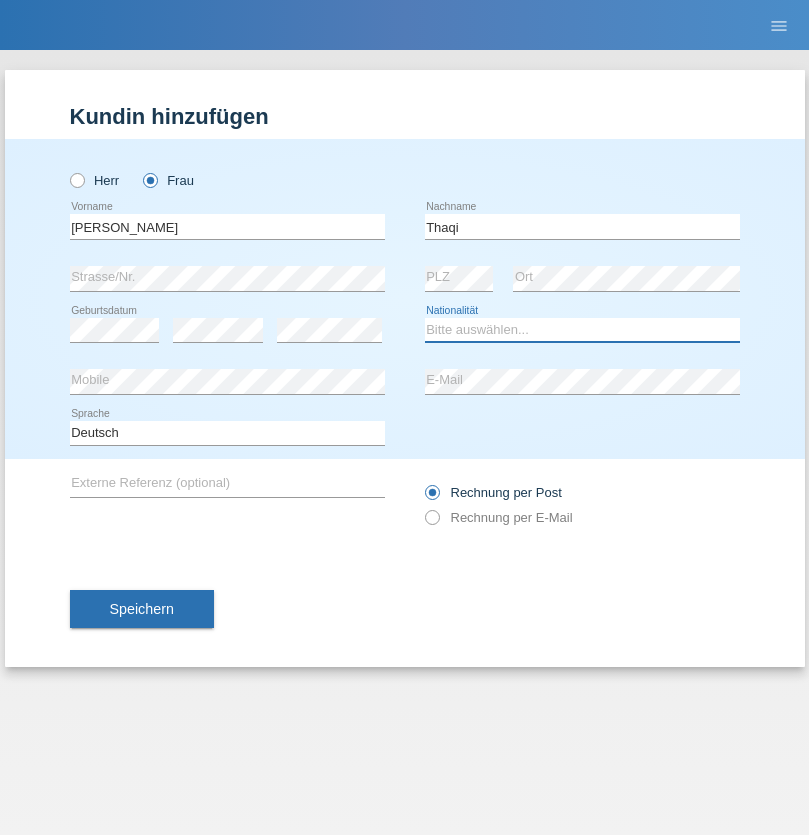 select on "XK" 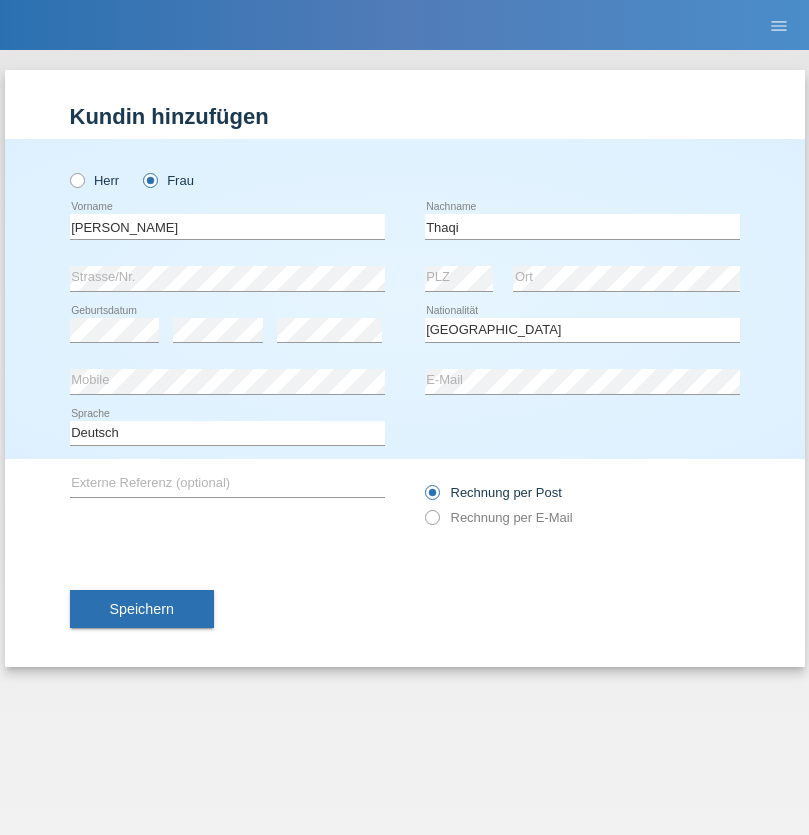 select on "C" 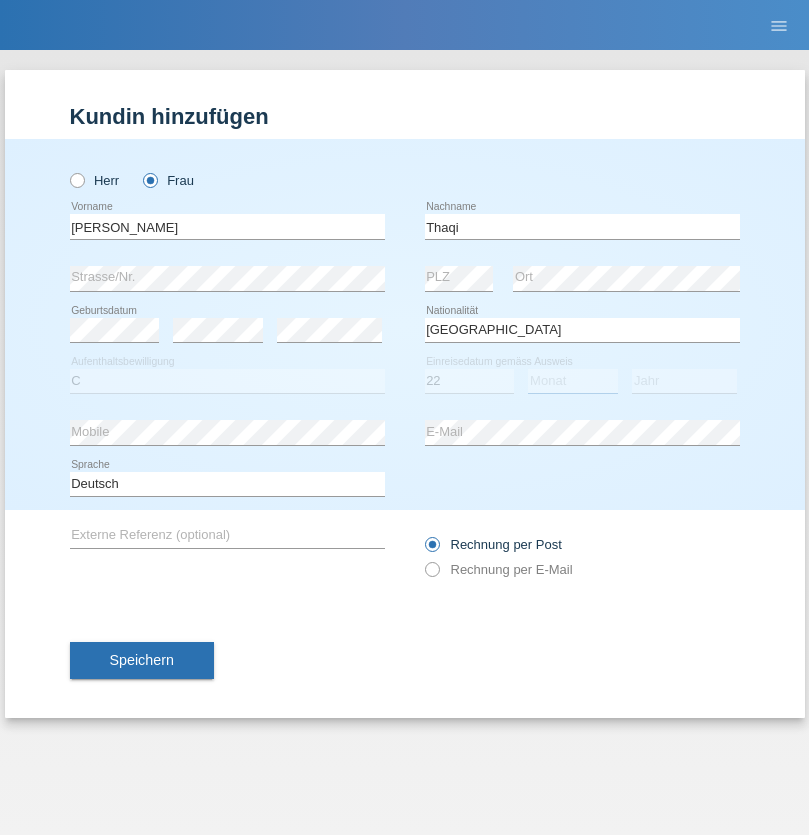 select on "07" 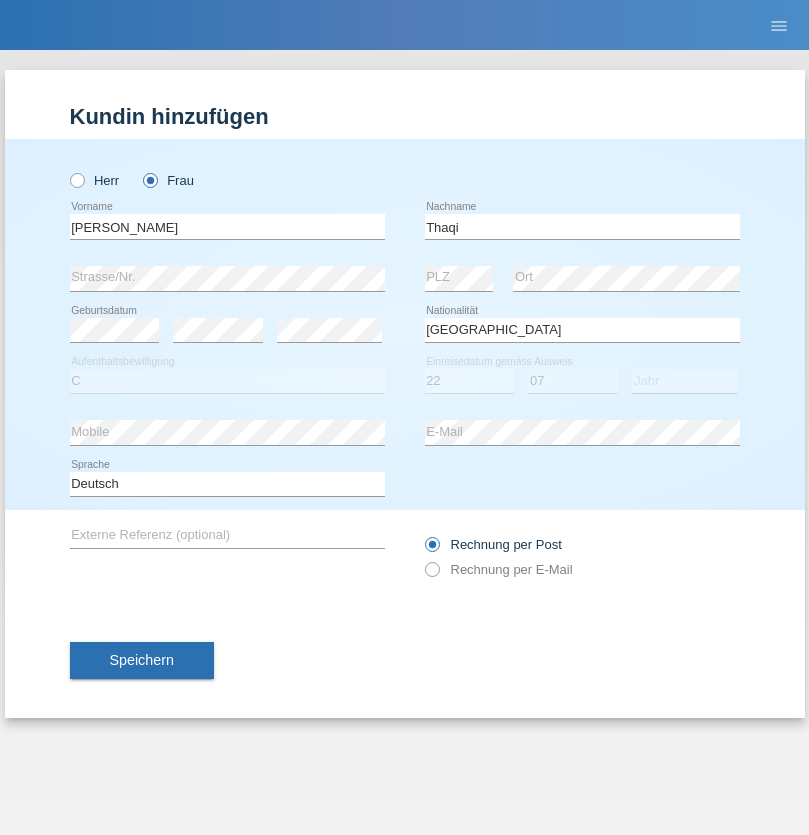 select on "2021" 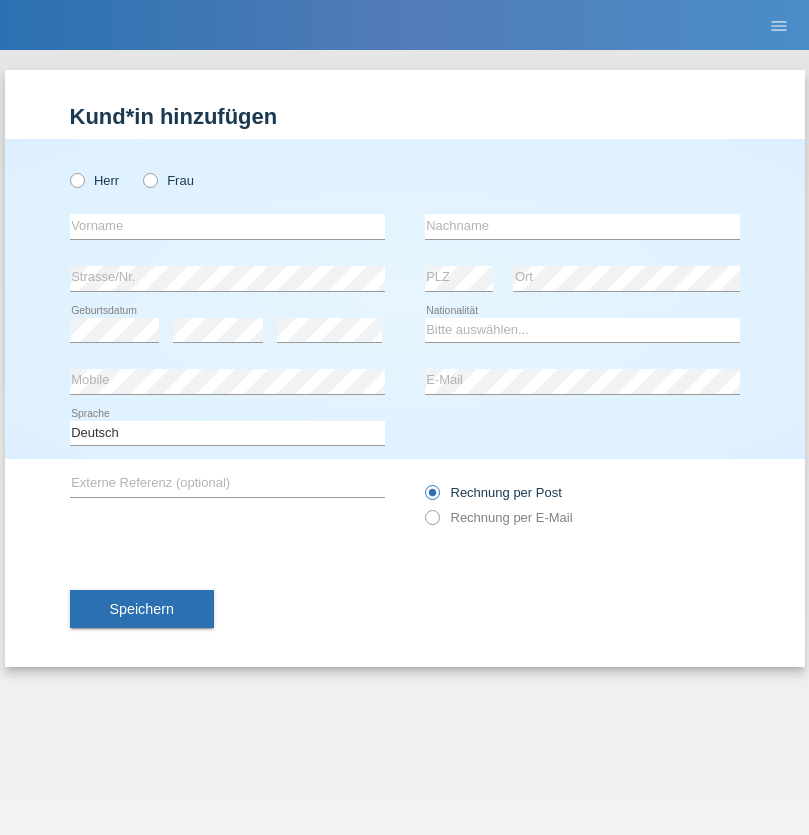 scroll, scrollTop: 0, scrollLeft: 0, axis: both 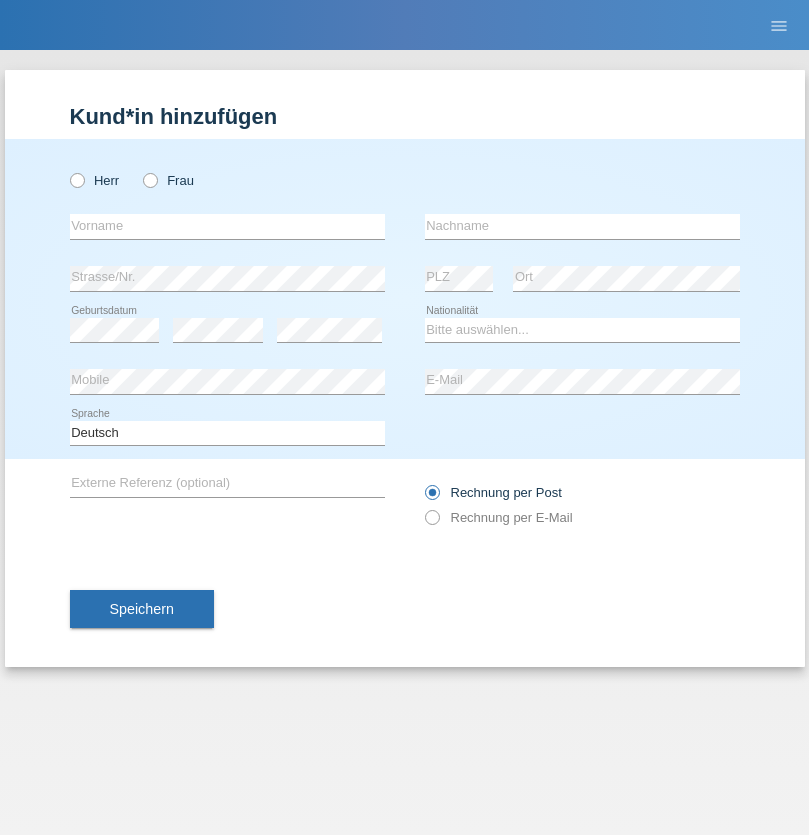 radio on "true" 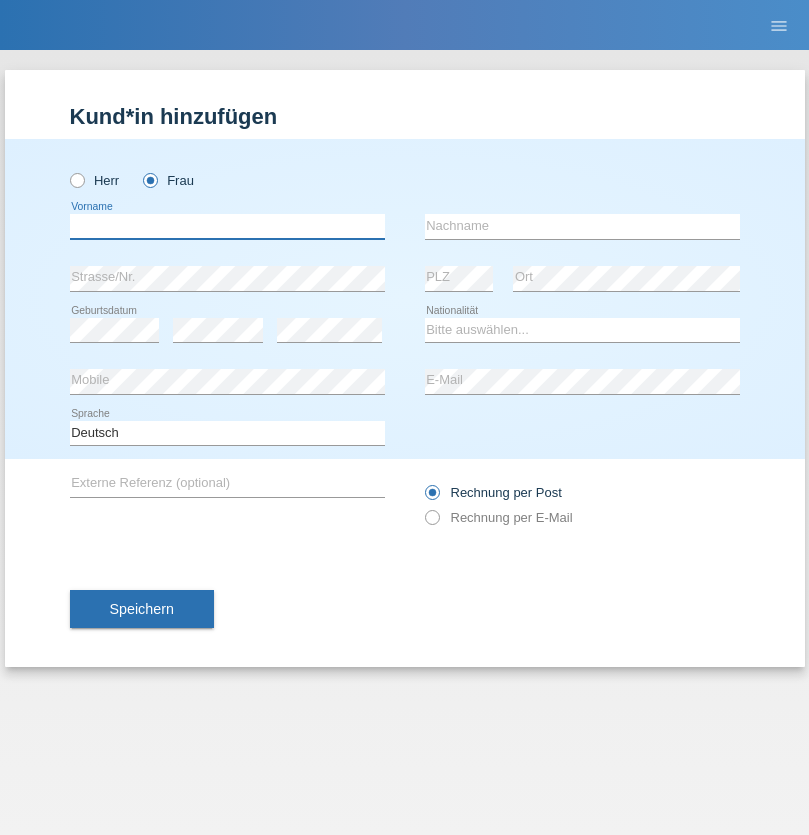 click at bounding box center [227, 226] 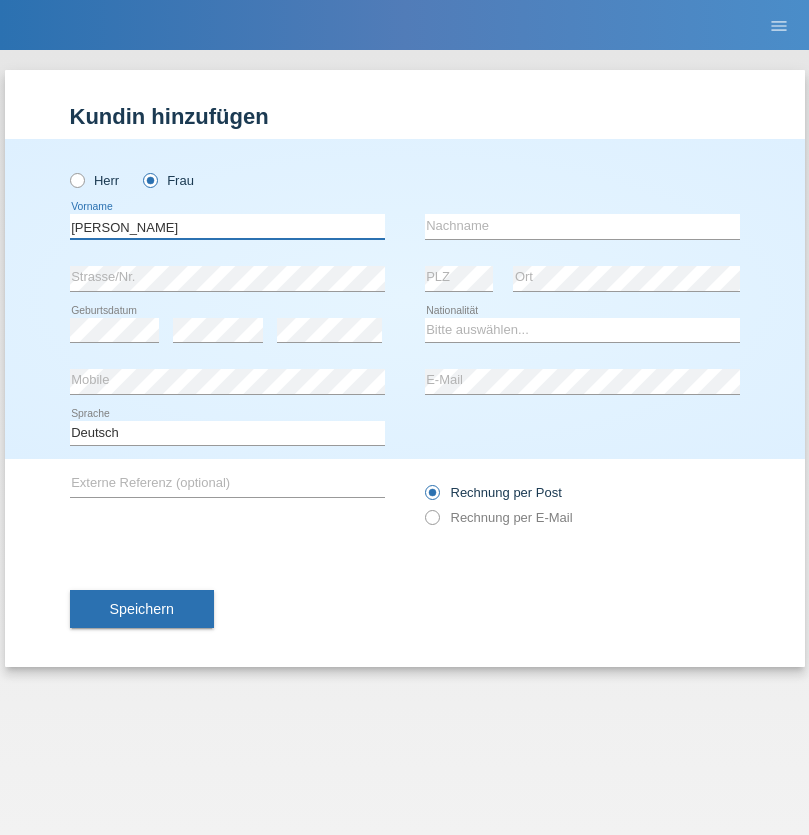 type on "[PERSON_NAME]" 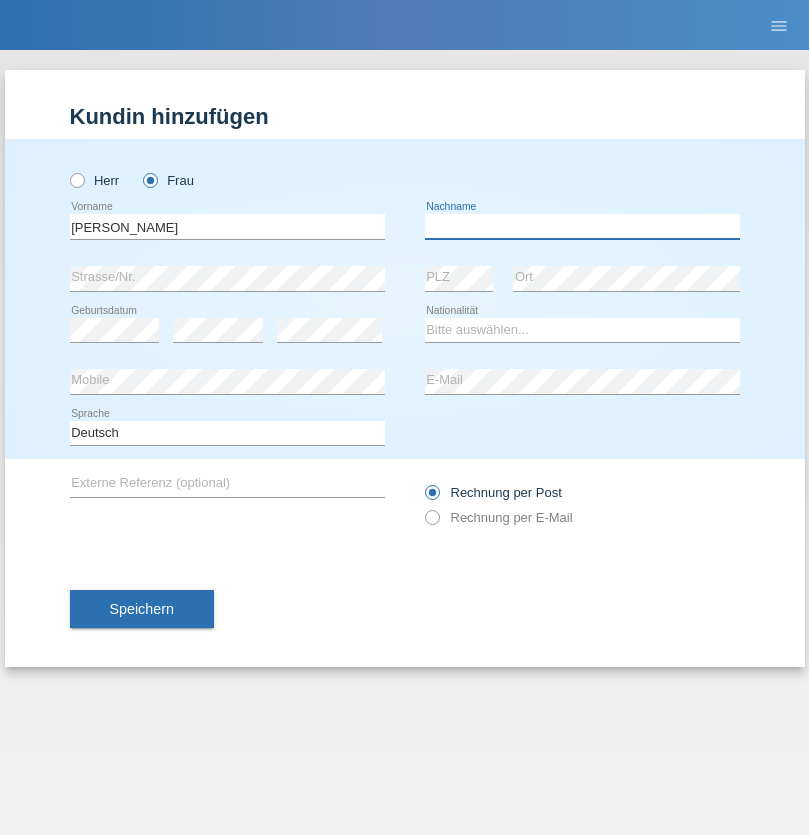click at bounding box center [582, 226] 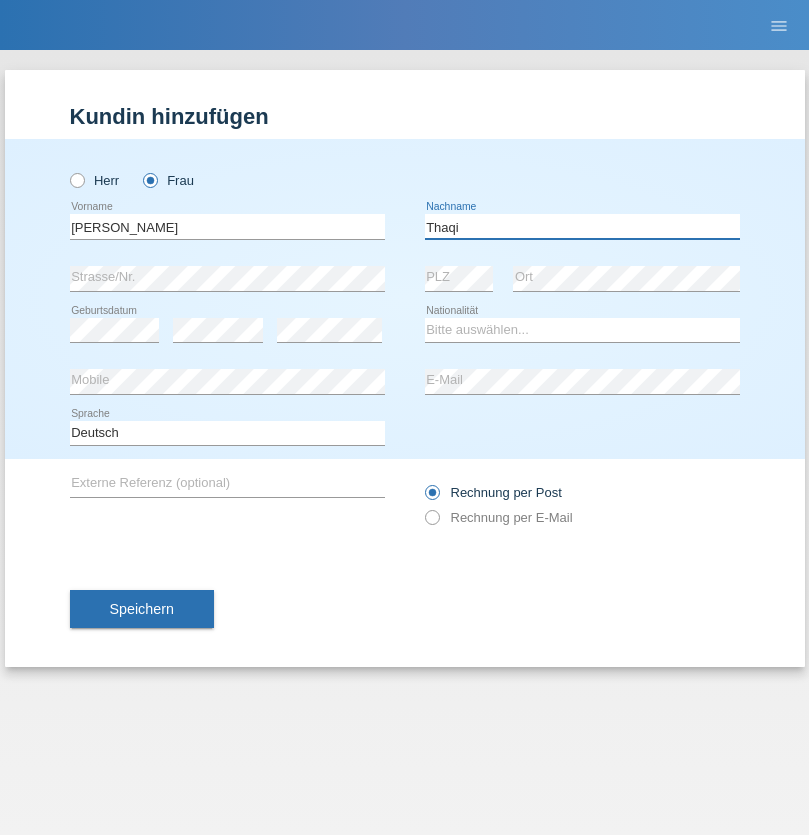 type on "Thaqi" 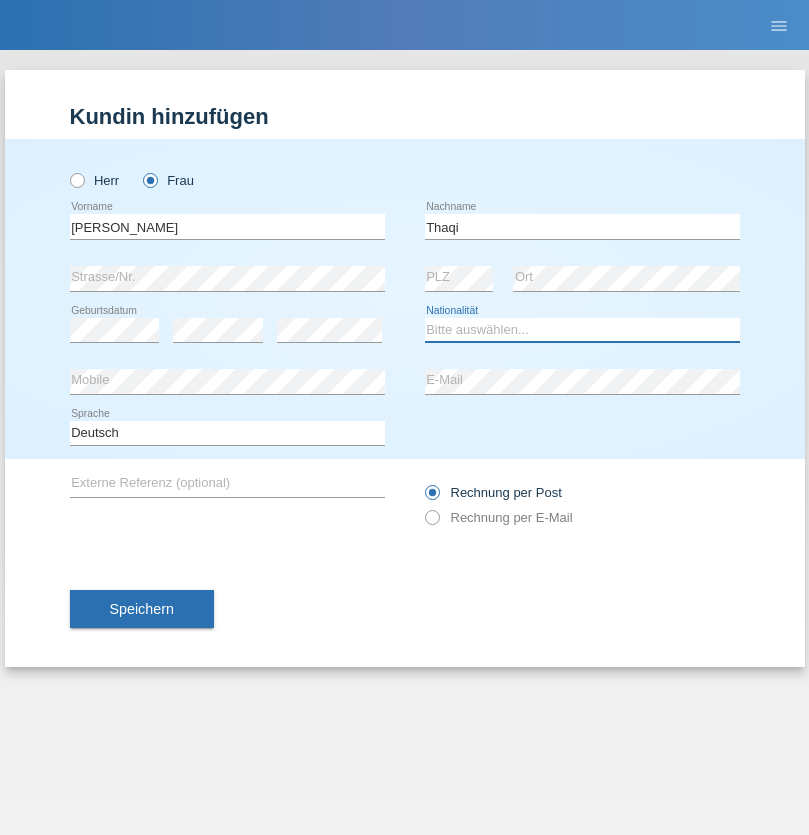 select on "XK" 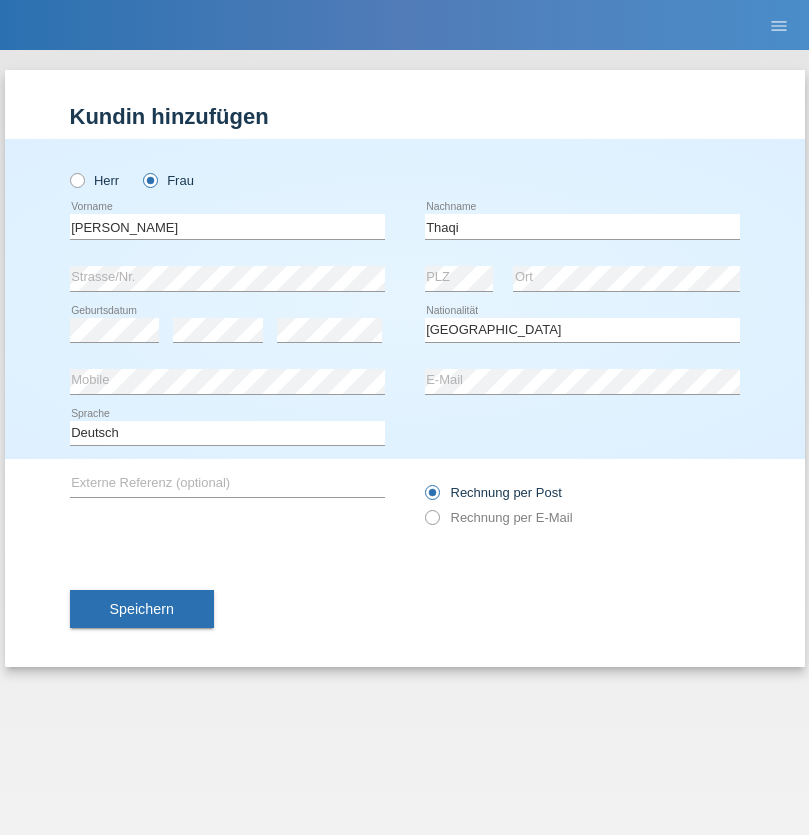 select on "C" 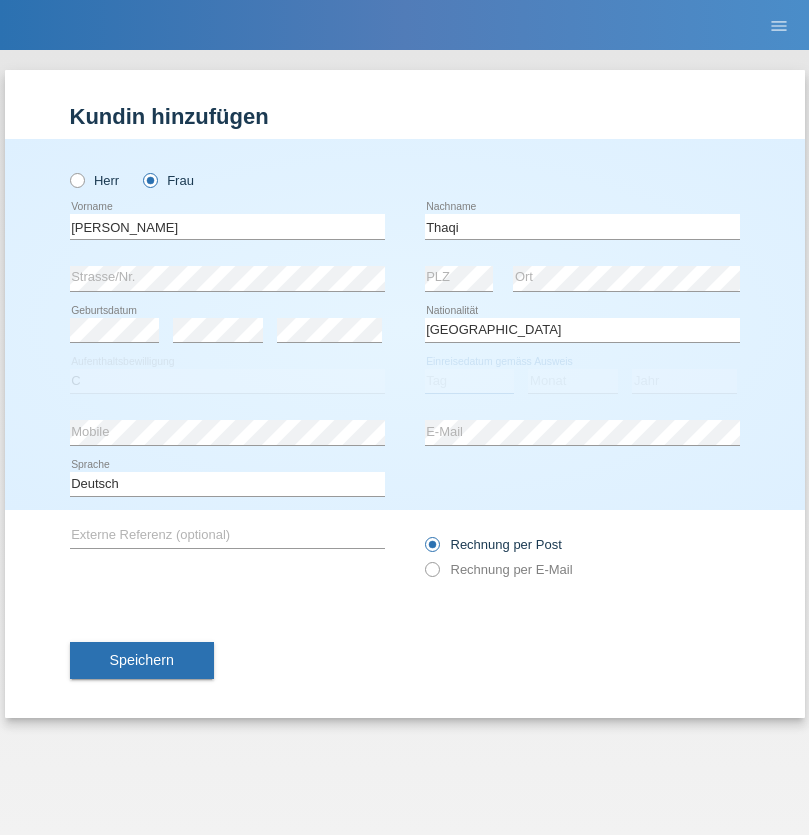 select on "22" 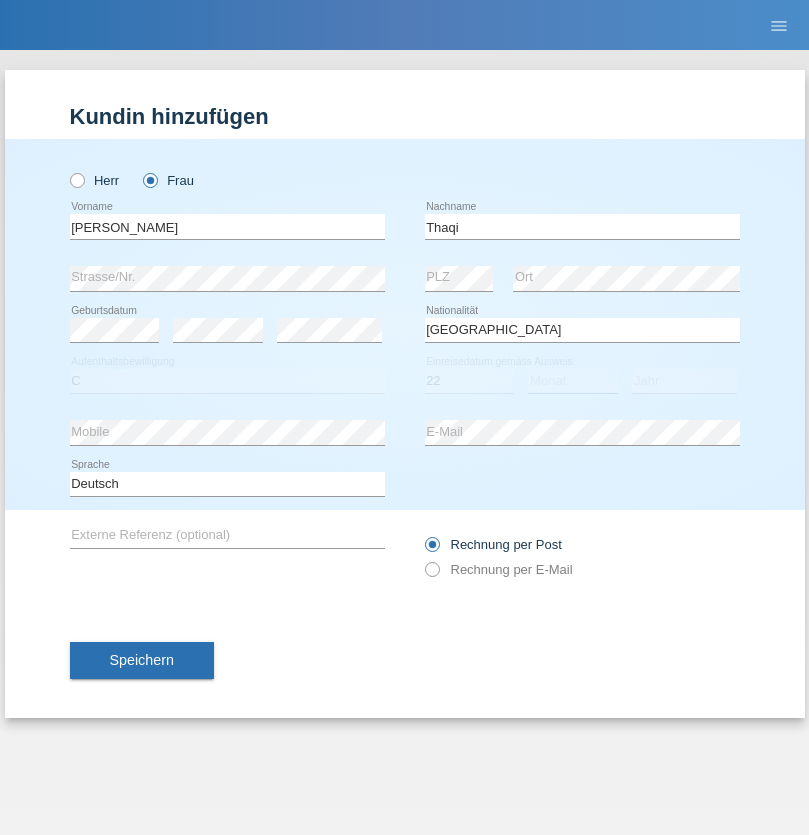 select on "07" 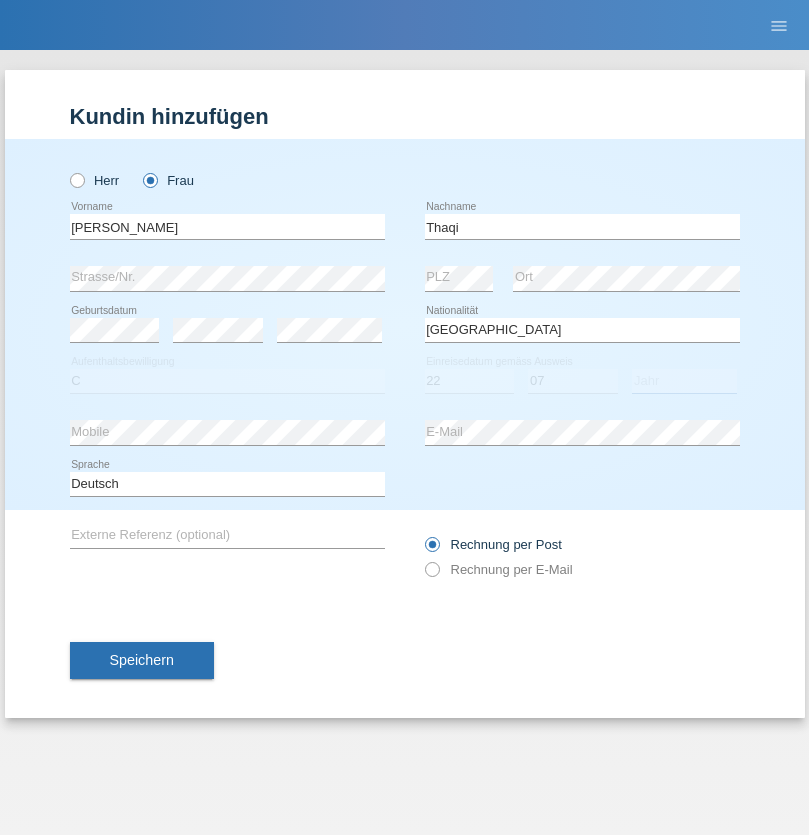select on "2021" 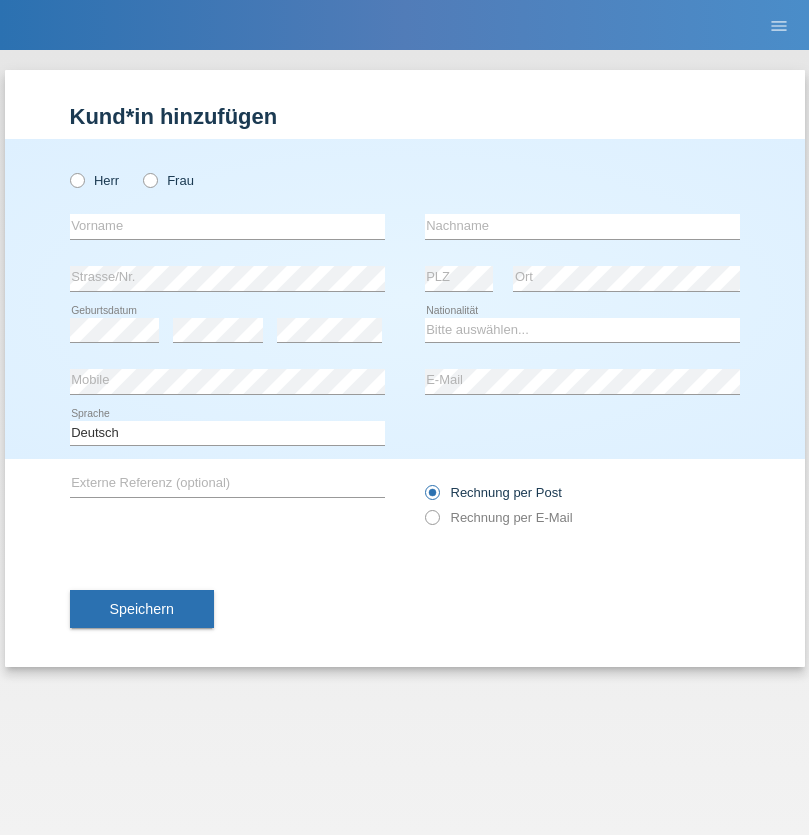 scroll, scrollTop: 0, scrollLeft: 0, axis: both 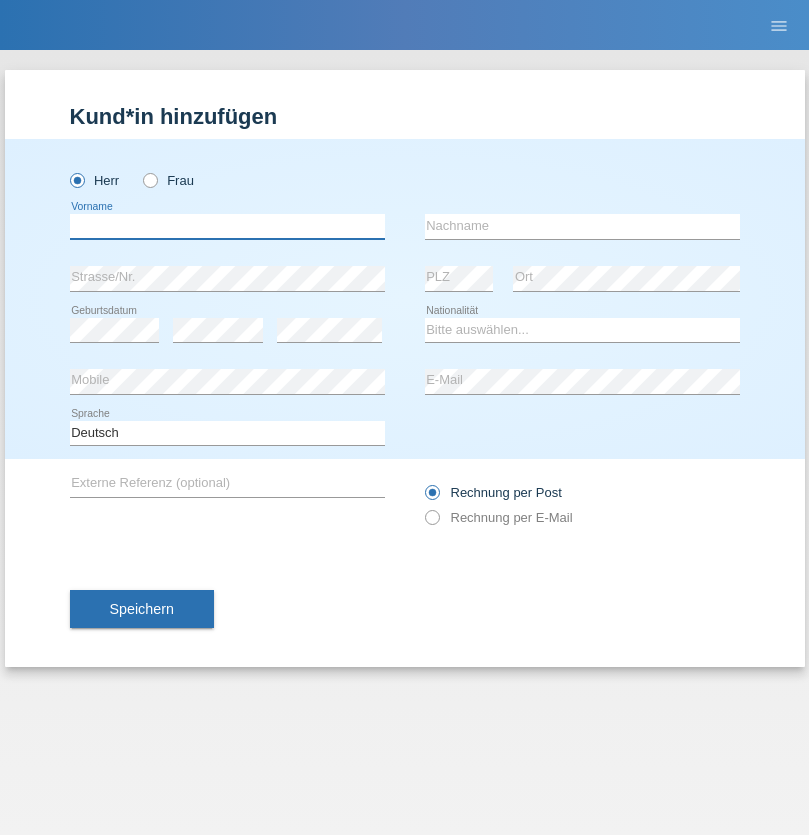 click at bounding box center (227, 226) 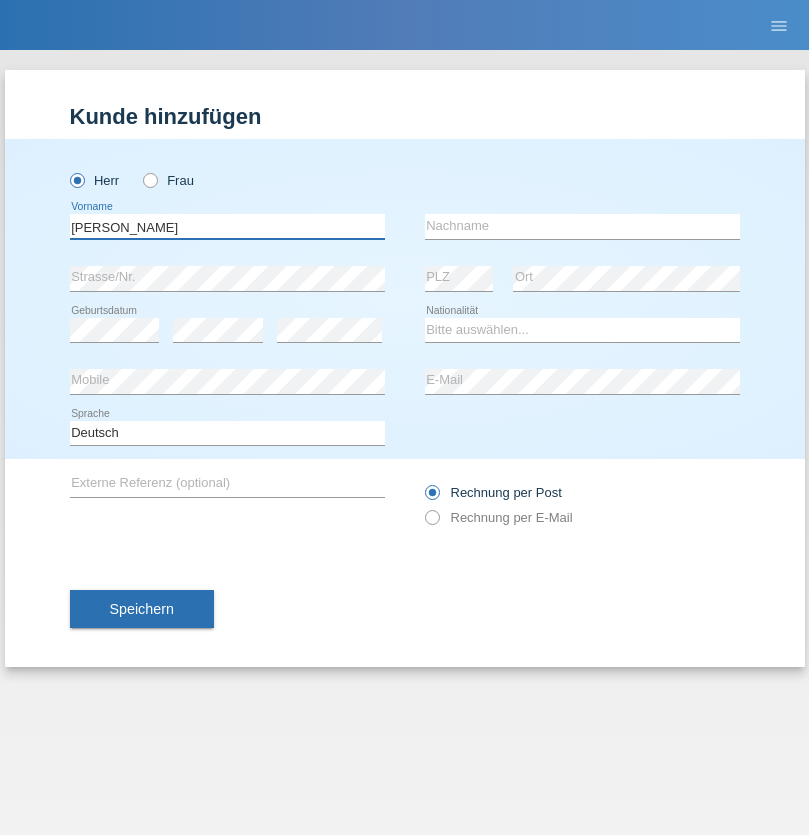type on "Oliver" 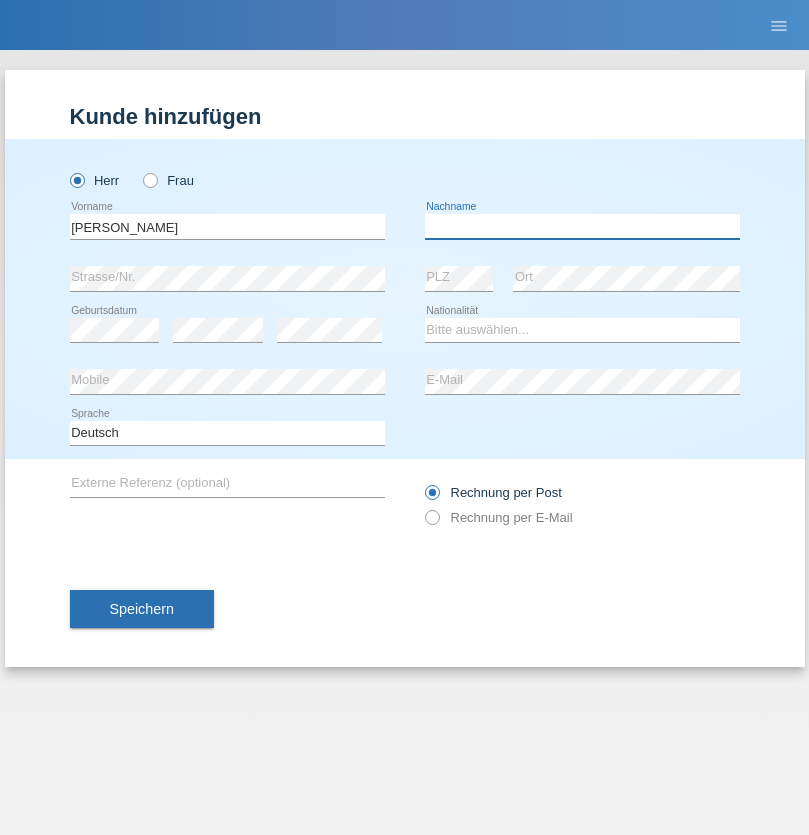 click at bounding box center (582, 226) 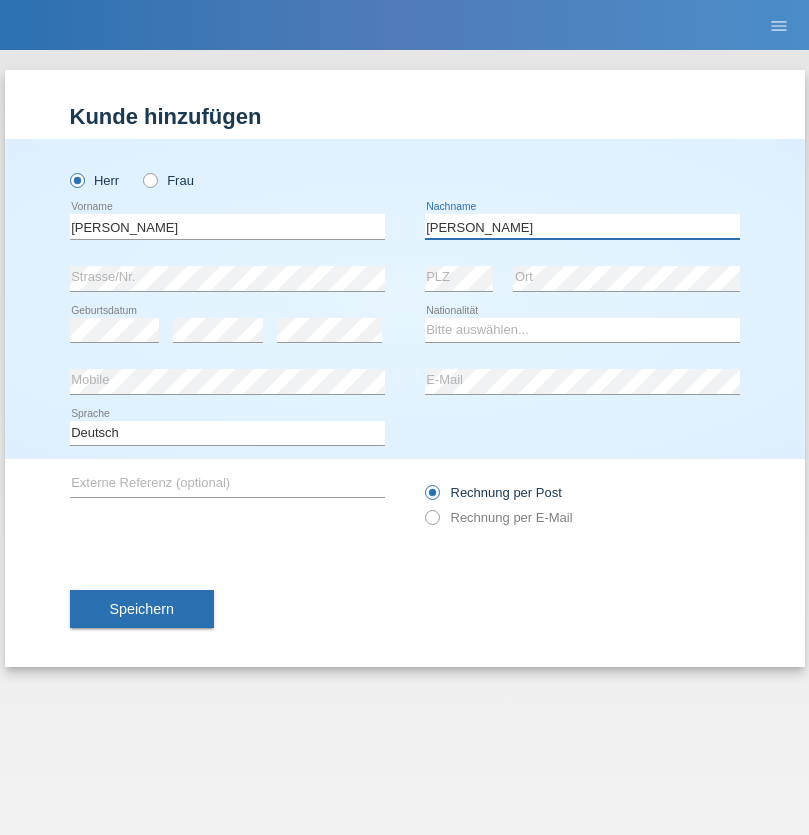 type on "Kuzmanoski" 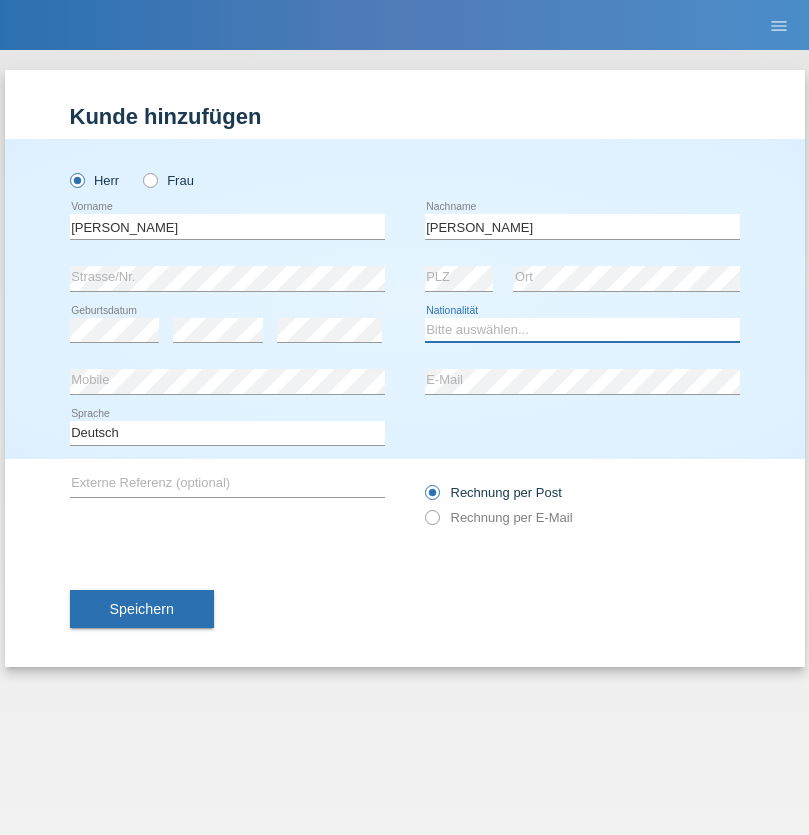 select on "CH" 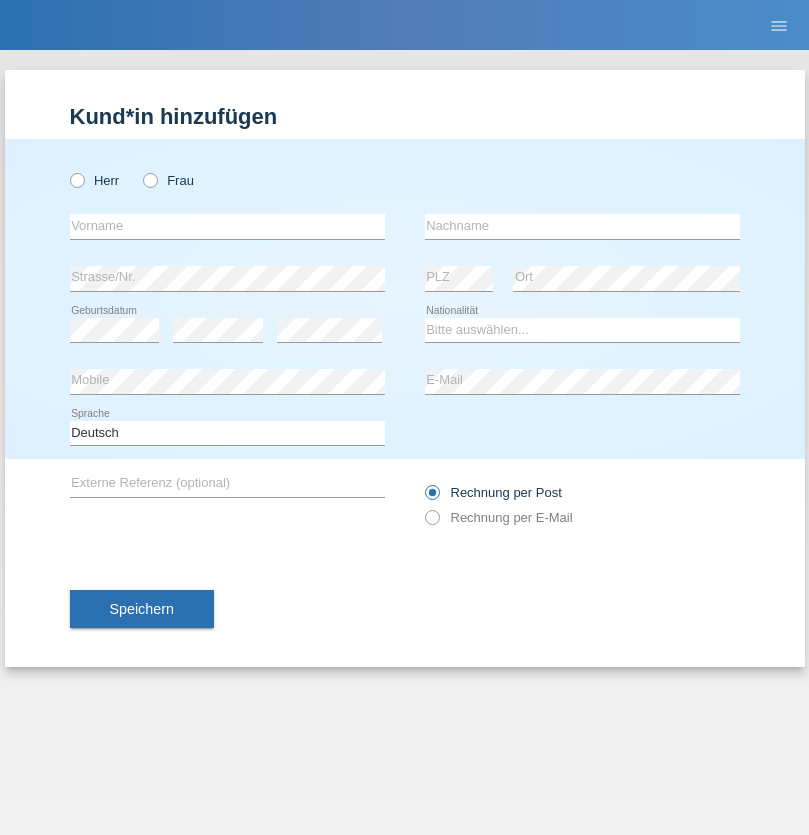 scroll, scrollTop: 0, scrollLeft: 0, axis: both 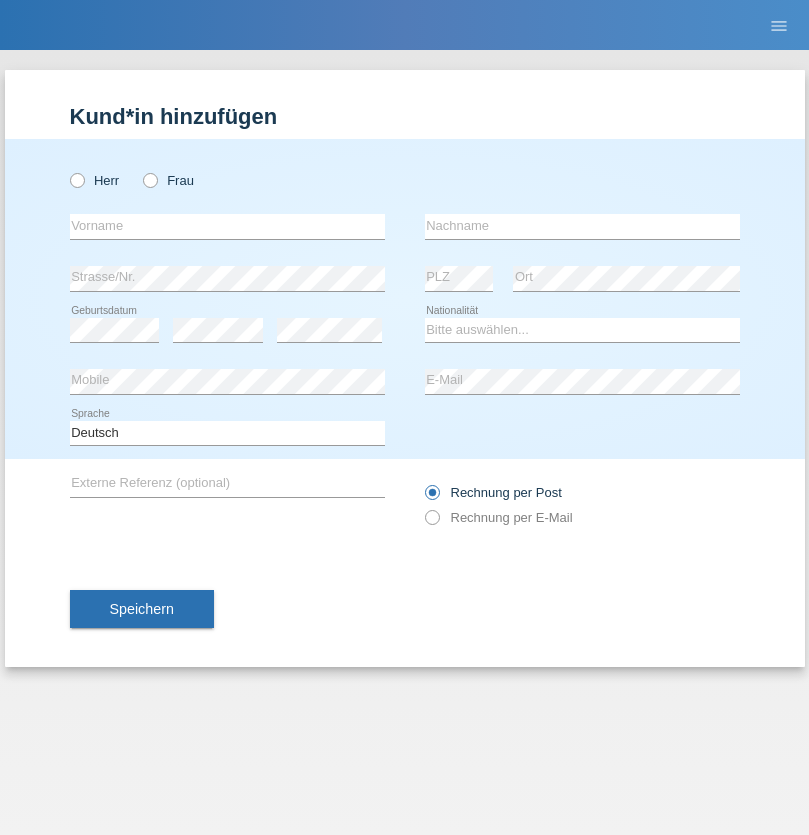 radio on "true" 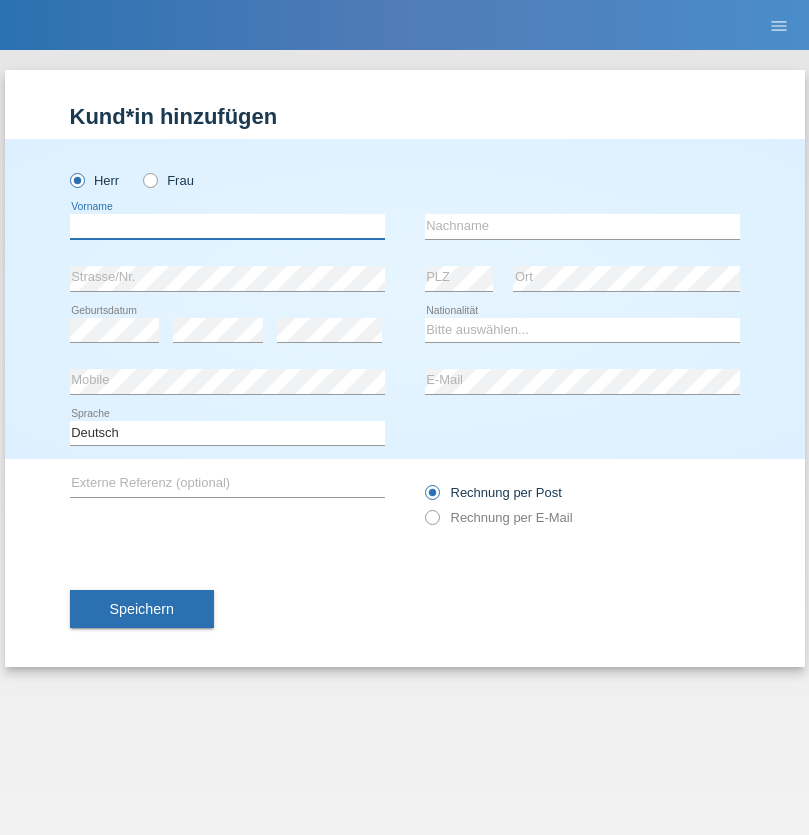 click at bounding box center (227, 226) 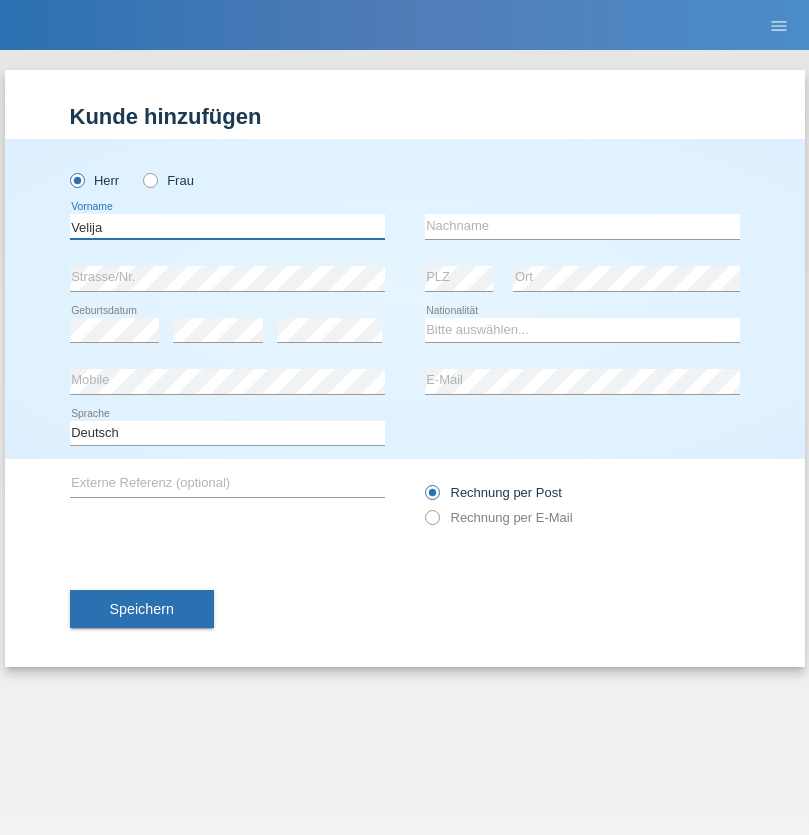 type on "Velija" 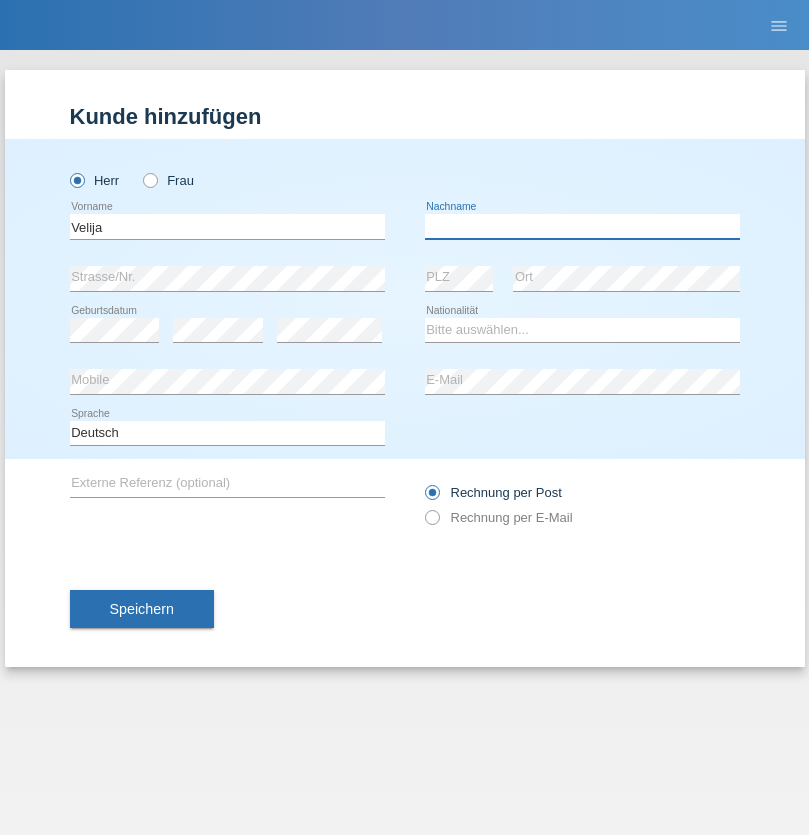 click at bounding box center [582, 226] 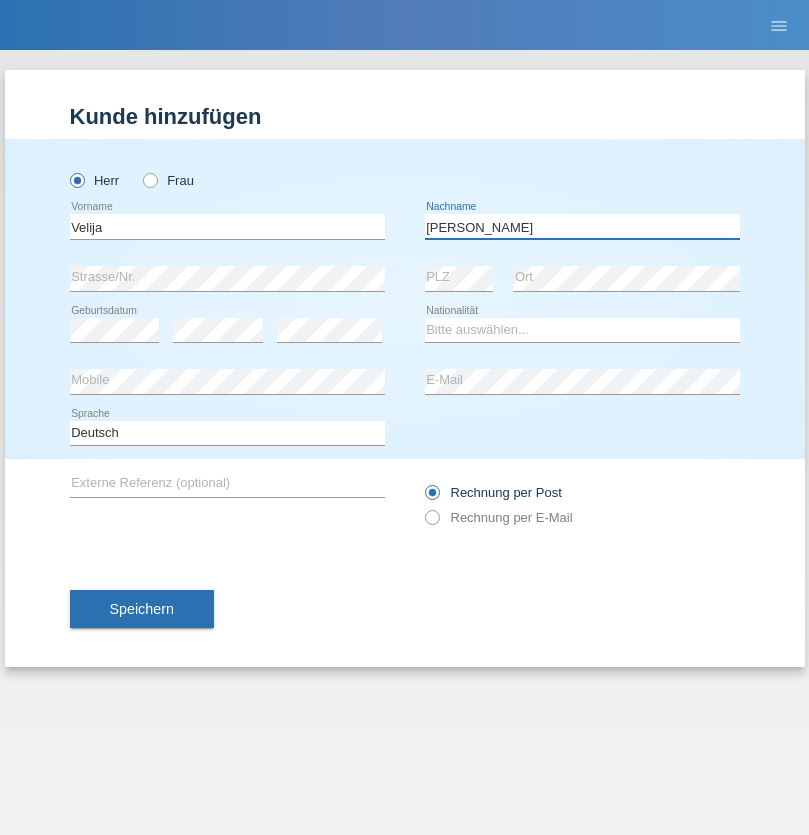 type on "Kuzmanoski" 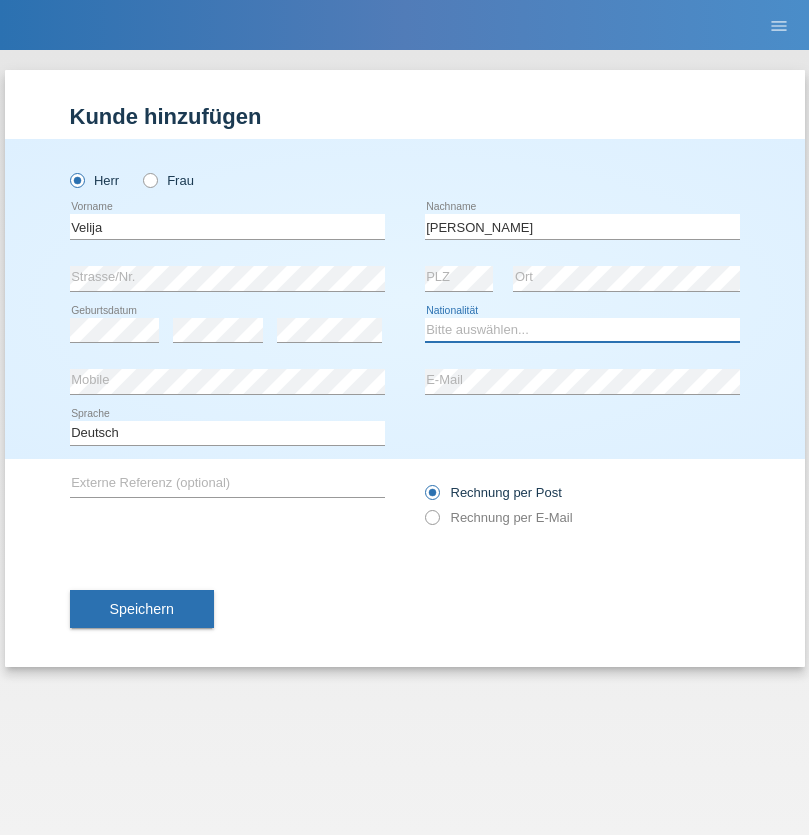 select on "CH" 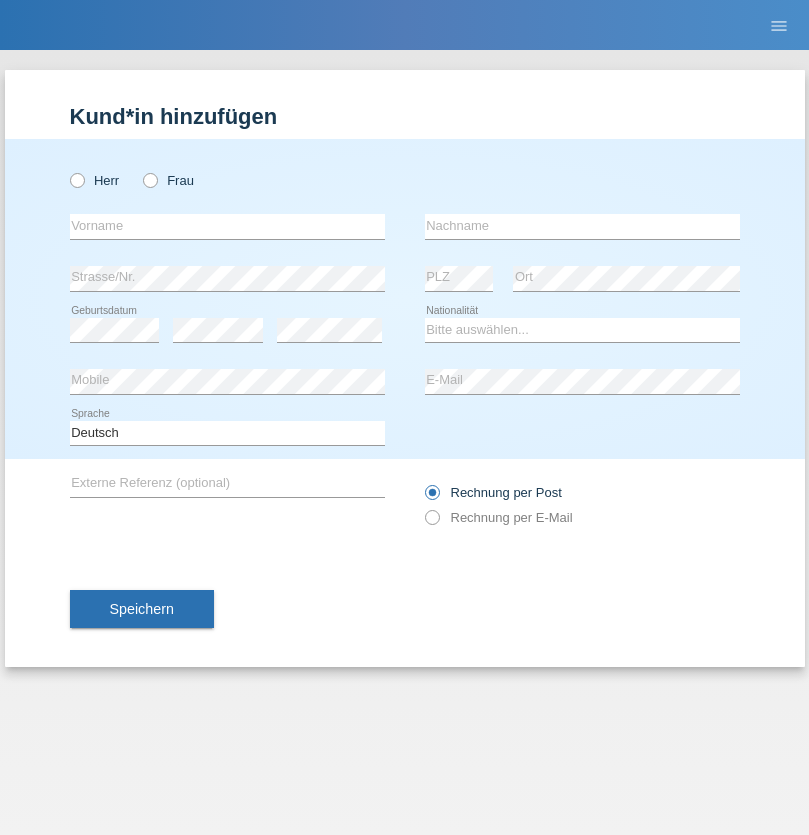 scroll, scrollTop: 0, scrollLeft: 0, axis: both 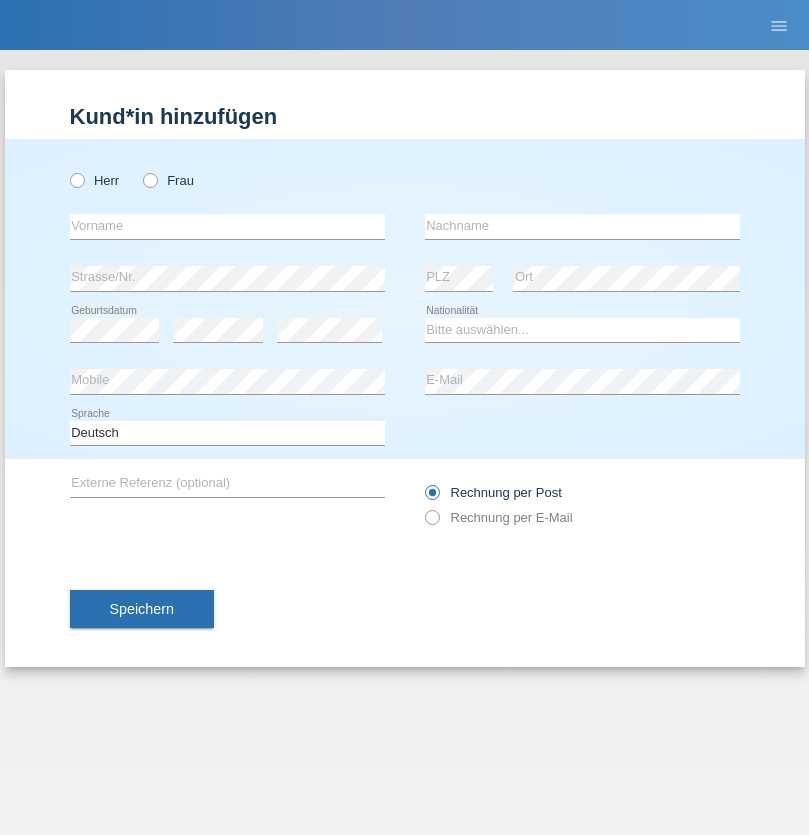 radio on "true" 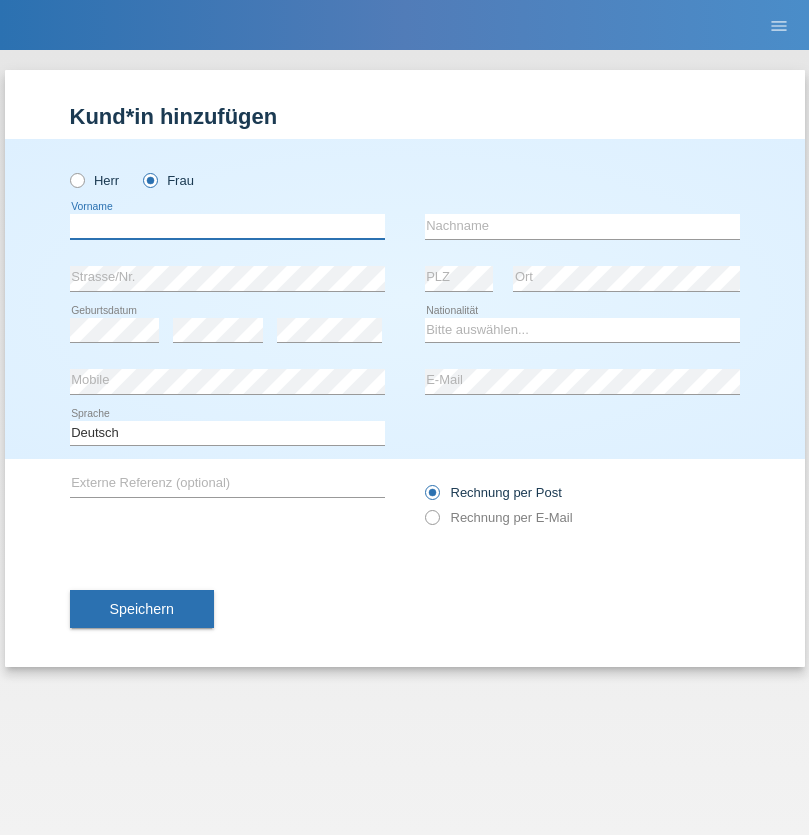 click at bounding box center [227, 226] 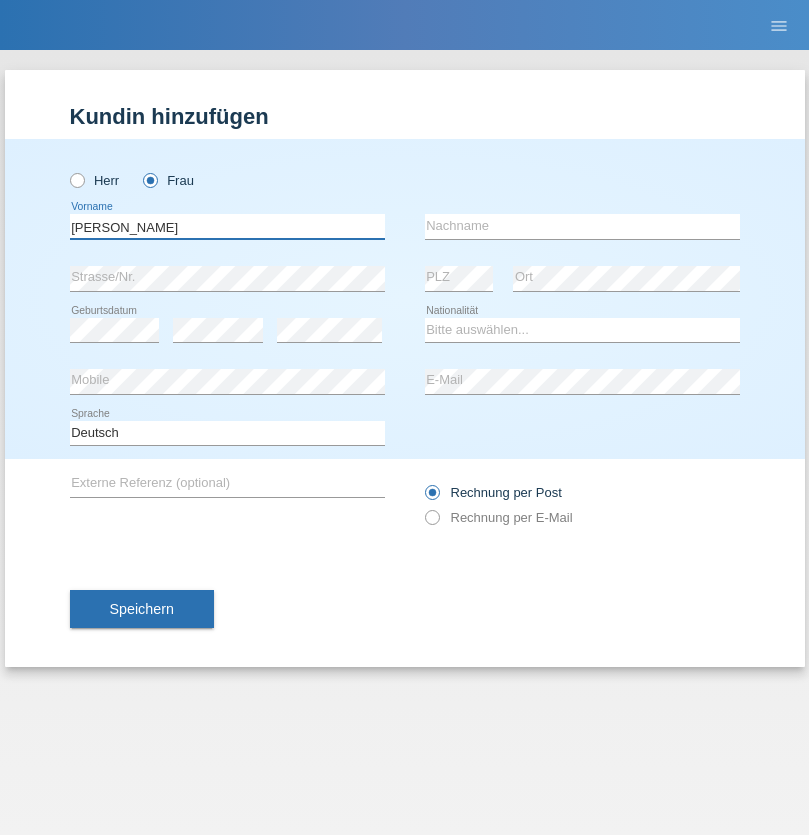 type on "Jasmin" 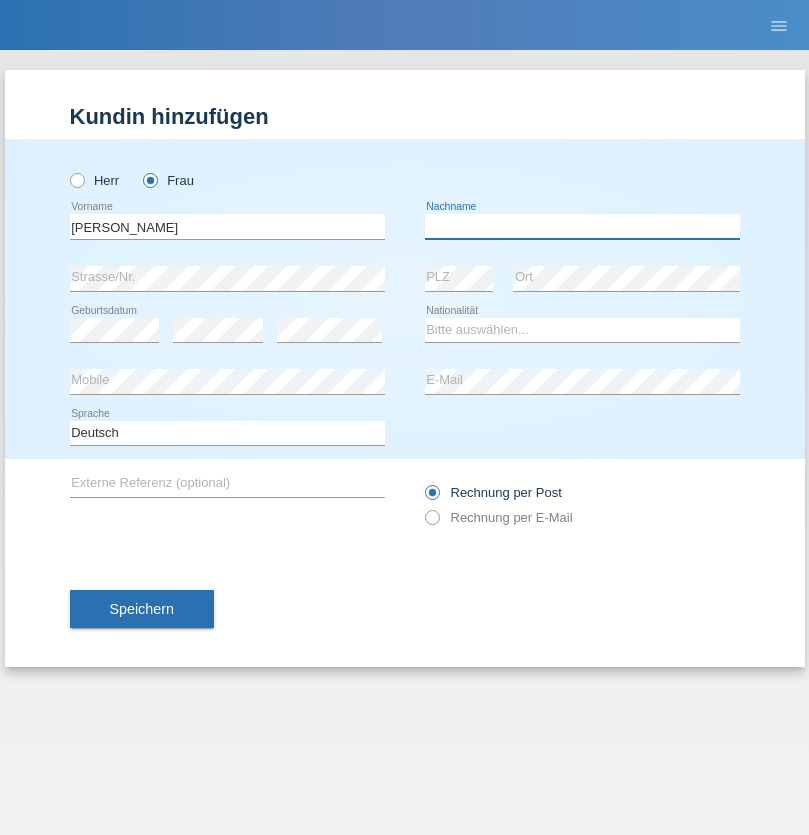click at bounding box center (582, 226) 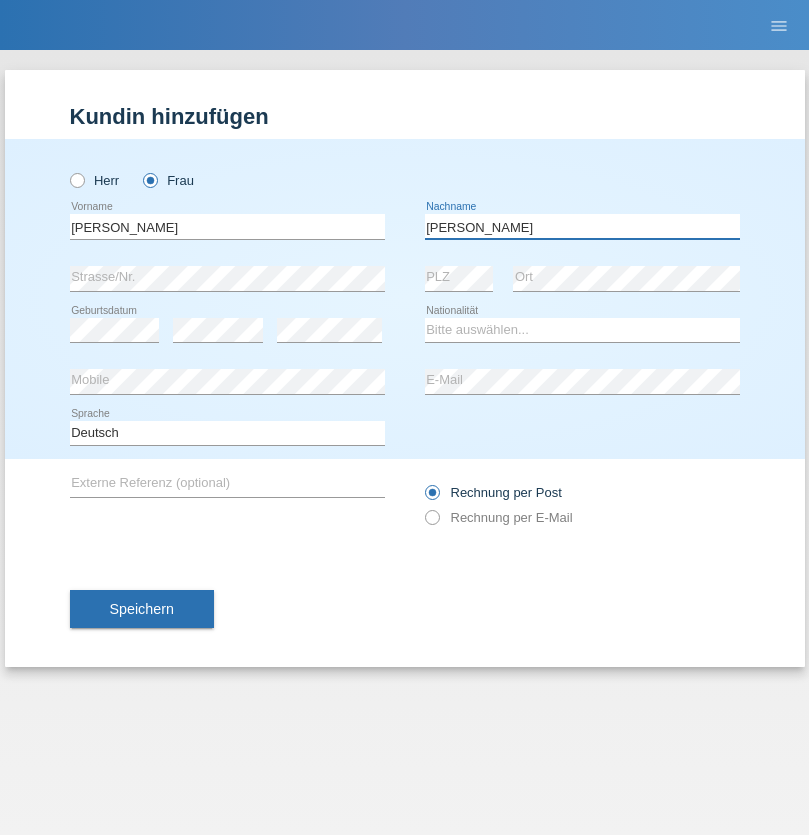 type on "Thomann" 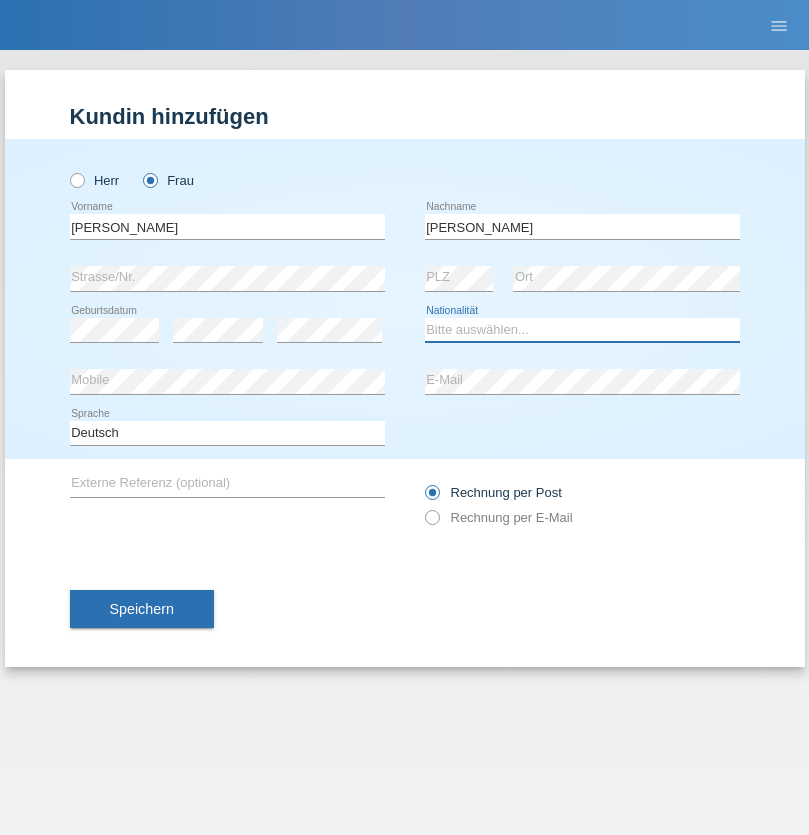 select on "CH" 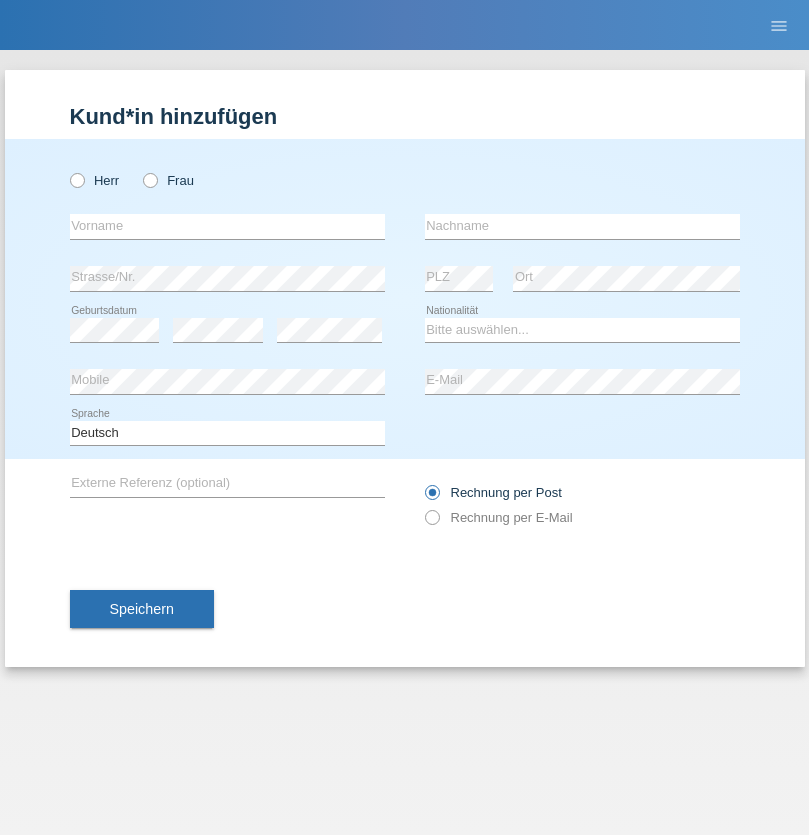 scroll, scrollTop: 0, scrollLeft: 0, axis: both 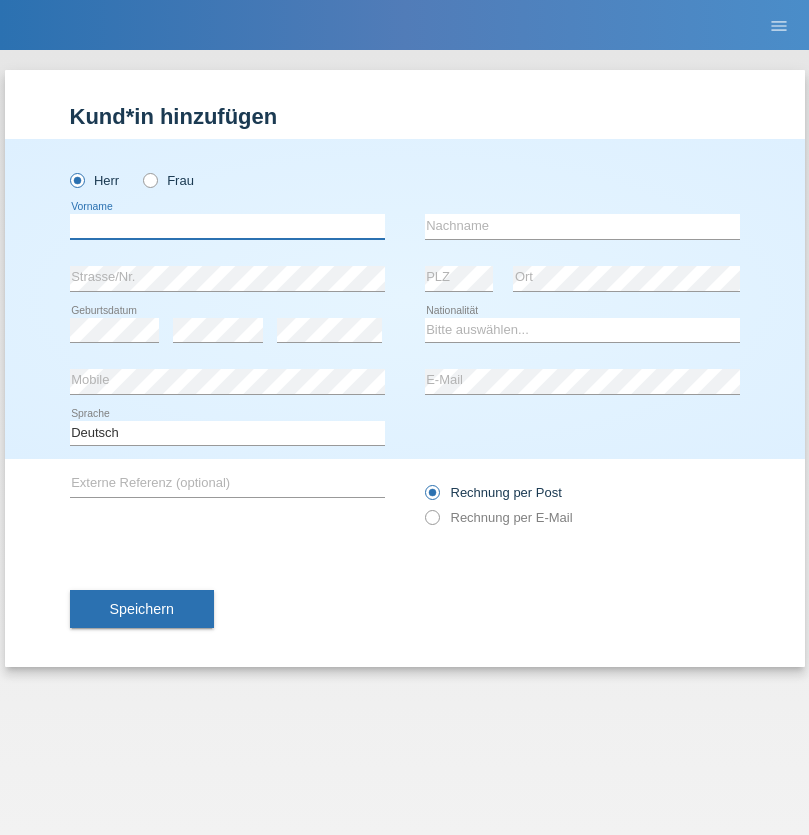 click at bounding box center [227, 226] 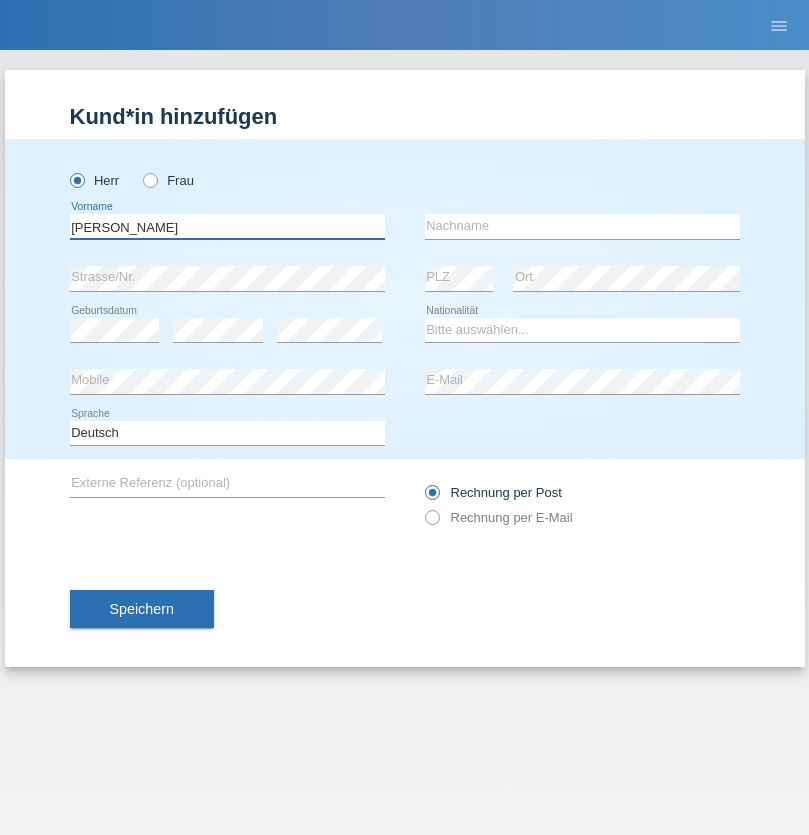 type on "[PERSON_NAME]" 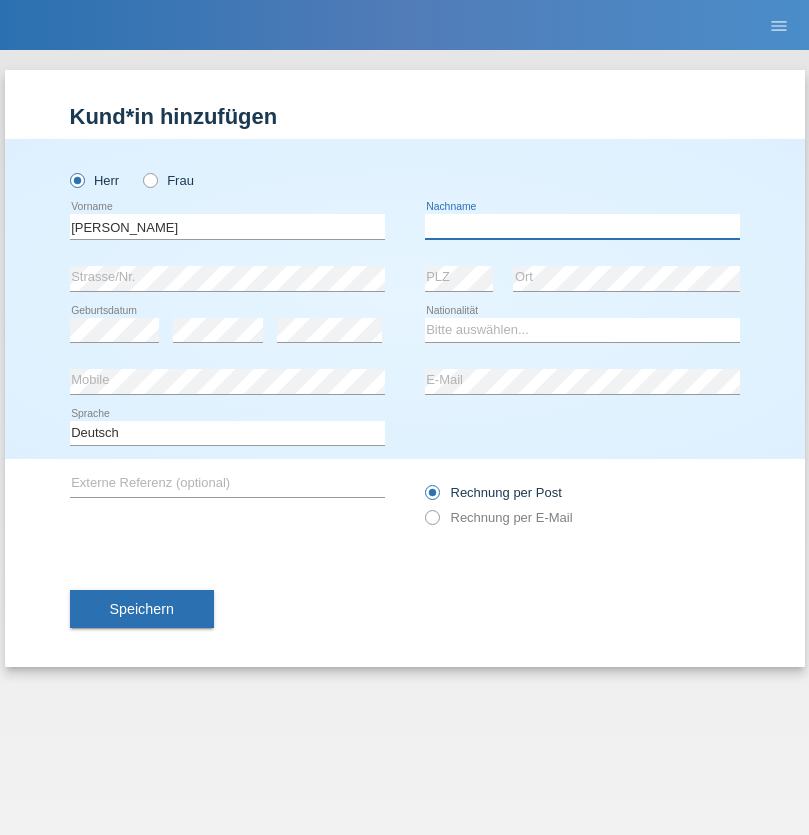 click at bounding box center [582, 226] 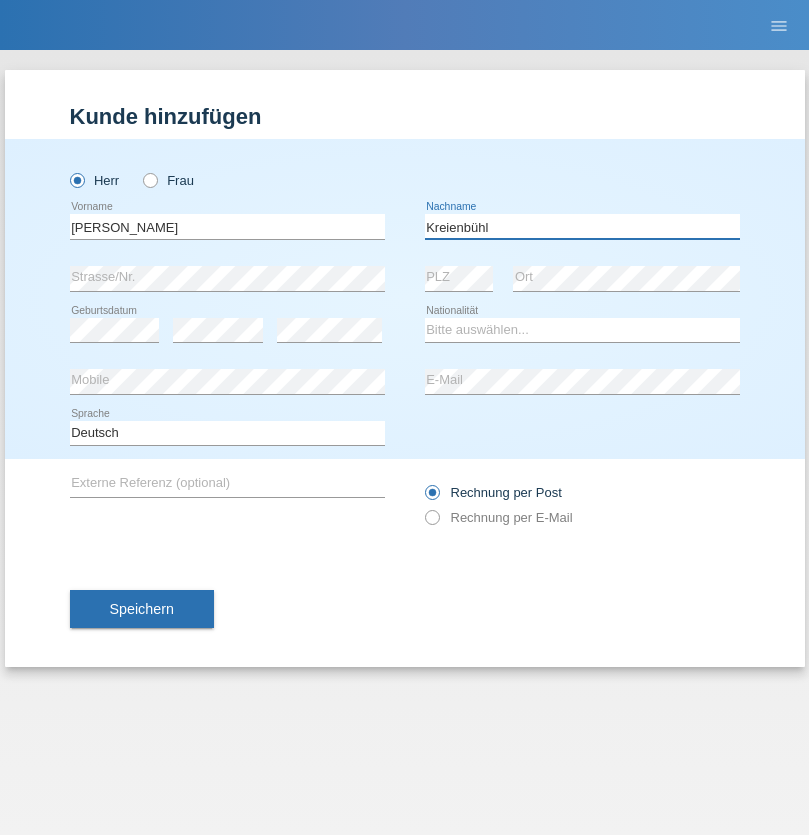 type on "Kreienbühl" 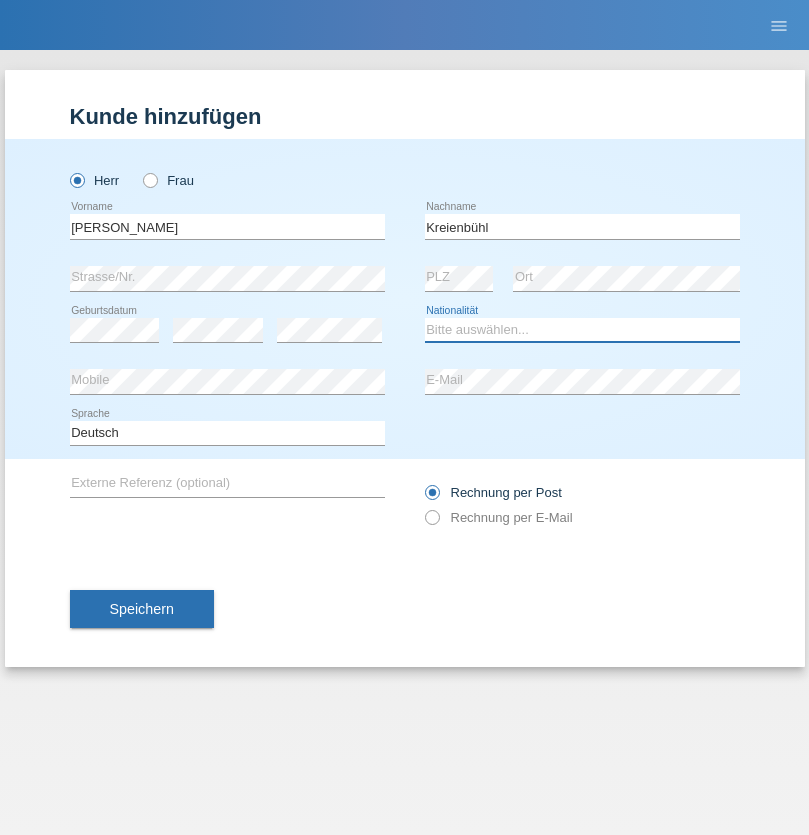 select on "CH" 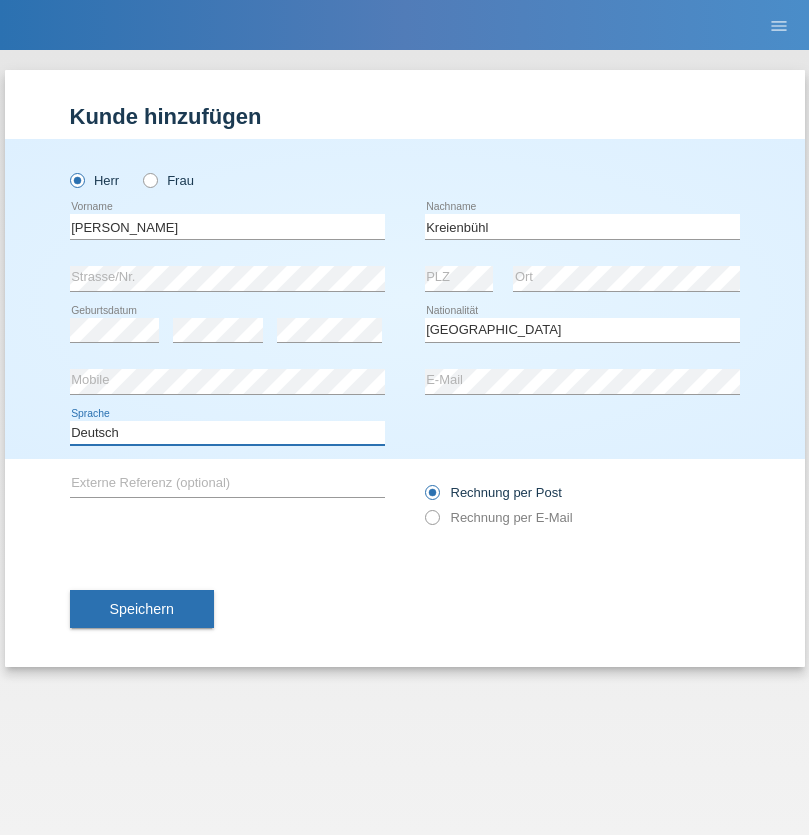 select on "en" 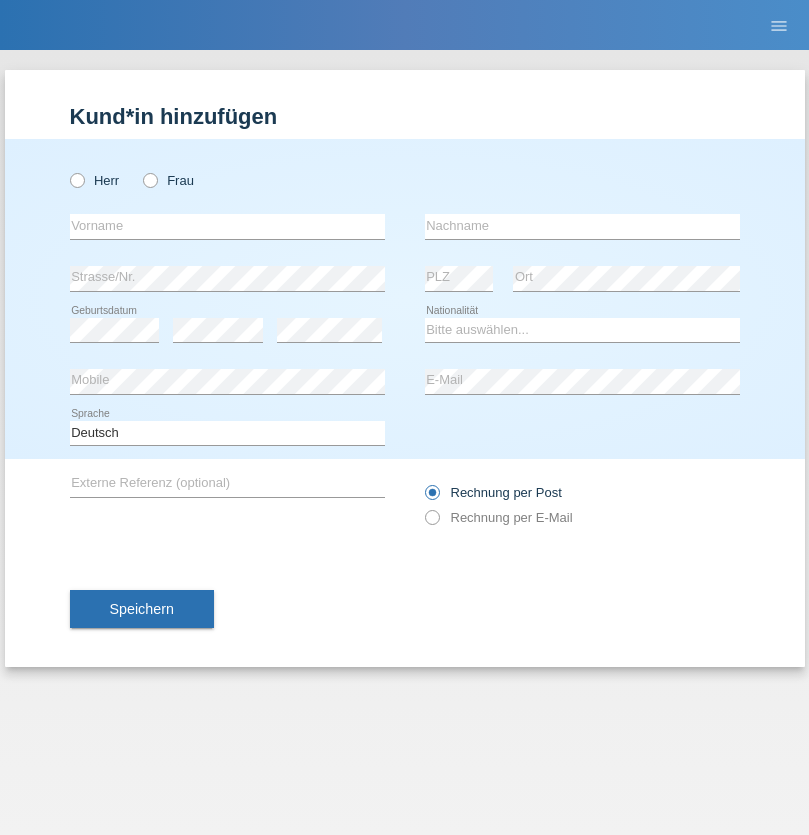 scroll, scrollTop: 0, scrollLeft: 0, axis: both 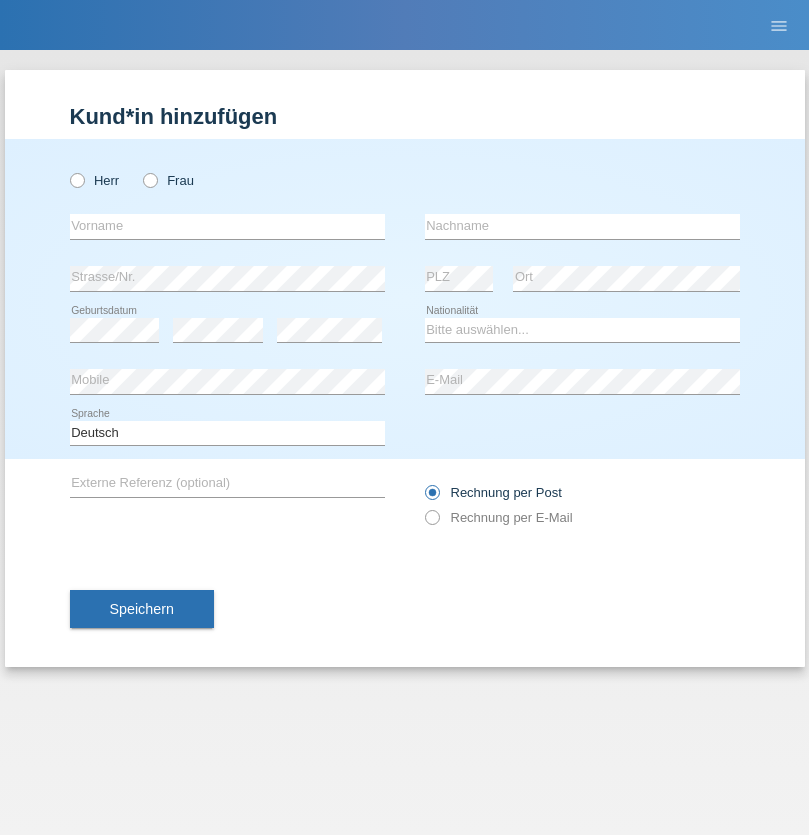 radio on "true" 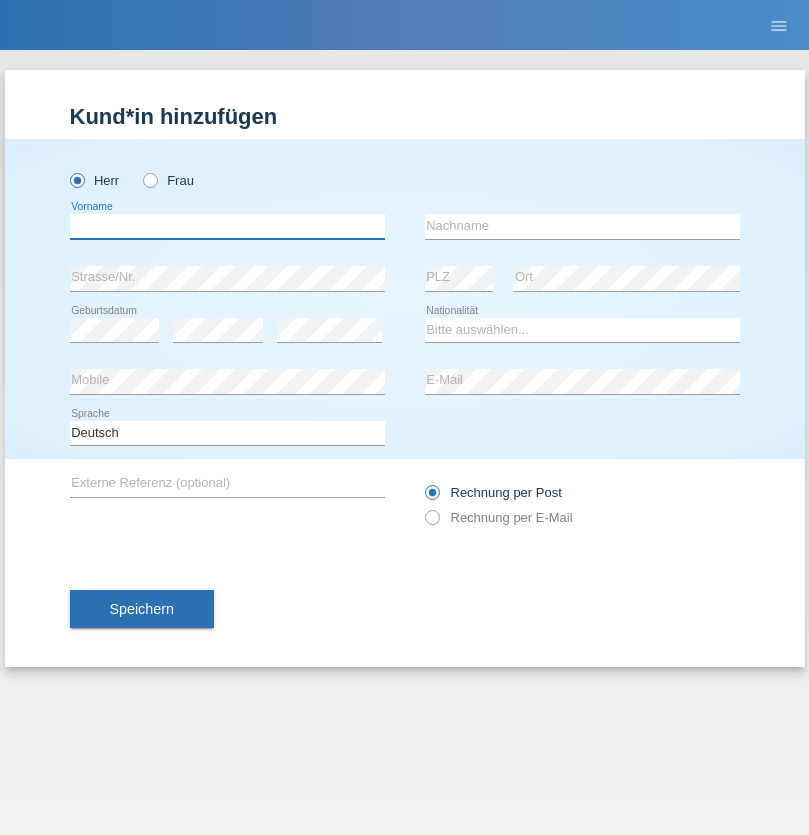 click at bounding box center (227, 226) 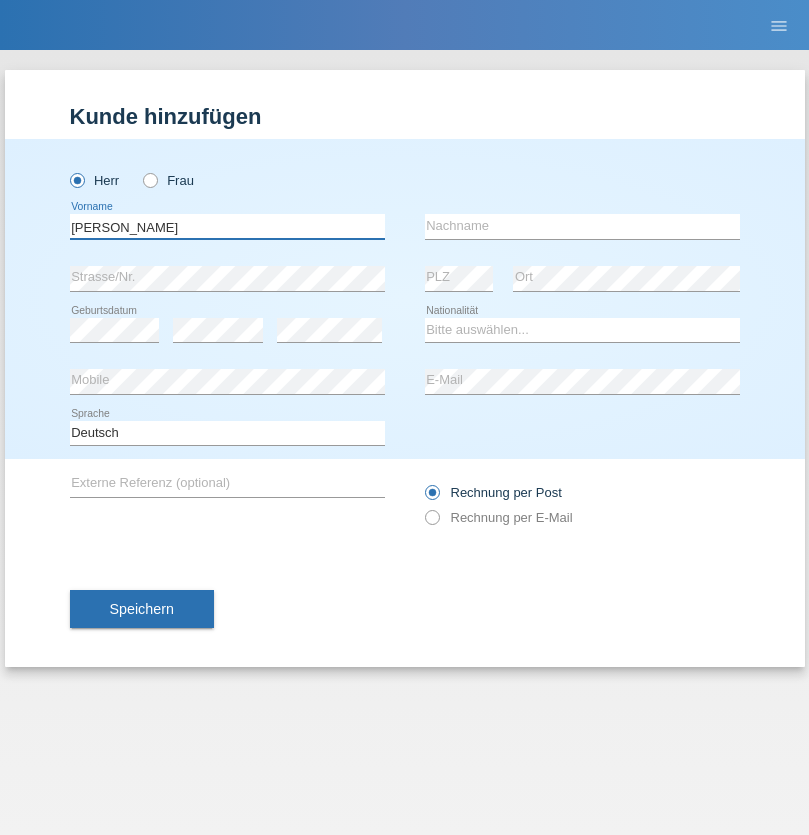 type on "[PERSON_NAME]" 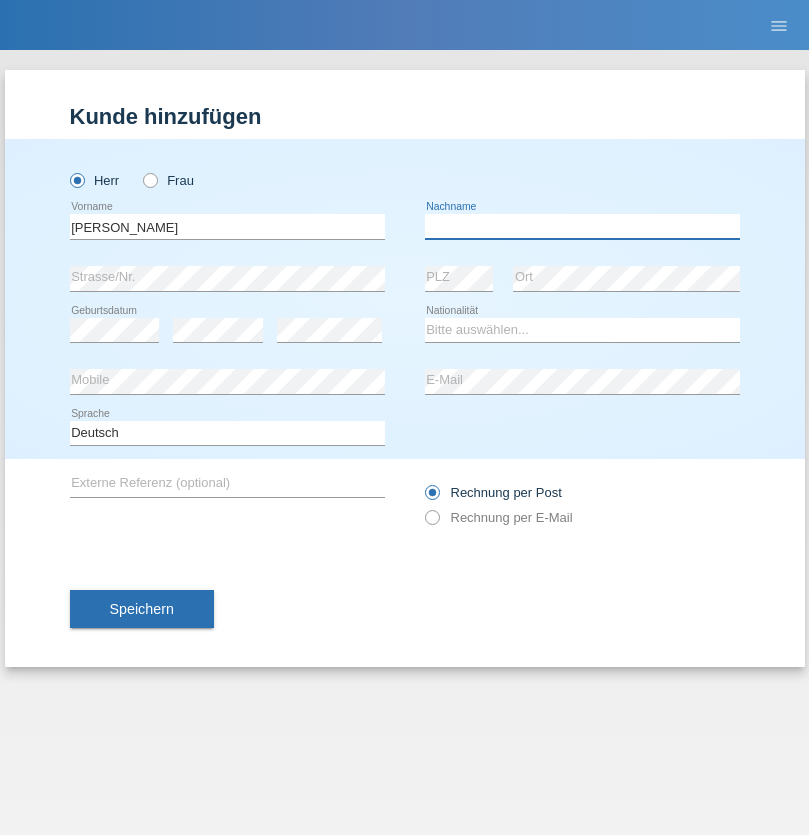 click at bounding box center (582, 226) 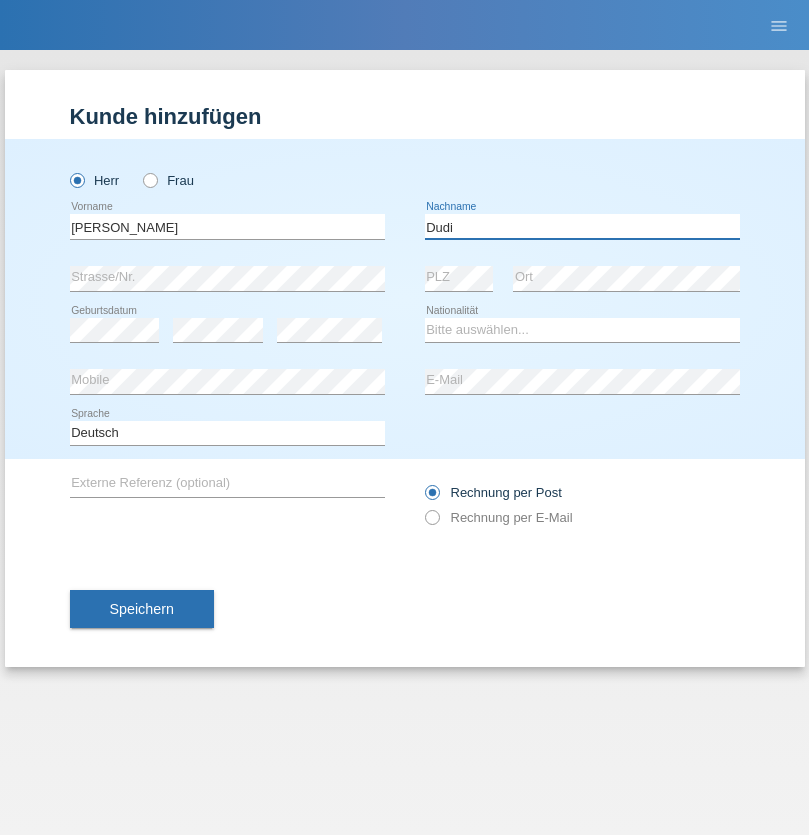 type on "Dudi" 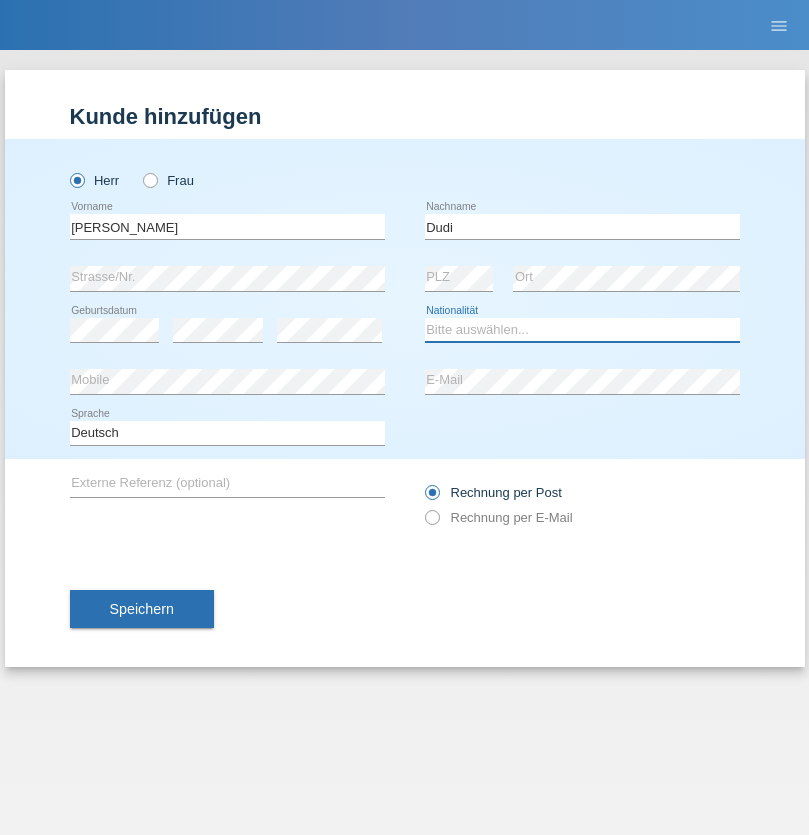 select on "SK" 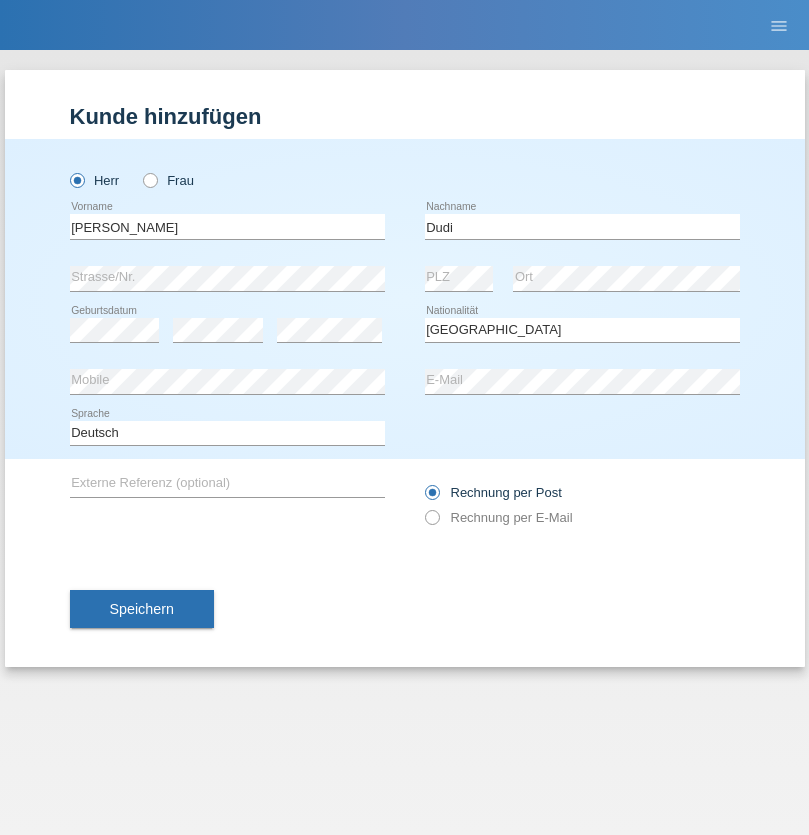 select on "C" 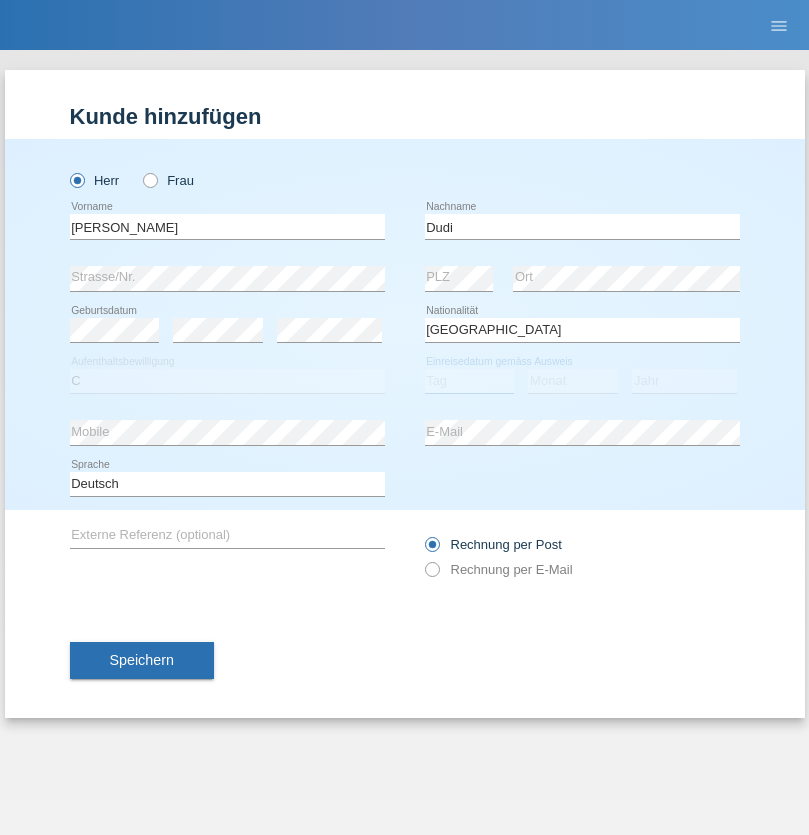 select on "25" 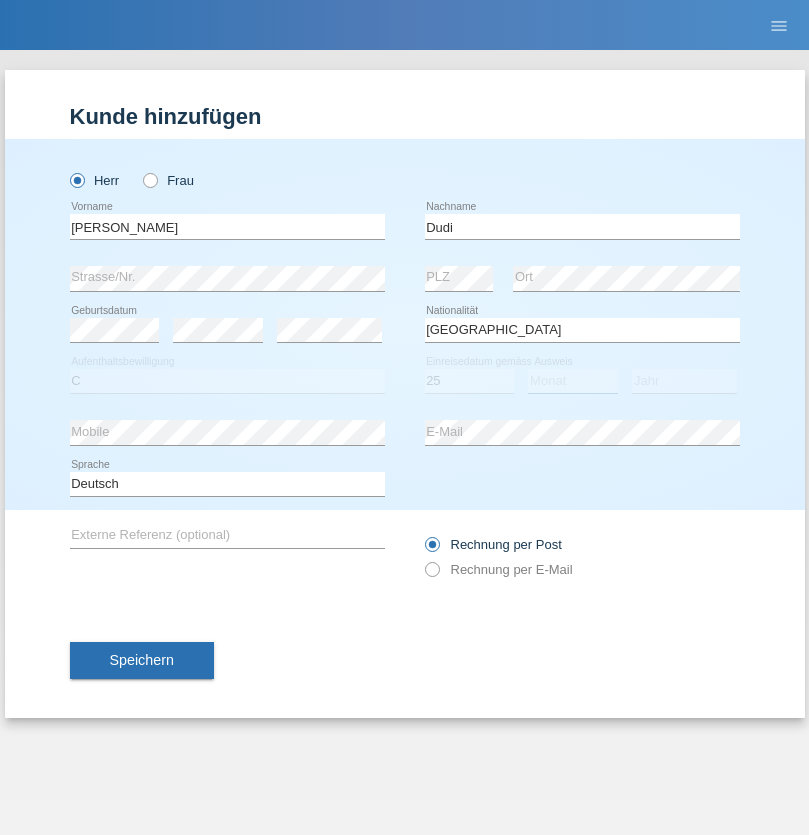 select on "05" 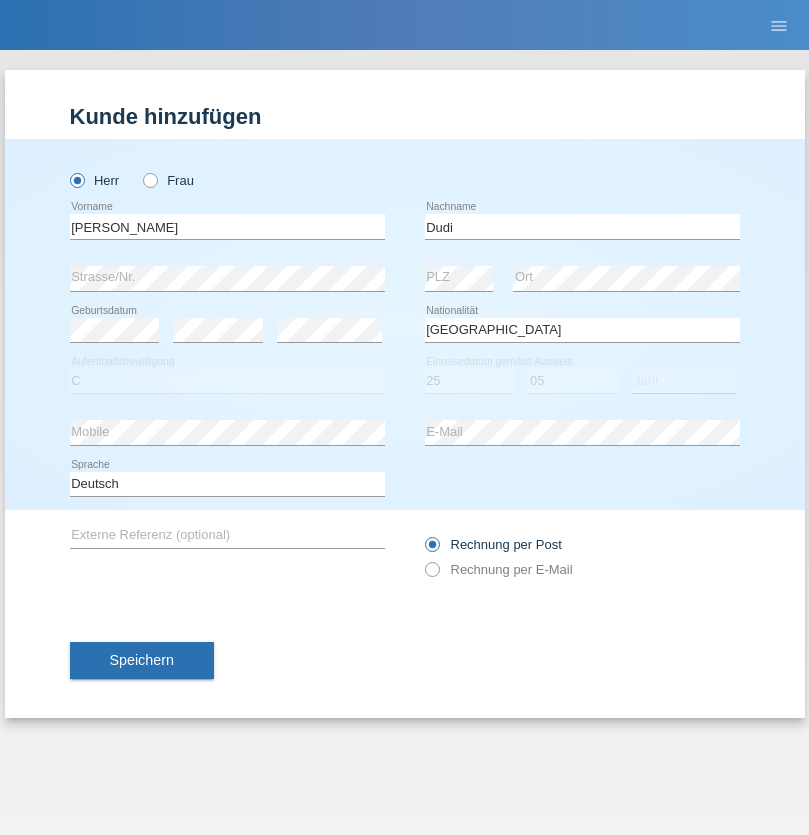 select on "2021" 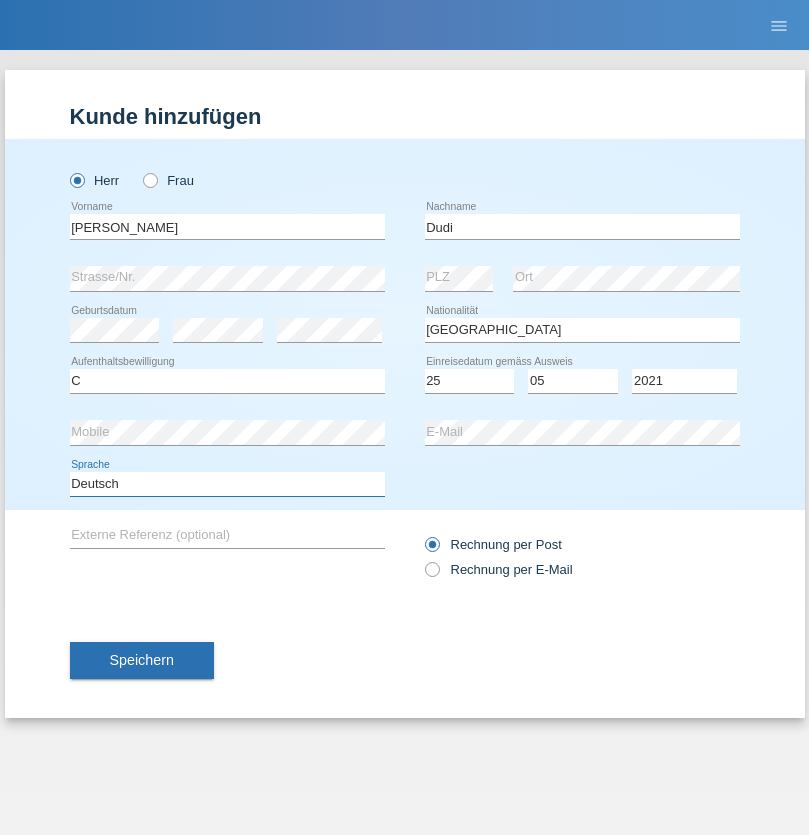 select on "en" 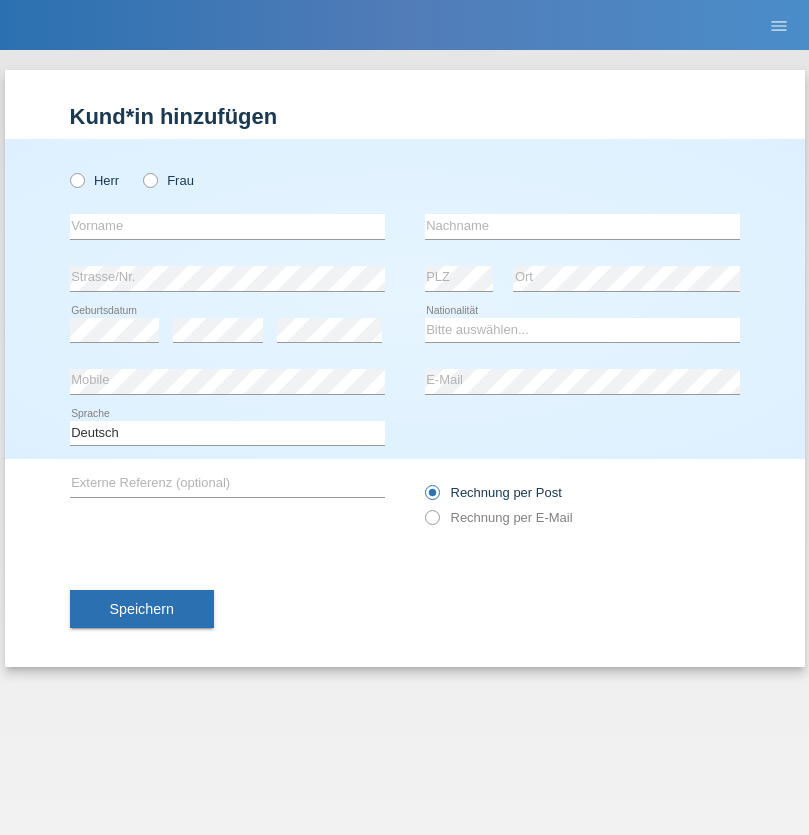 scroll, scrollTop: 0, scrollLeft: 0, axis: both 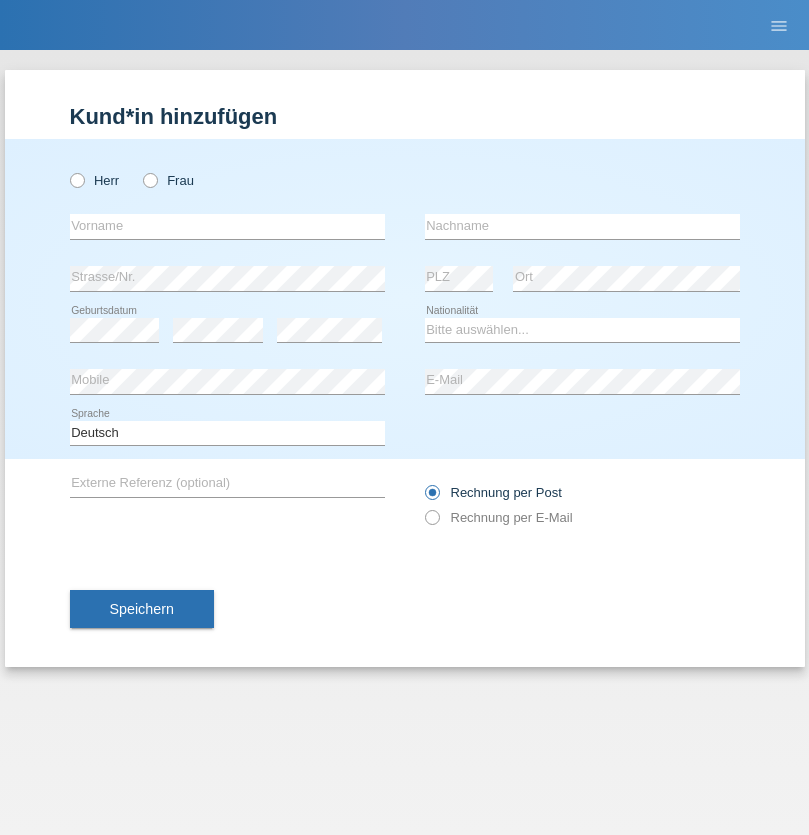 radio on "true" 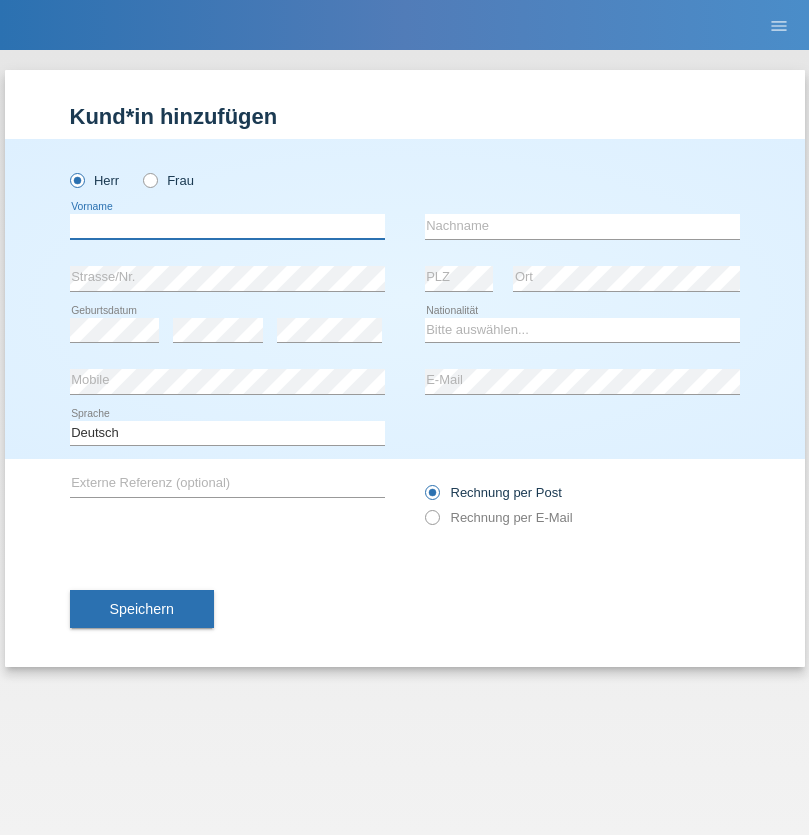 click at bounding box center (227, 226) 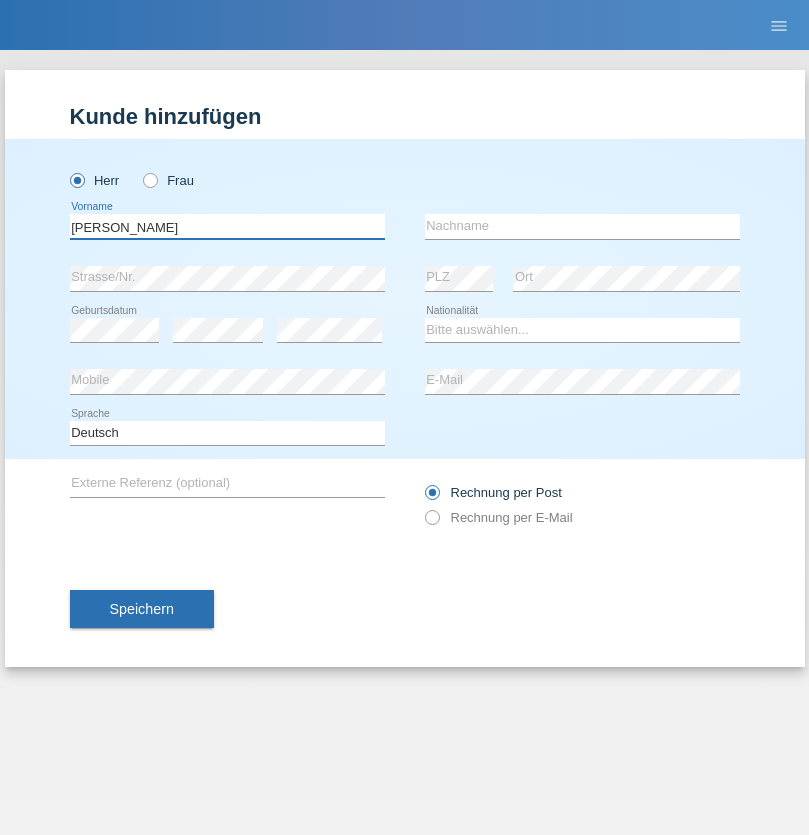 type on "[PERSON_NAME]" 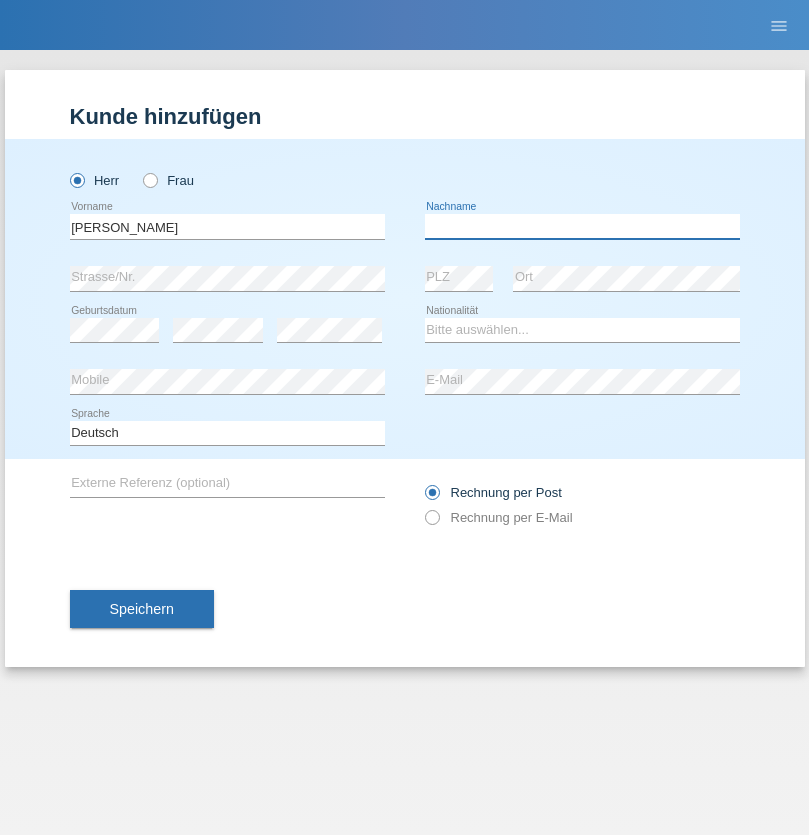 click at bounding box center [582, 226] 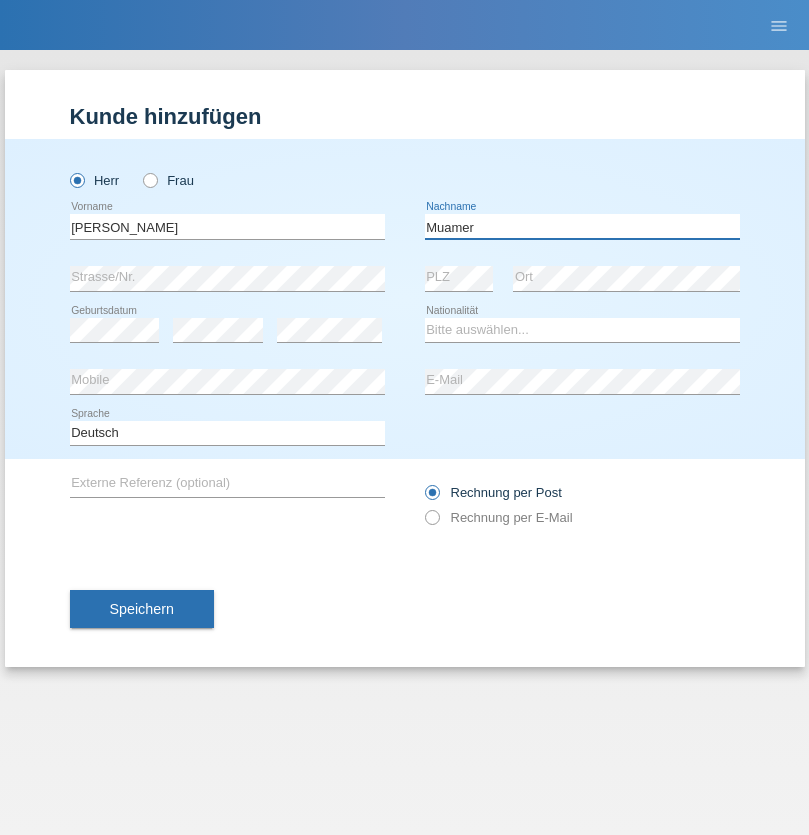 type on "Muamer" 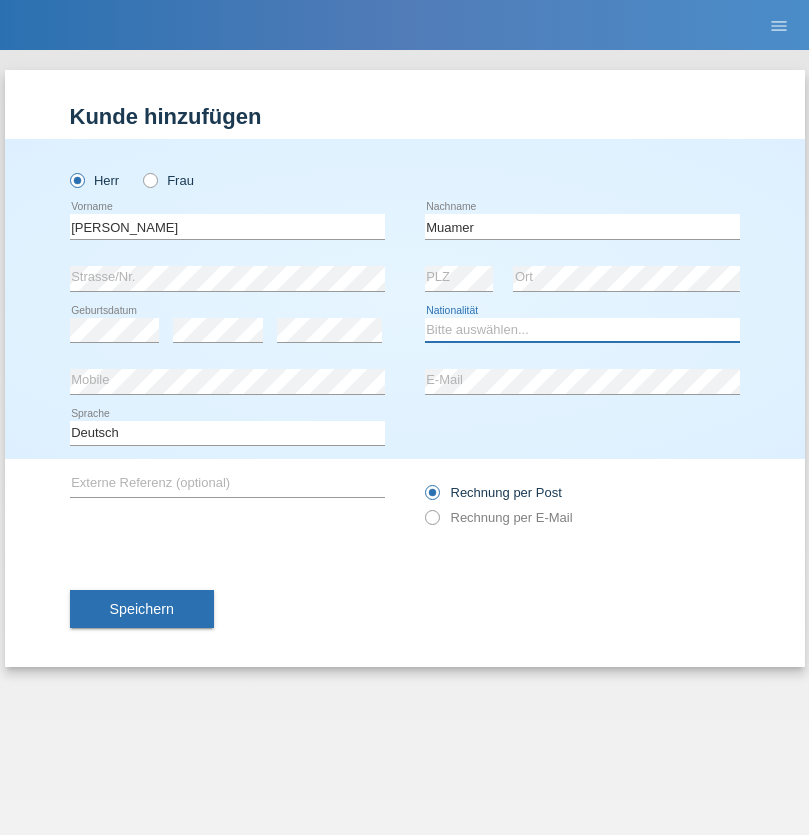 select on "CH" 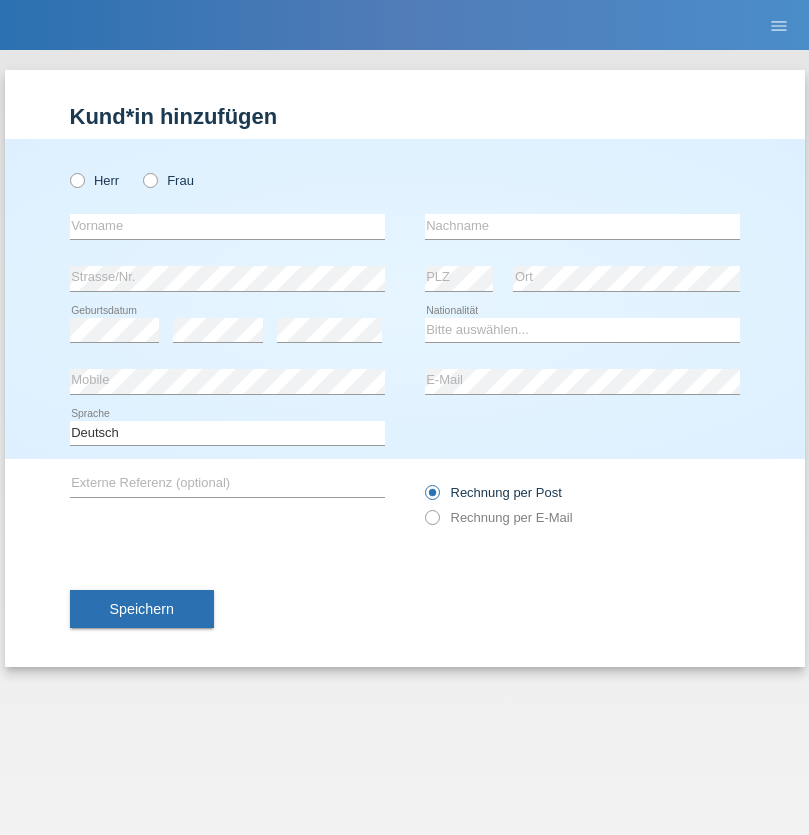 scroll, scrollTop: 0, scrollLeft: 0, axis: both 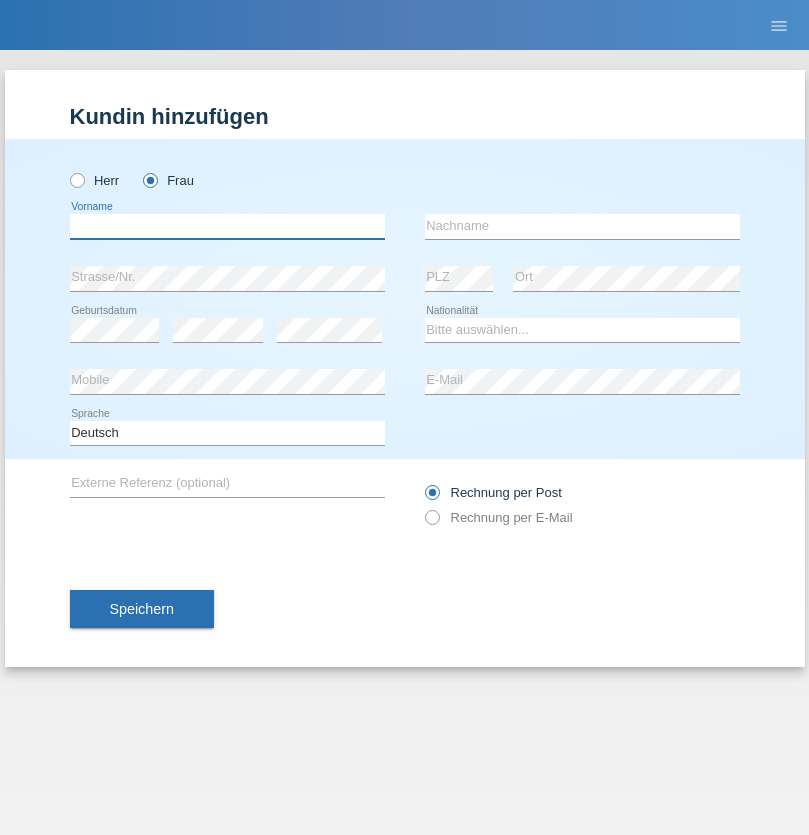 click at bounding box center [227, 226] 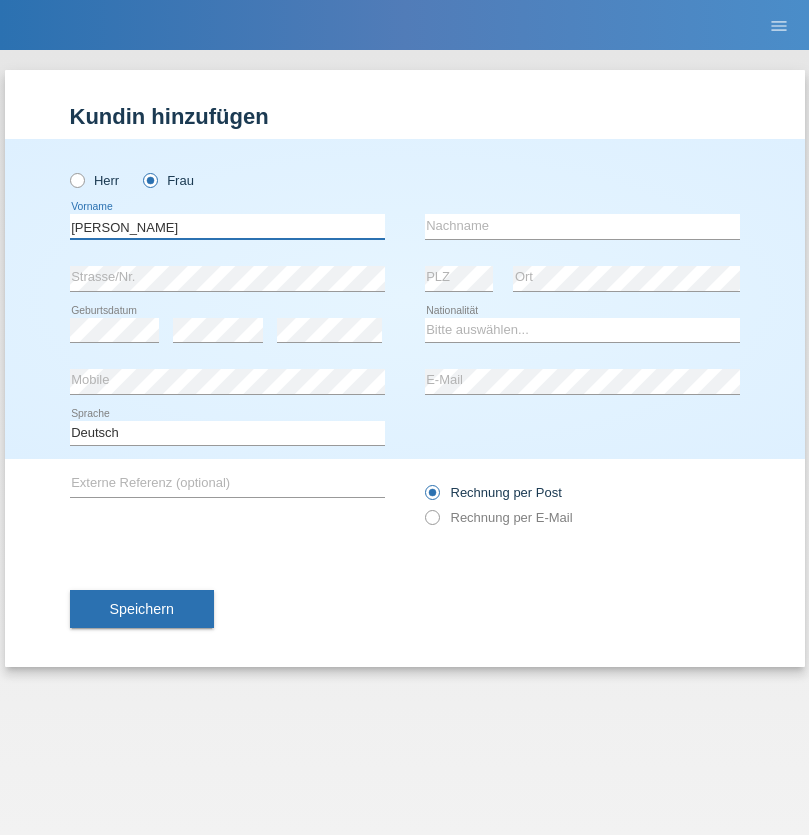 type on "Alberto" 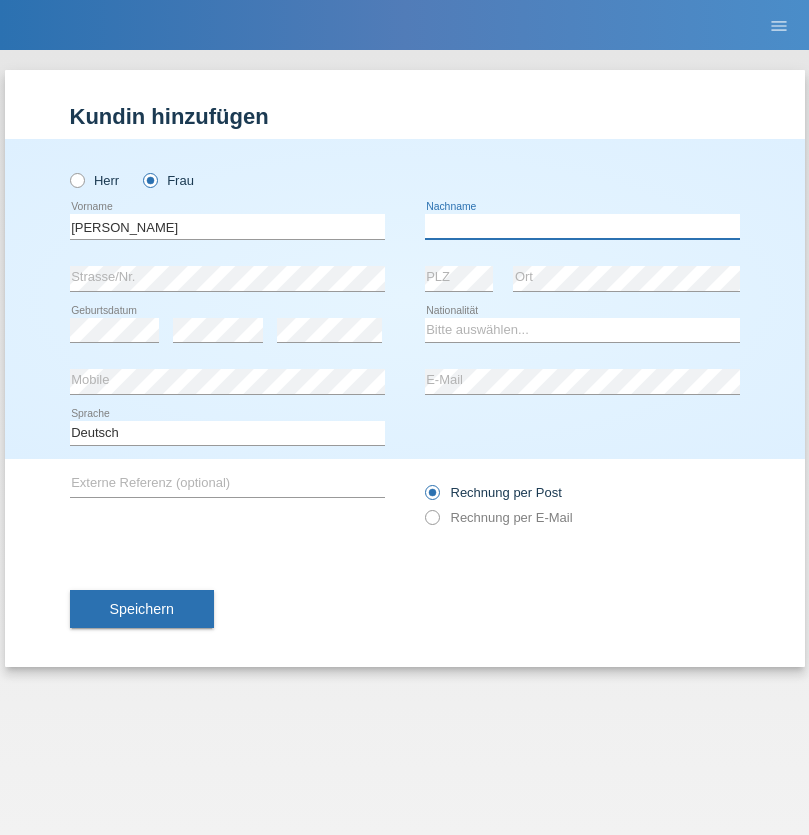 click at bounding box center (582, 226) 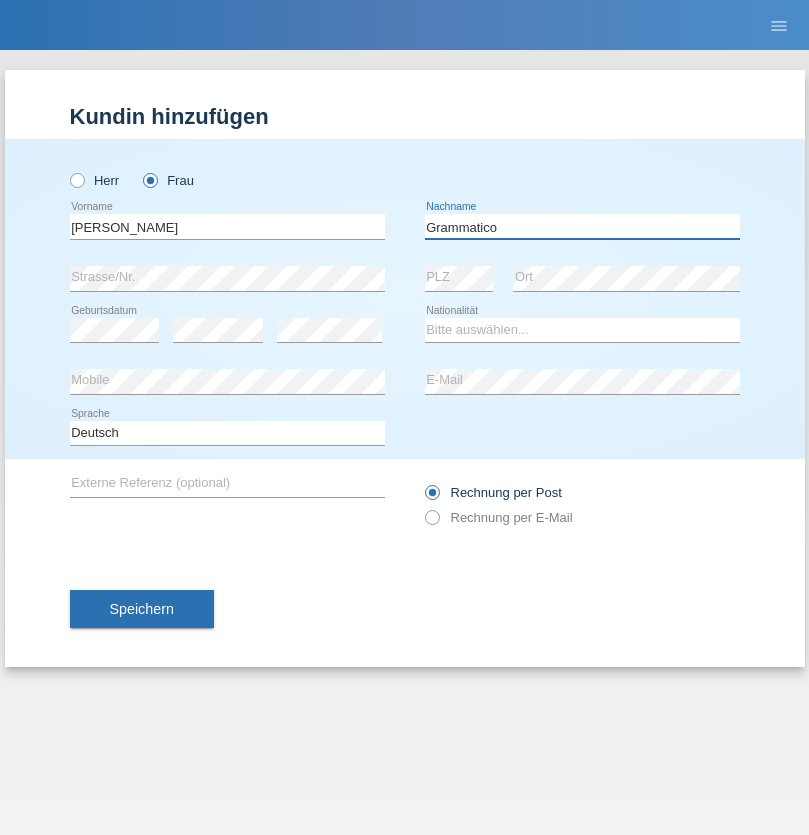type on "Grammatico" 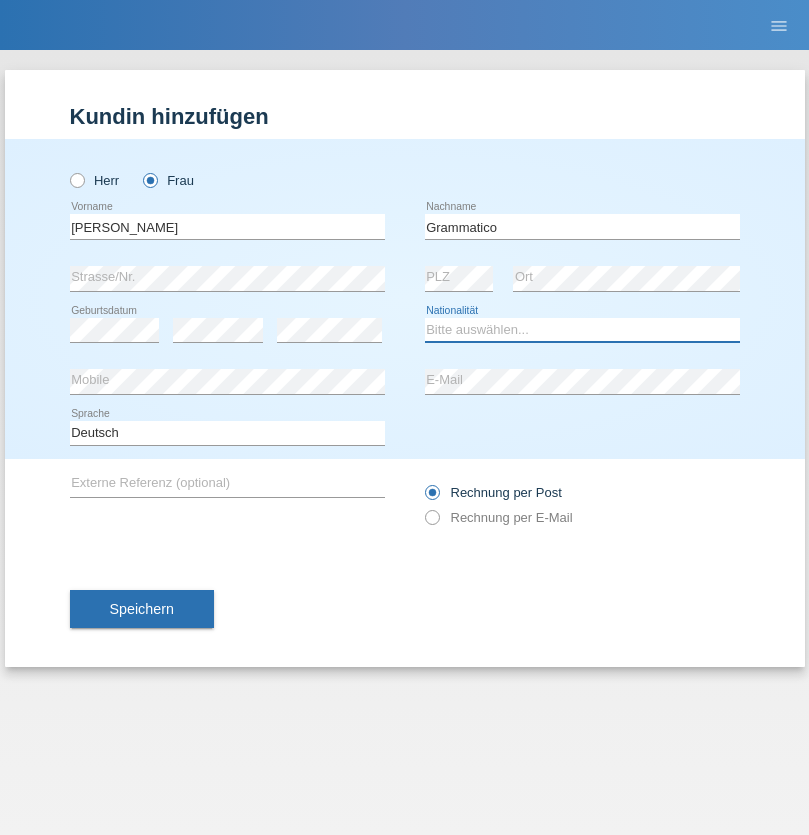 select on "CH" 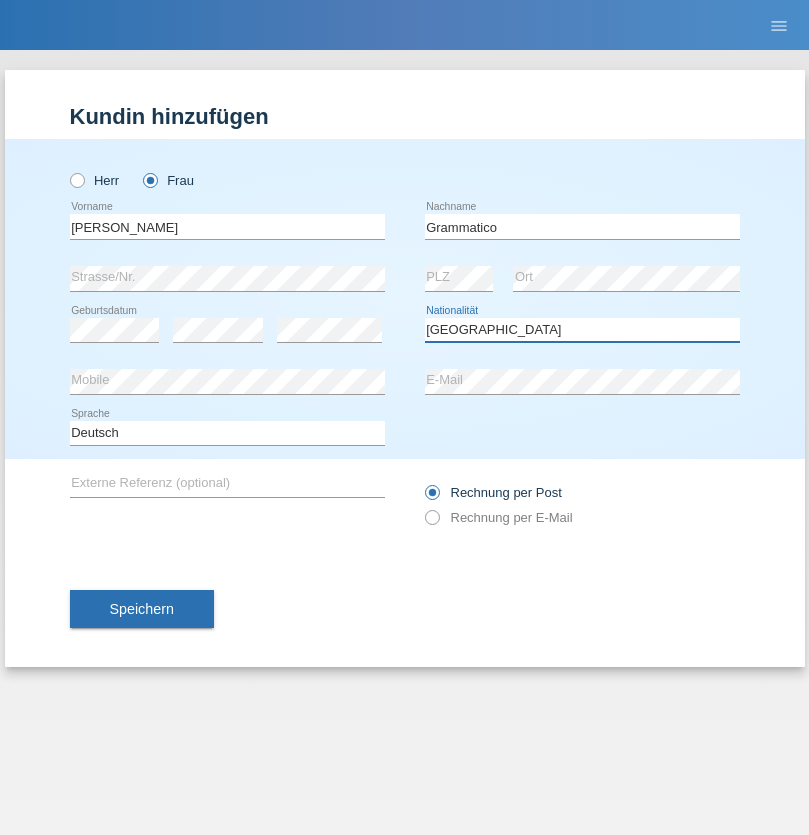 scroll, scrollTop: 0, scrollLeft: 0, axis: both 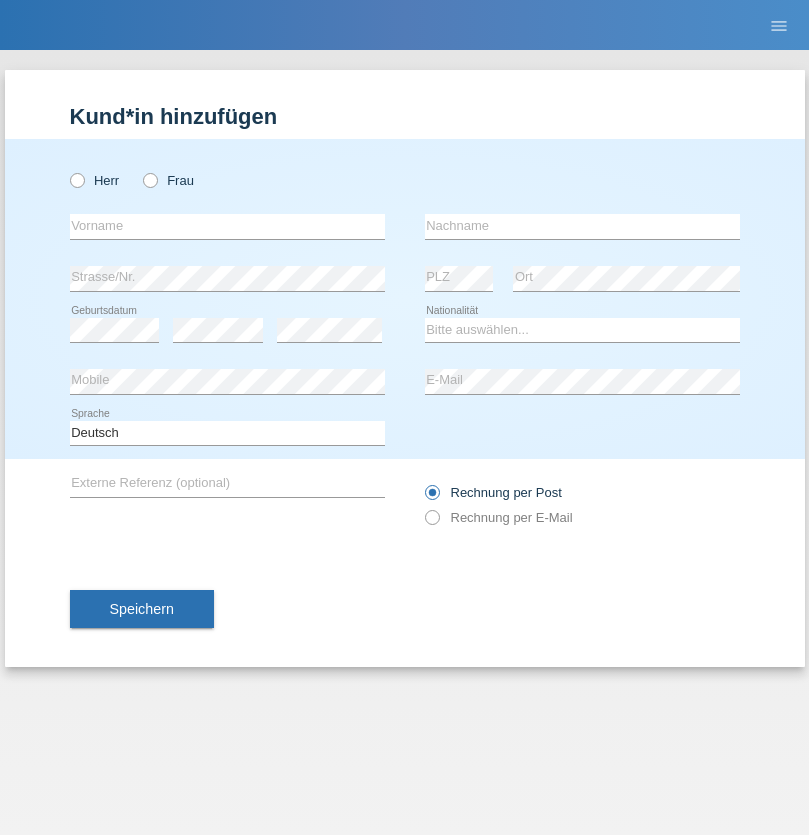radio on "true" 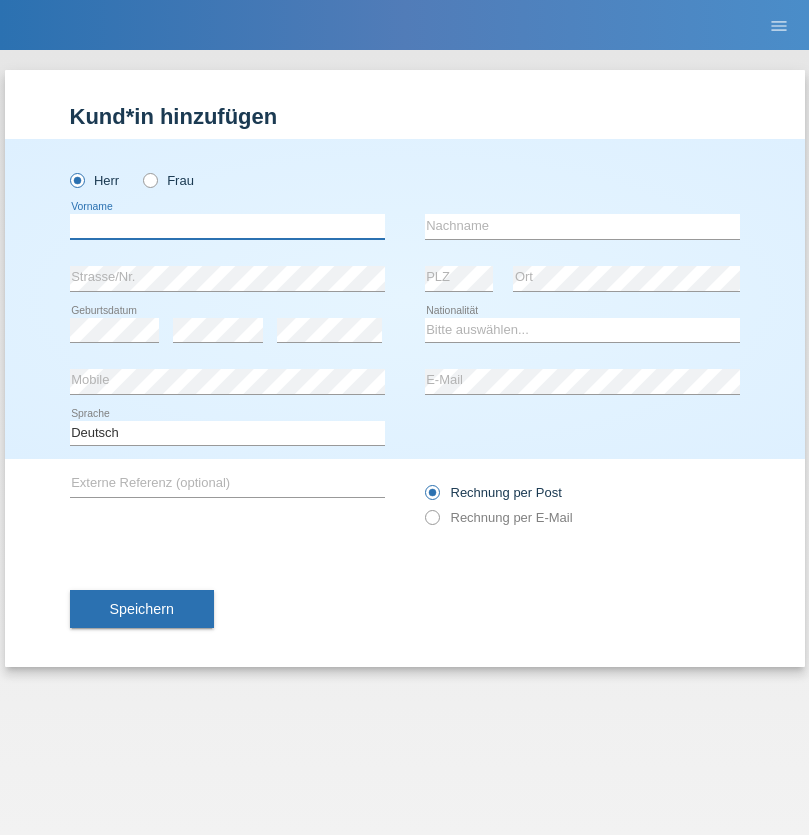 click at bounding box center (227, 226) 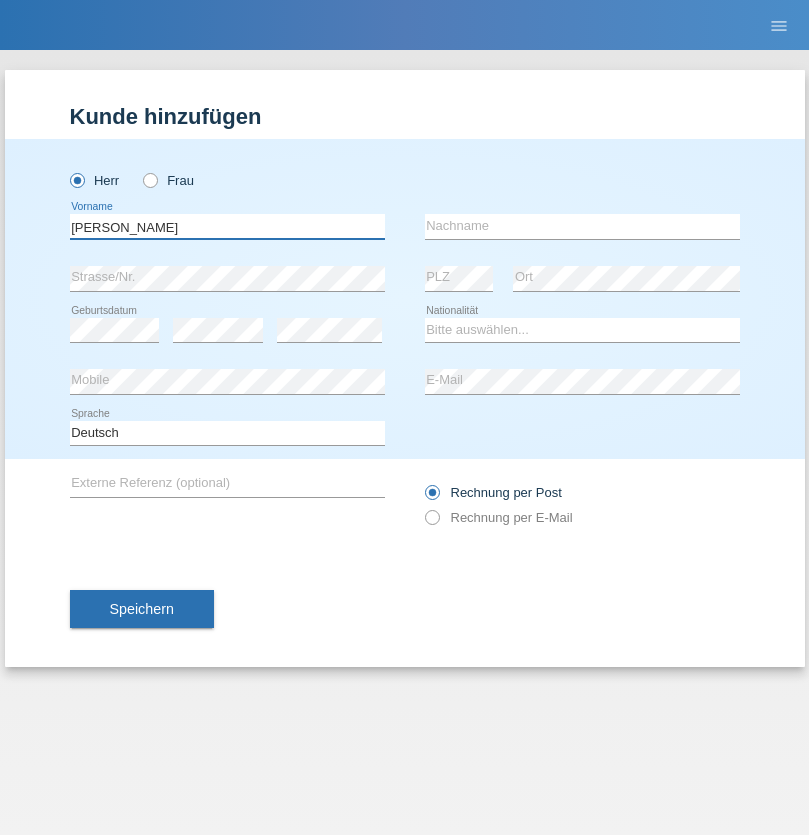 type on "[PERSON_NAME]" 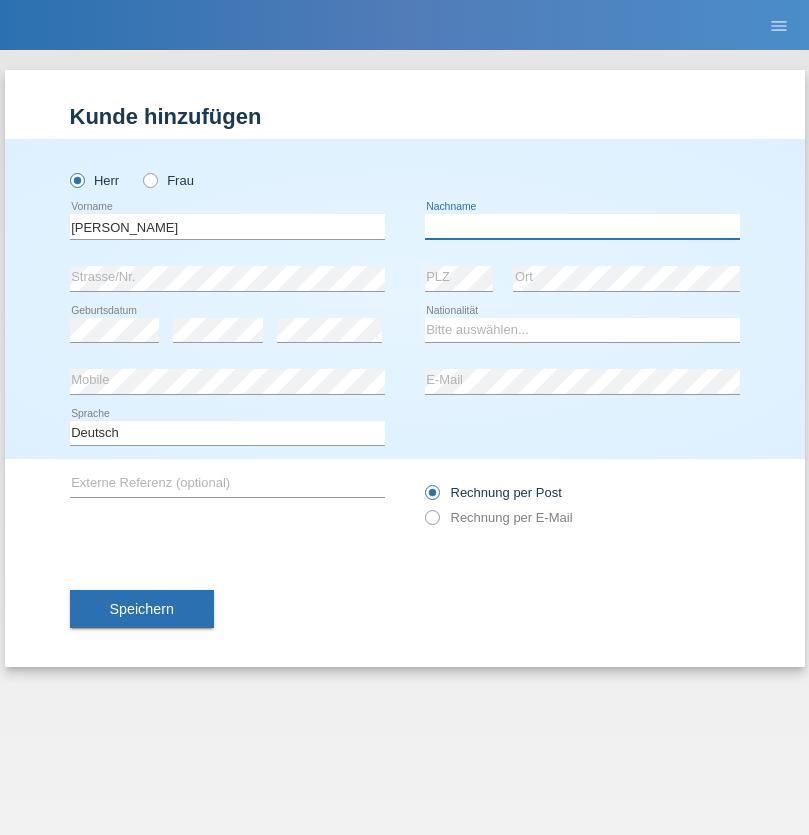 click at bounding box center [582, 226] 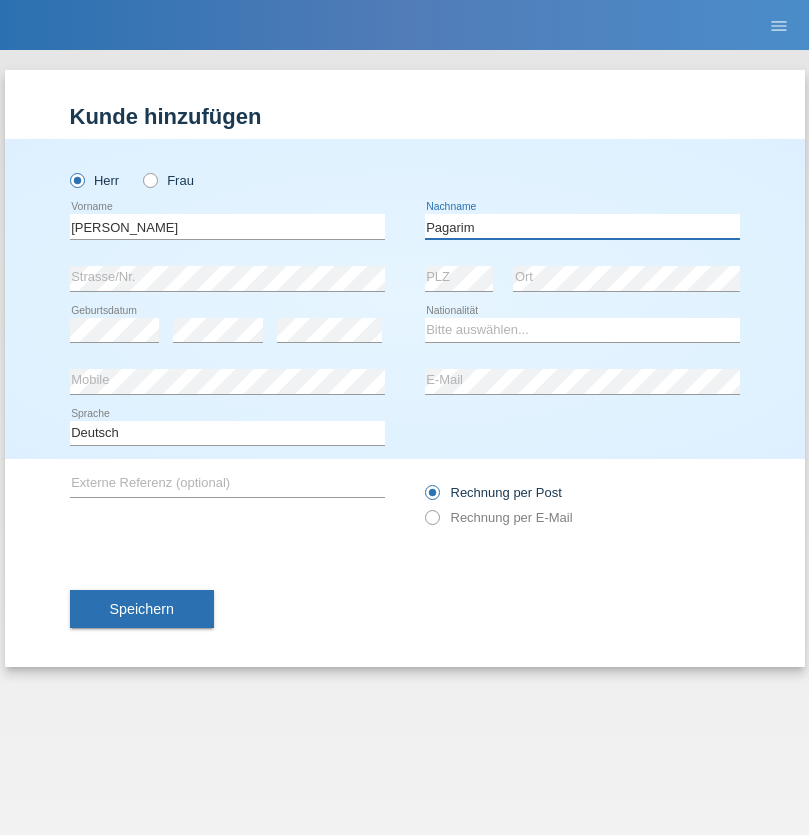 type on "Pagarim" 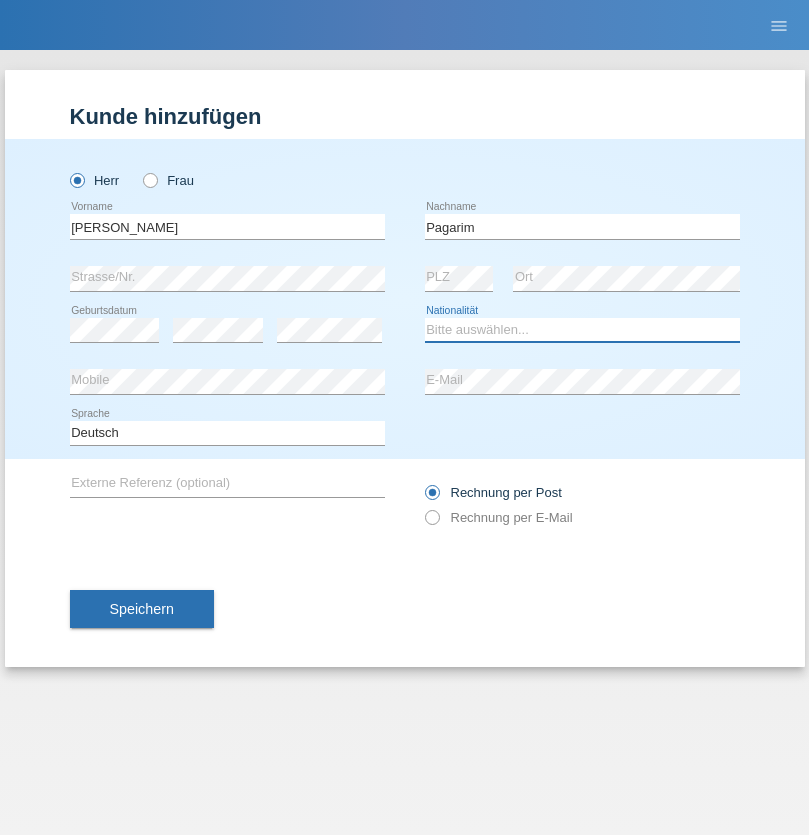 select on "CH" 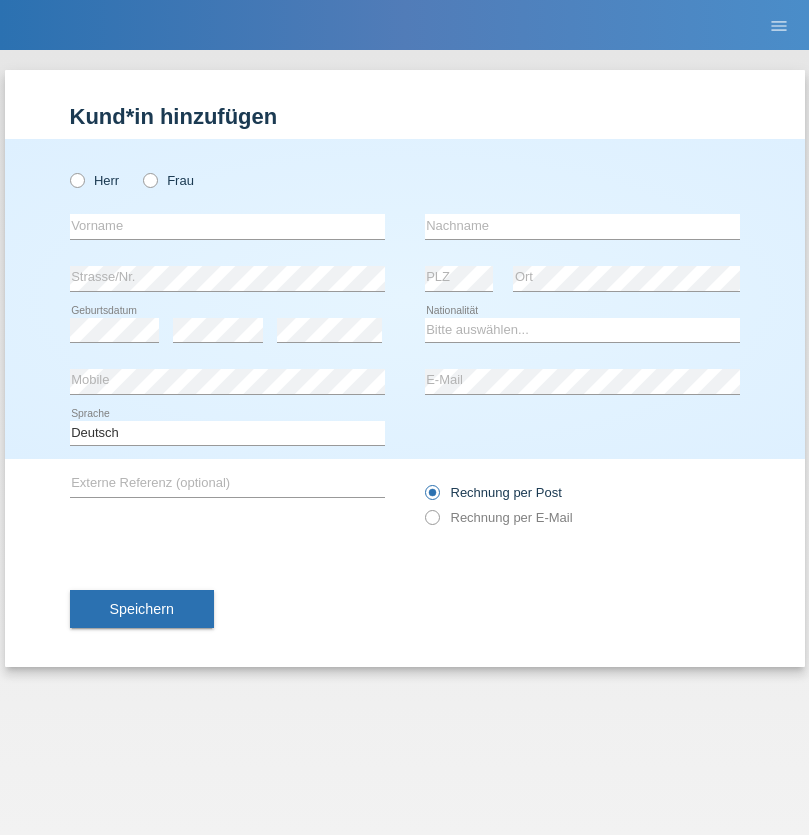 scroll, scrollTop: 0, scrollLeft: 0, axis: both 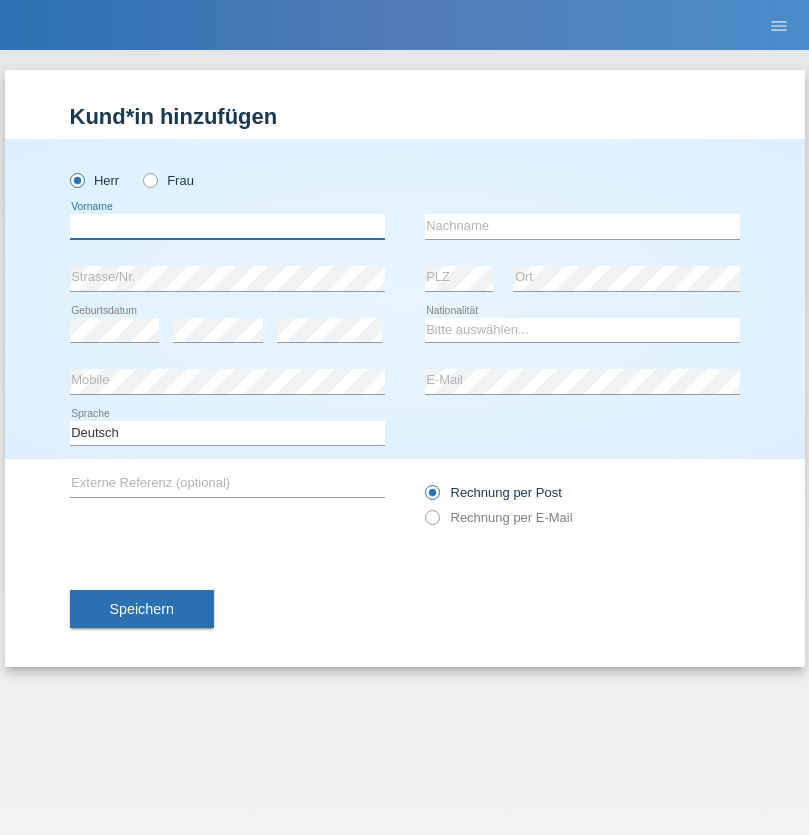 click at bounding box center [227, 226] 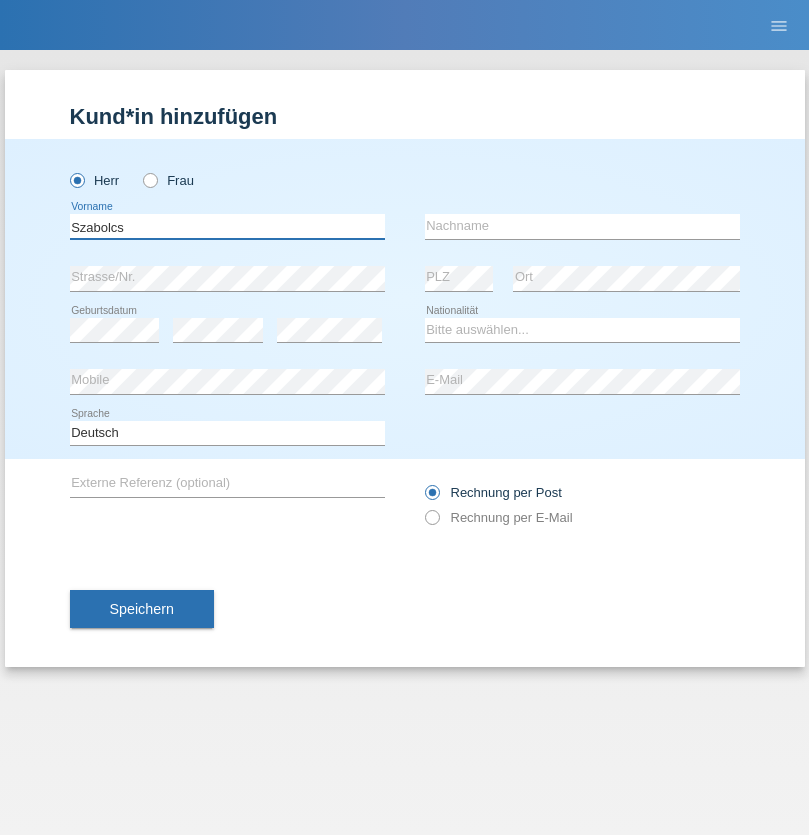 type on "Szabolcs" 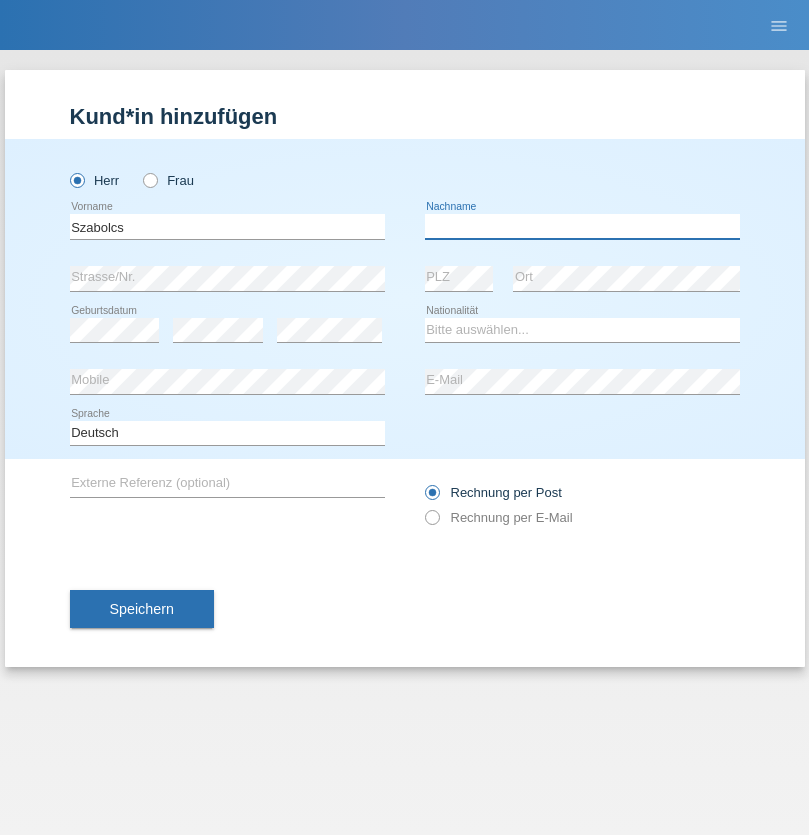click at bounding box center [582, 226] 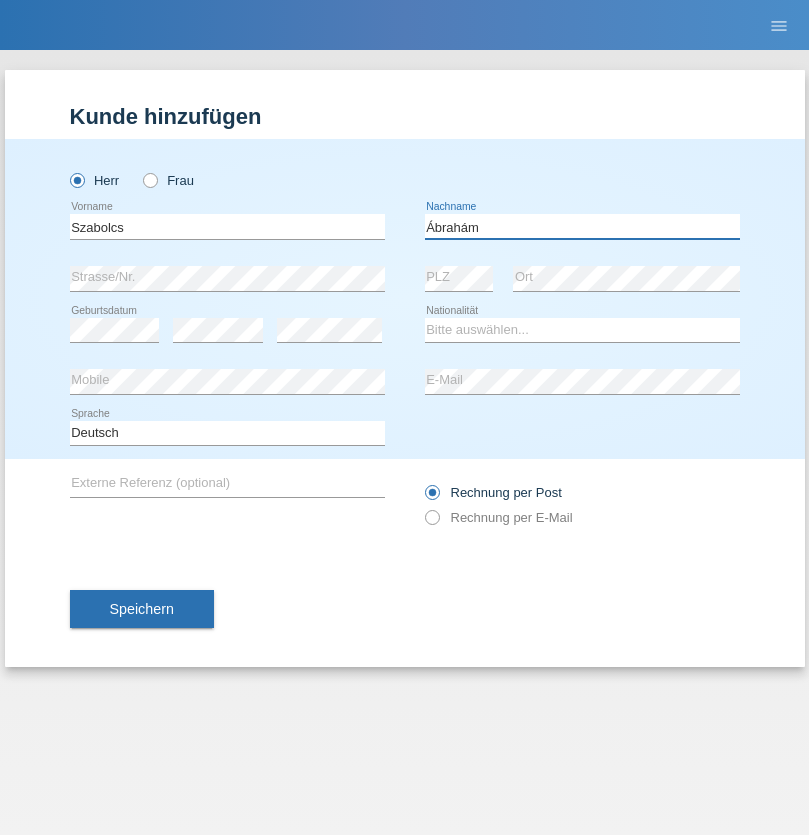 type on "Ábrahám" 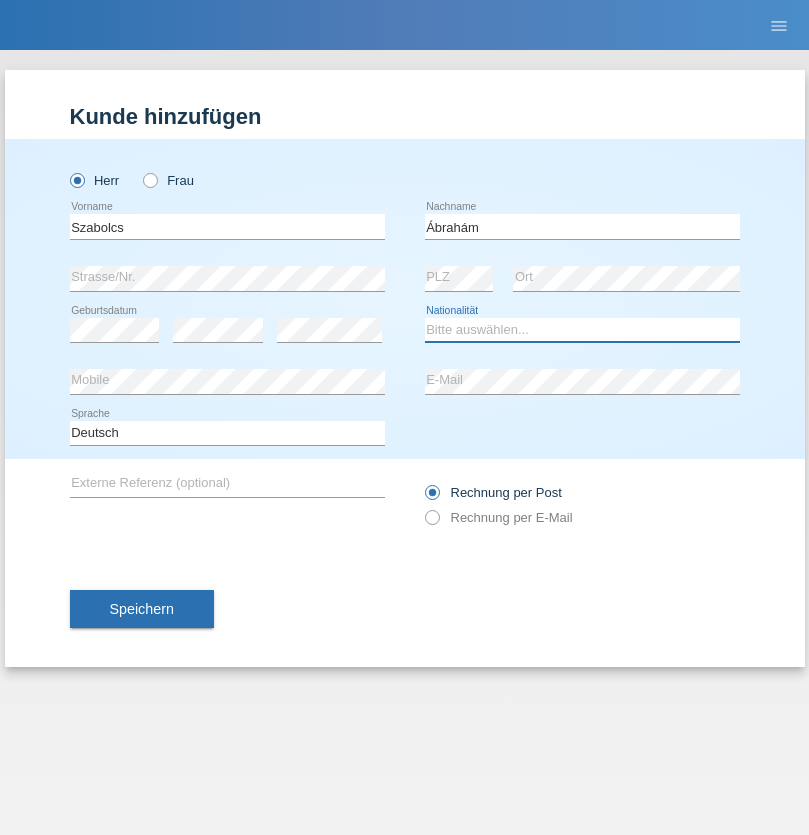 select on "HU" 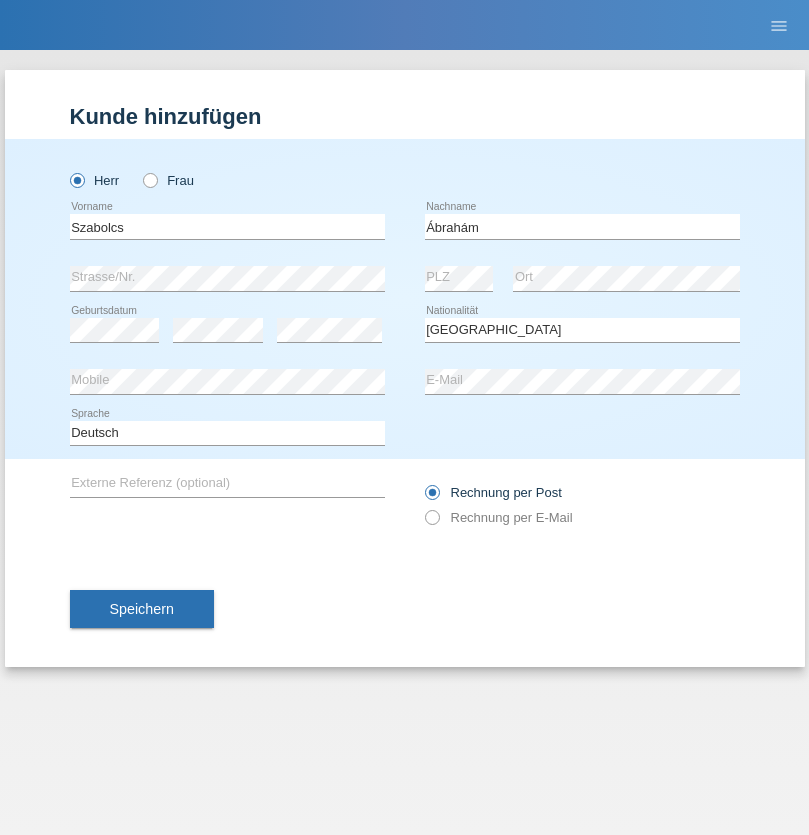 select on "C" 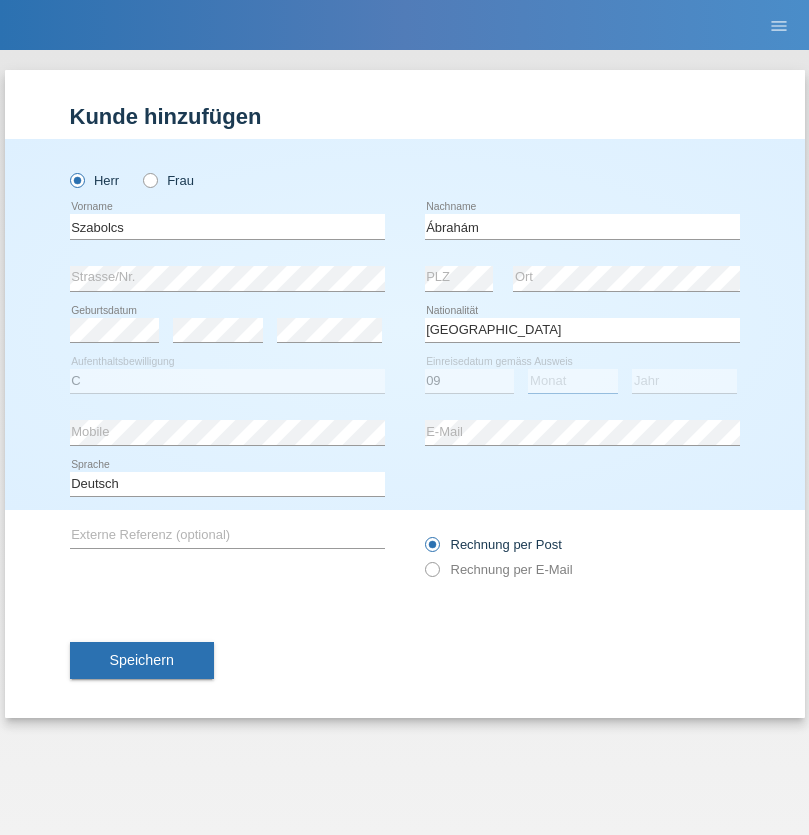 select on "12" 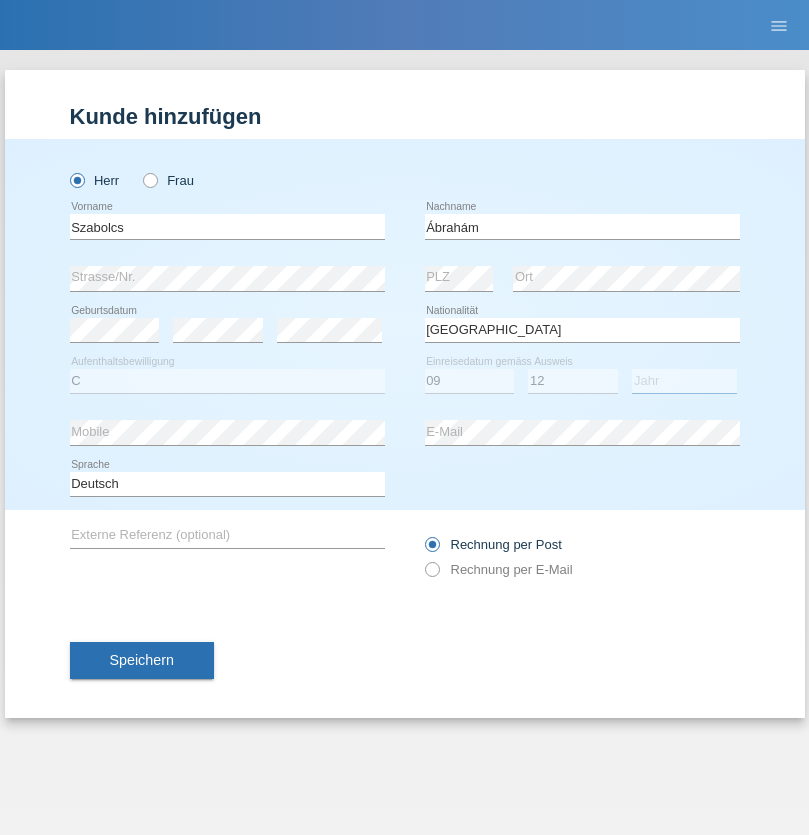select on "2021" 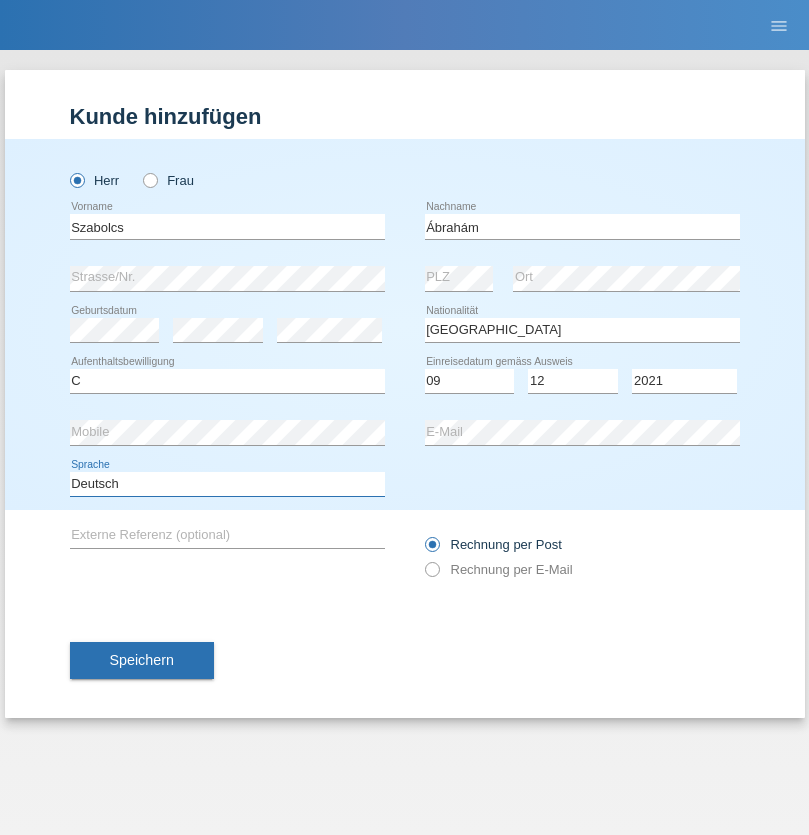 select on "en" 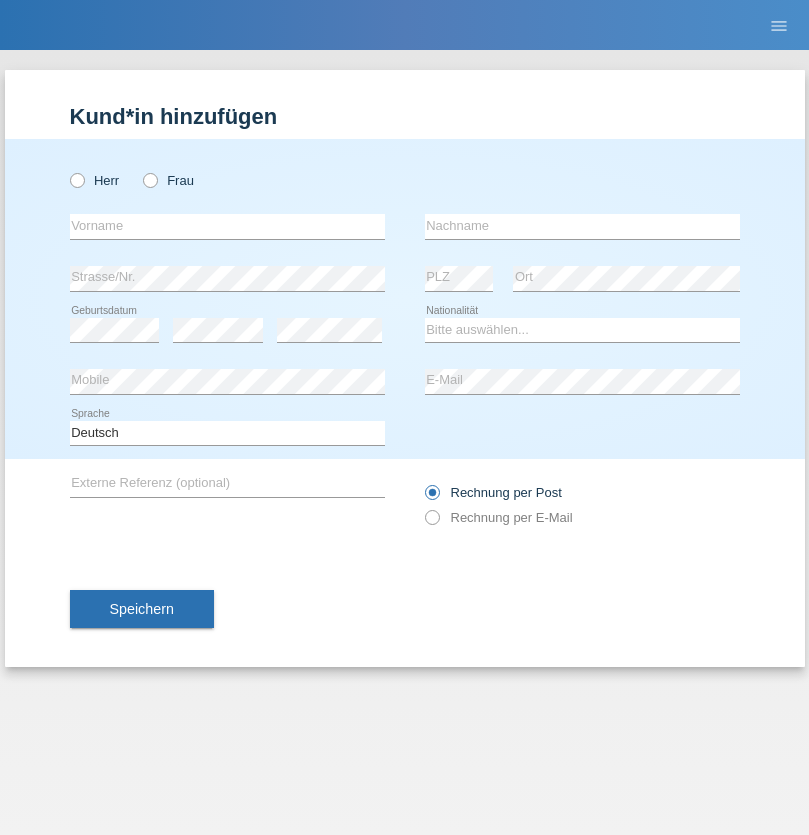 scroll, scrollTop: 0, scrollLeft: 0, axis: both 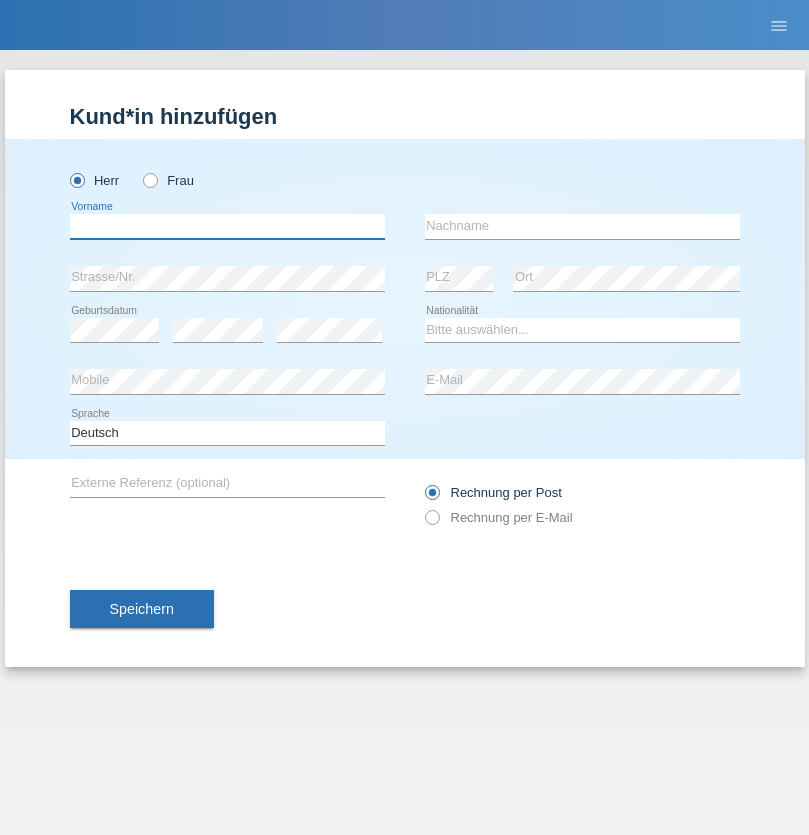 click at bounding box center [227, 226] 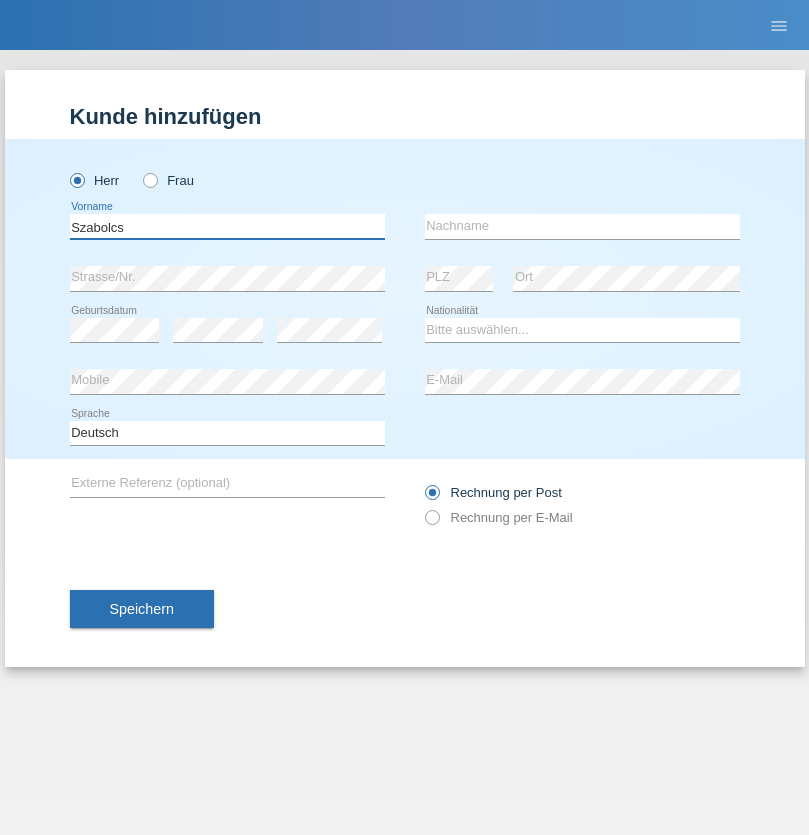 type on "Szabolcs" 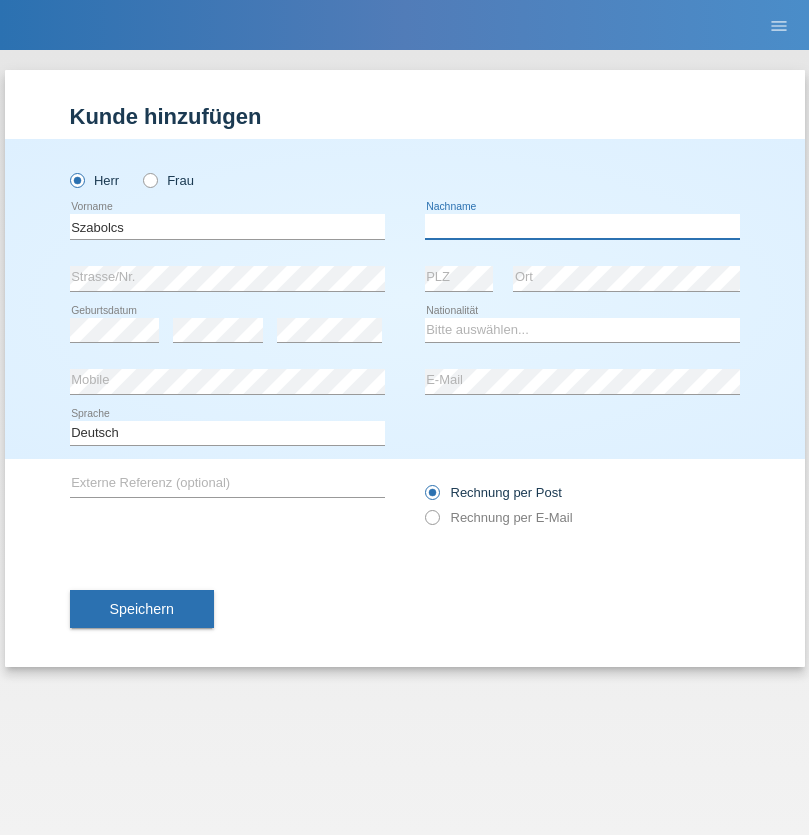 click at bounding box center [582, 226] 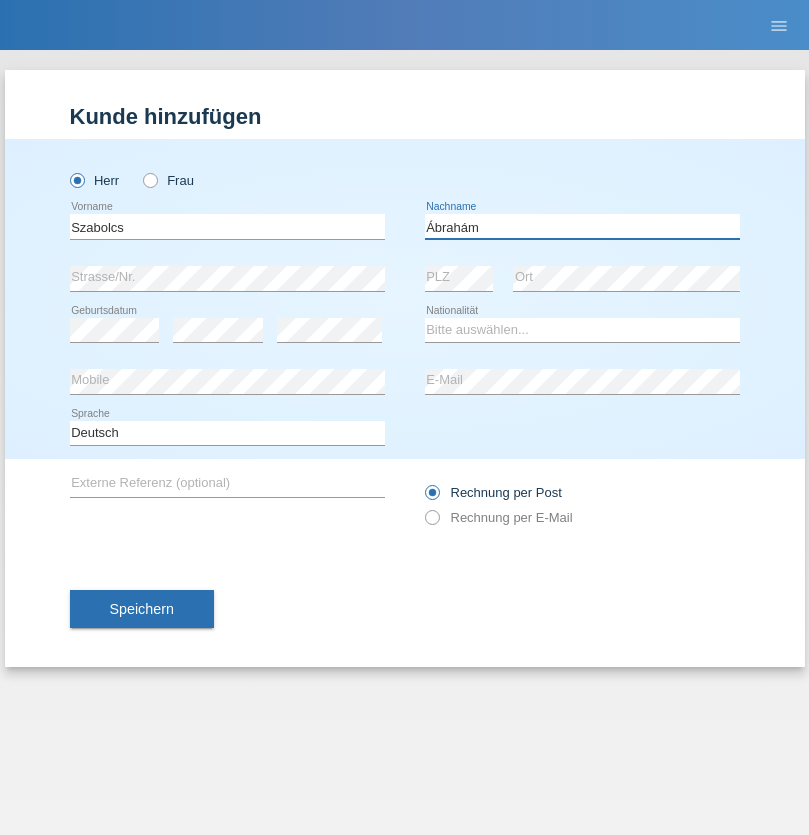 type on "Ábrahám" 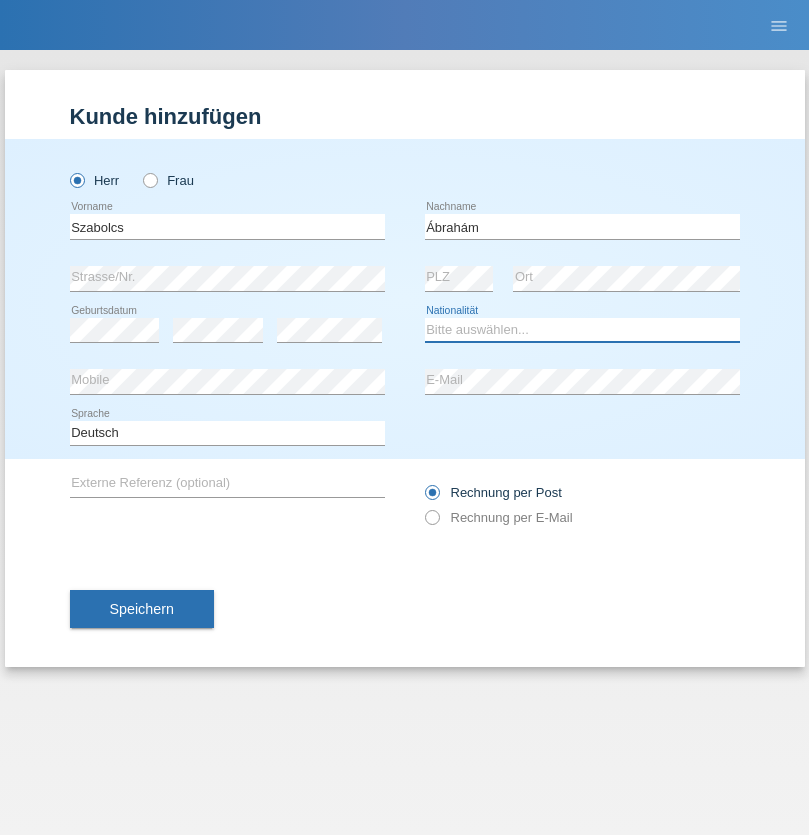 select on "HU" 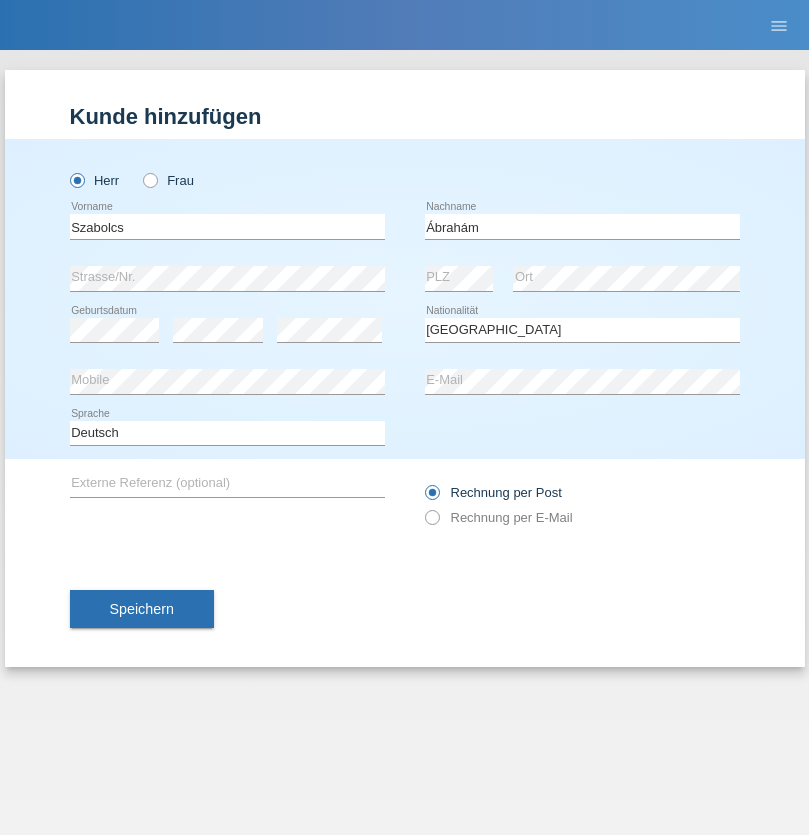 select on "C" 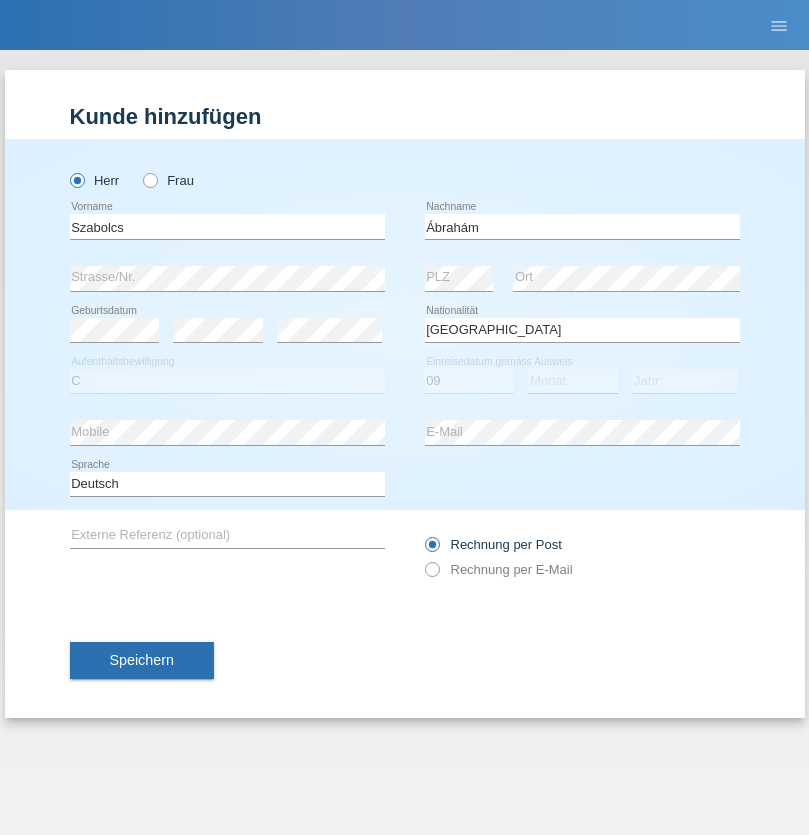 select on "12" 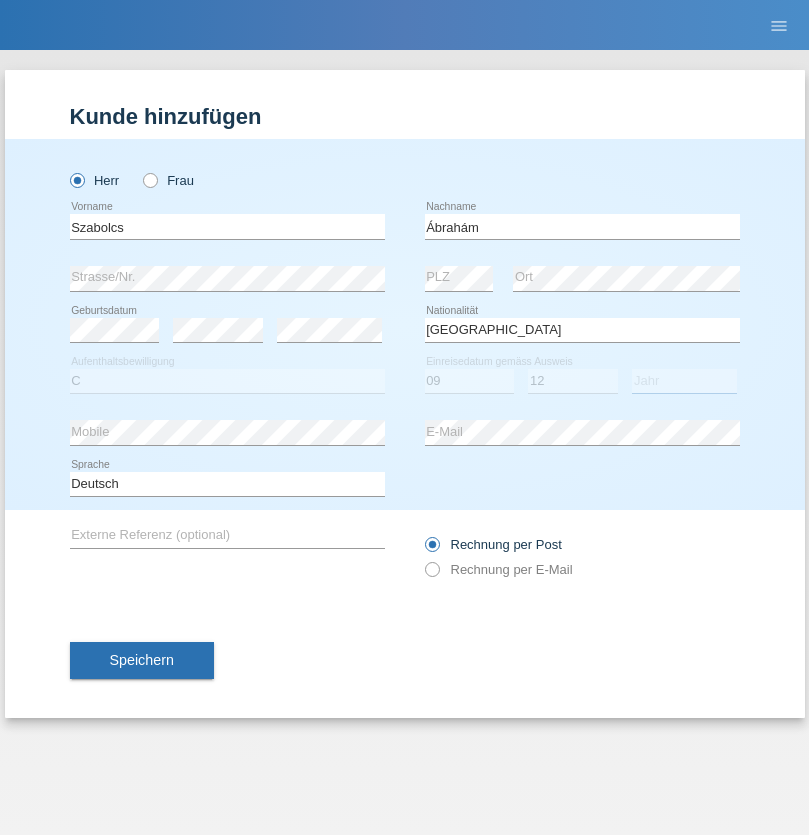 select on "2021" 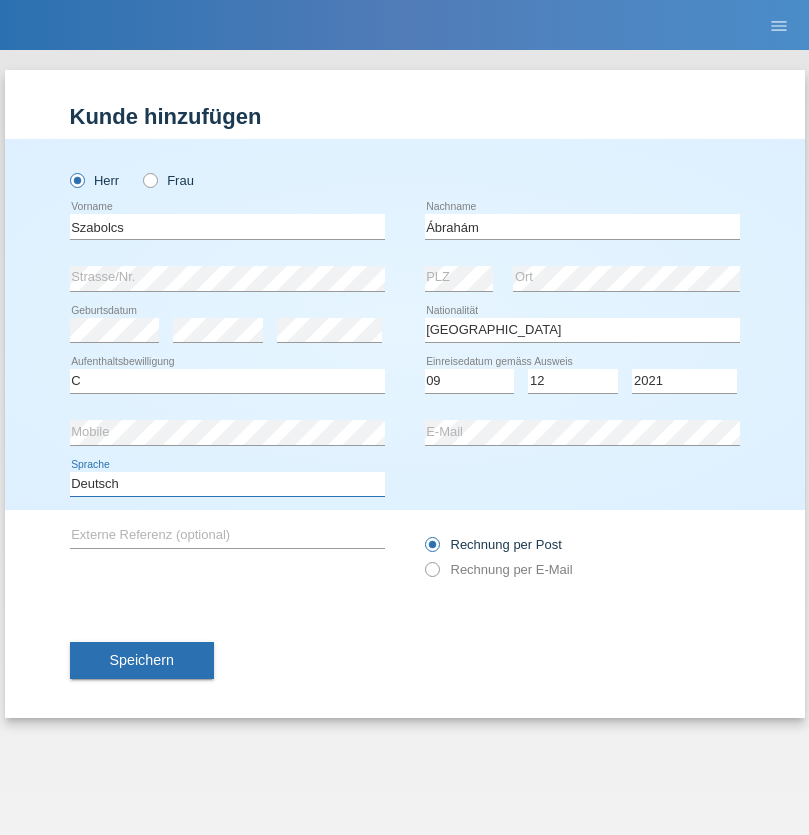 select on "en" 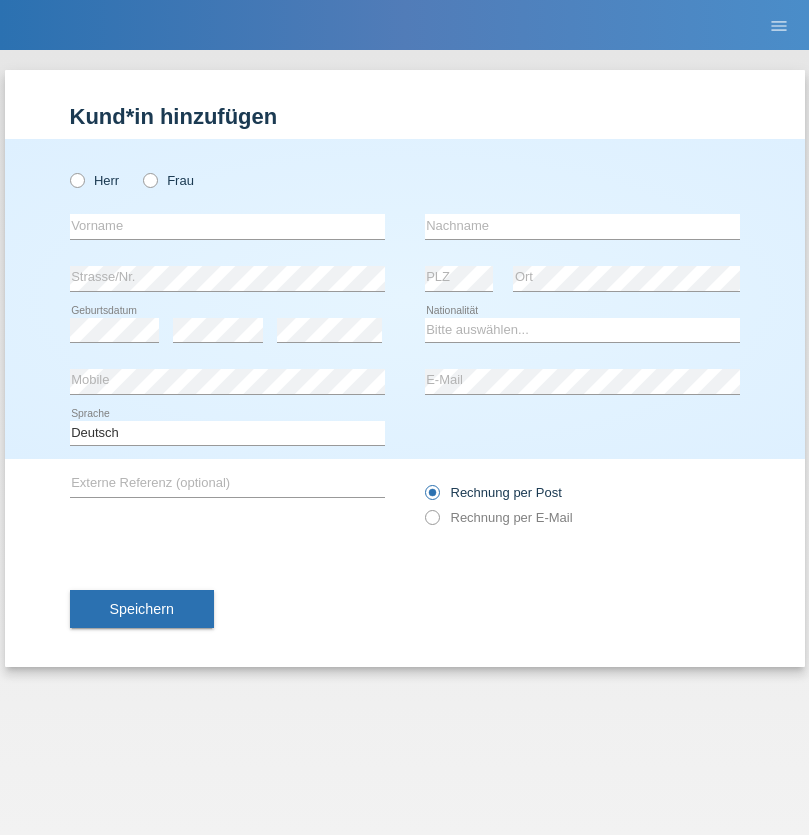scroll, scrollTop: 0, scrollLeft: 0, axis: both 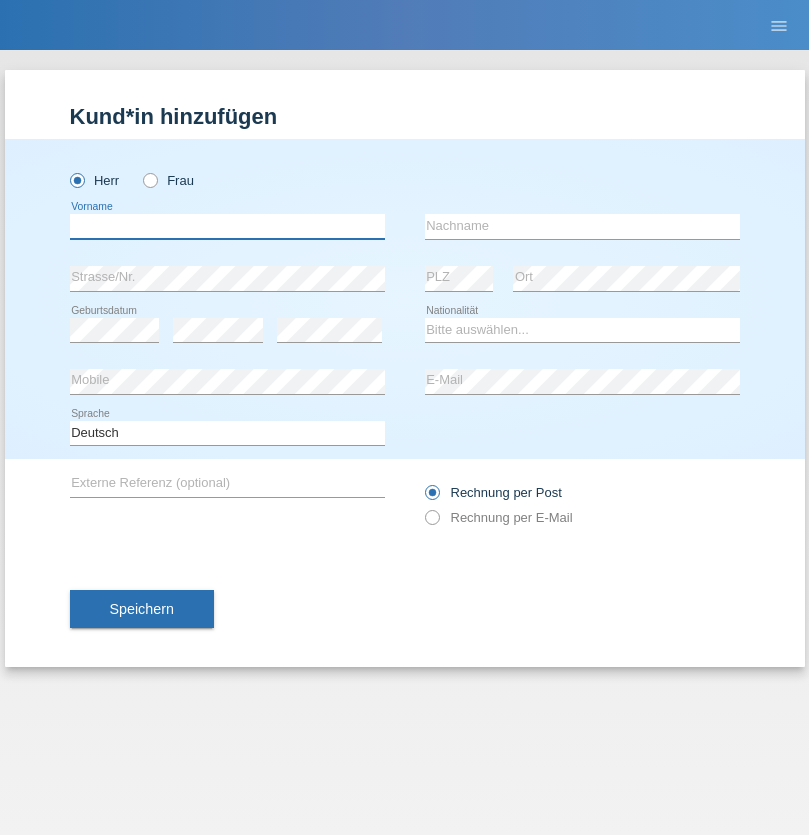 click at bounding box center [227, 226] 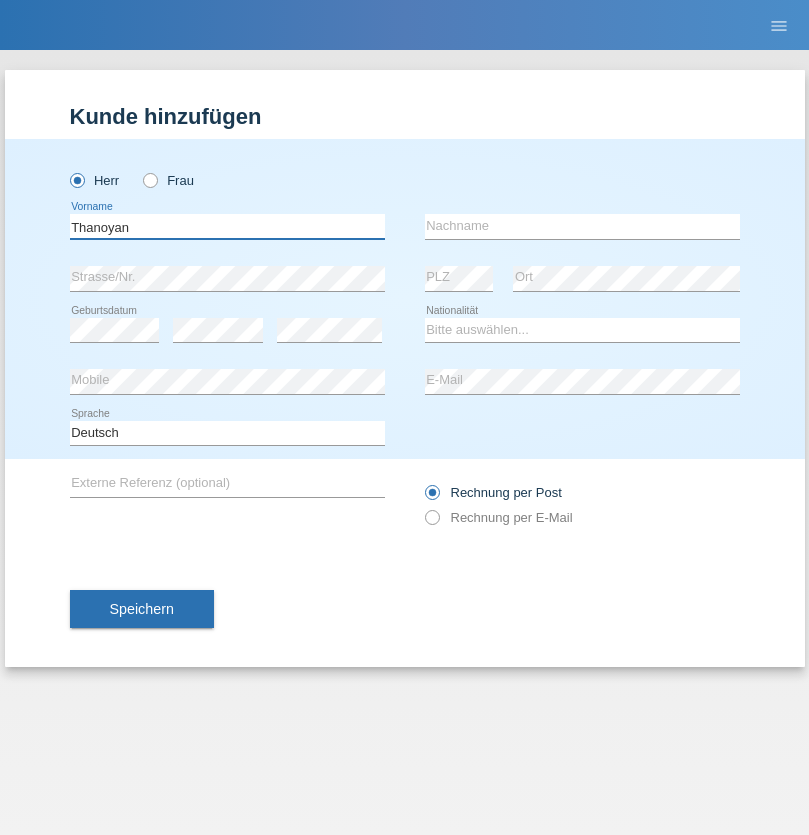 type on "Thanoyan" 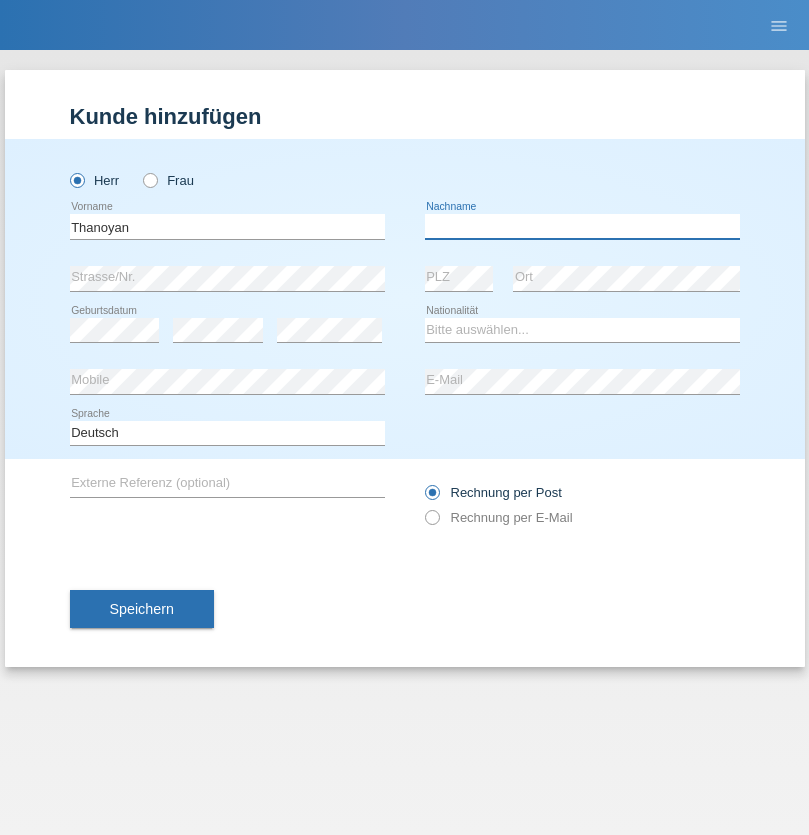 click at bounding box center [582, 226] 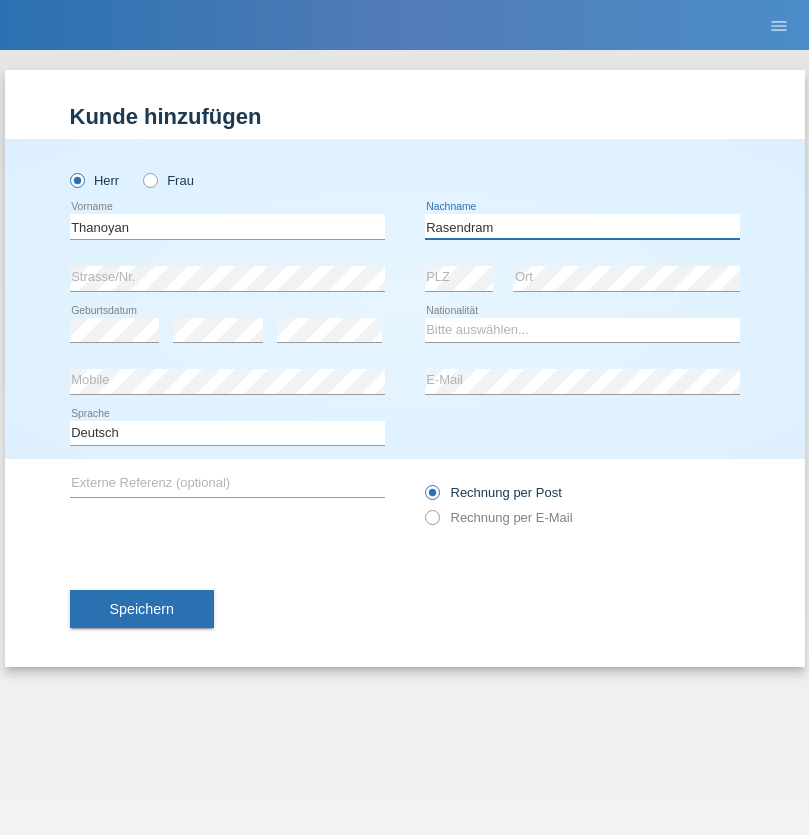 type on "Rasendram" 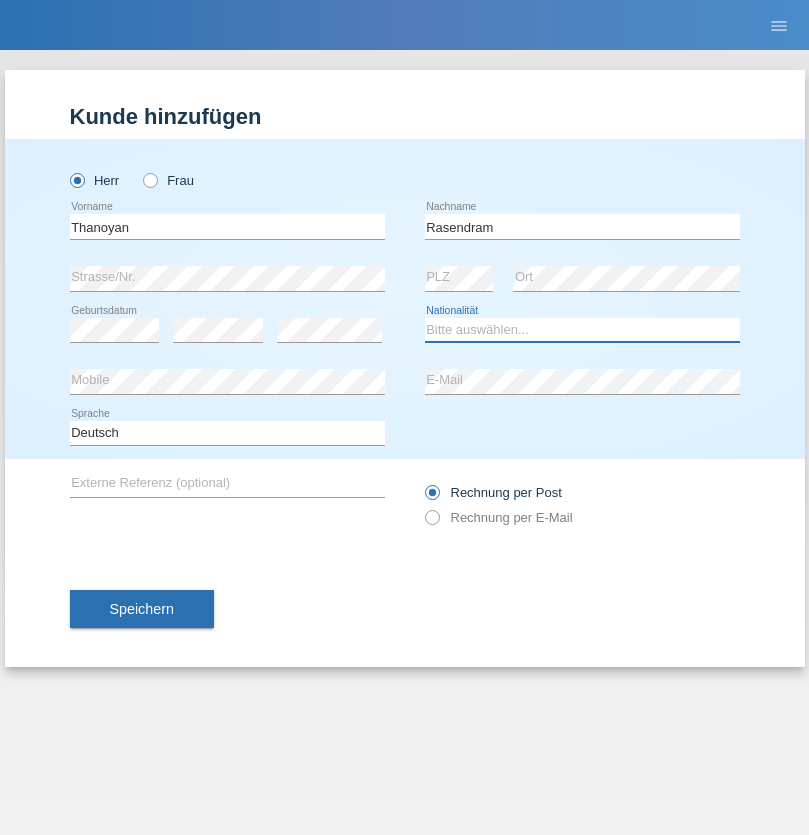select on "LK" 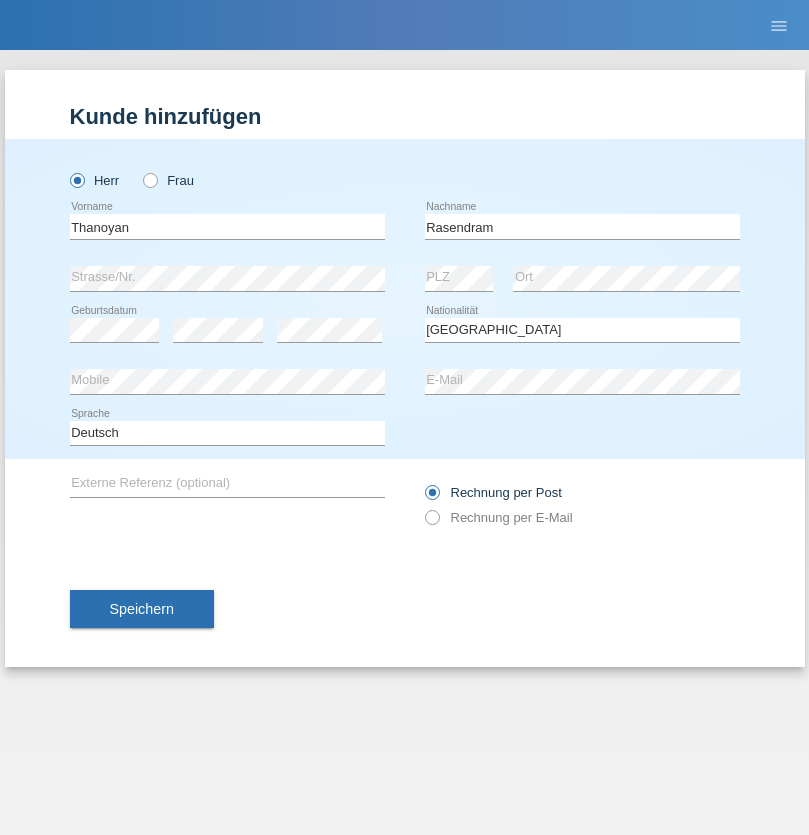 select on "C" 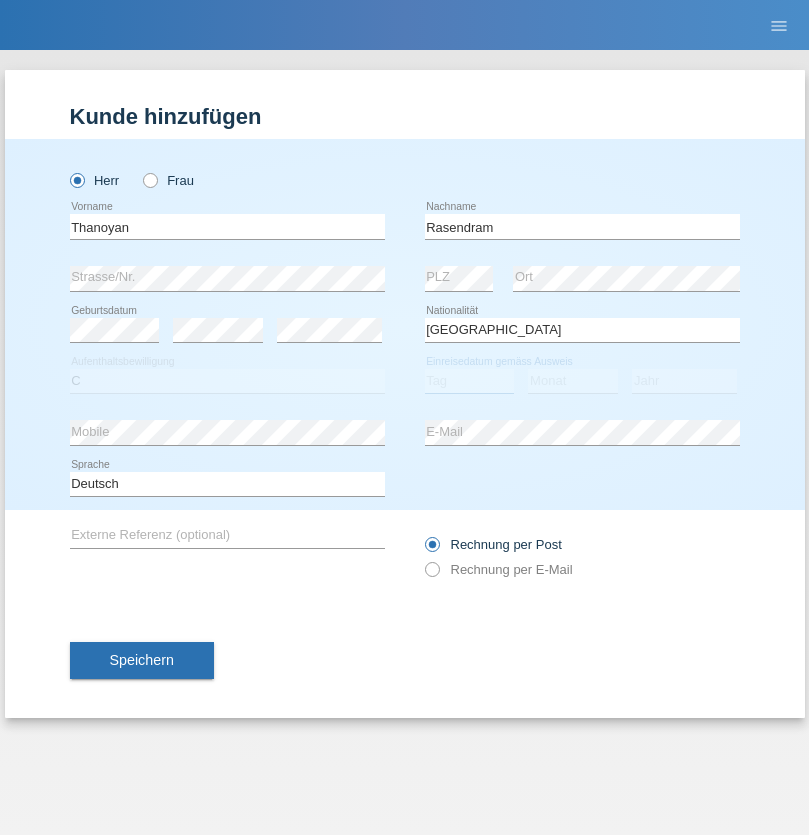 select on "23" 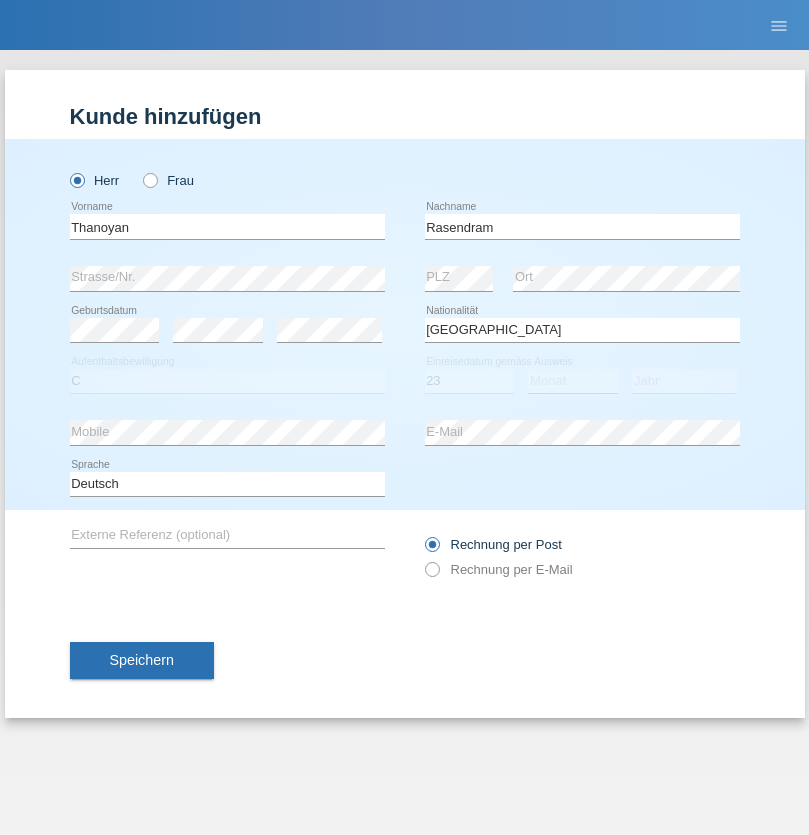 select on "02" 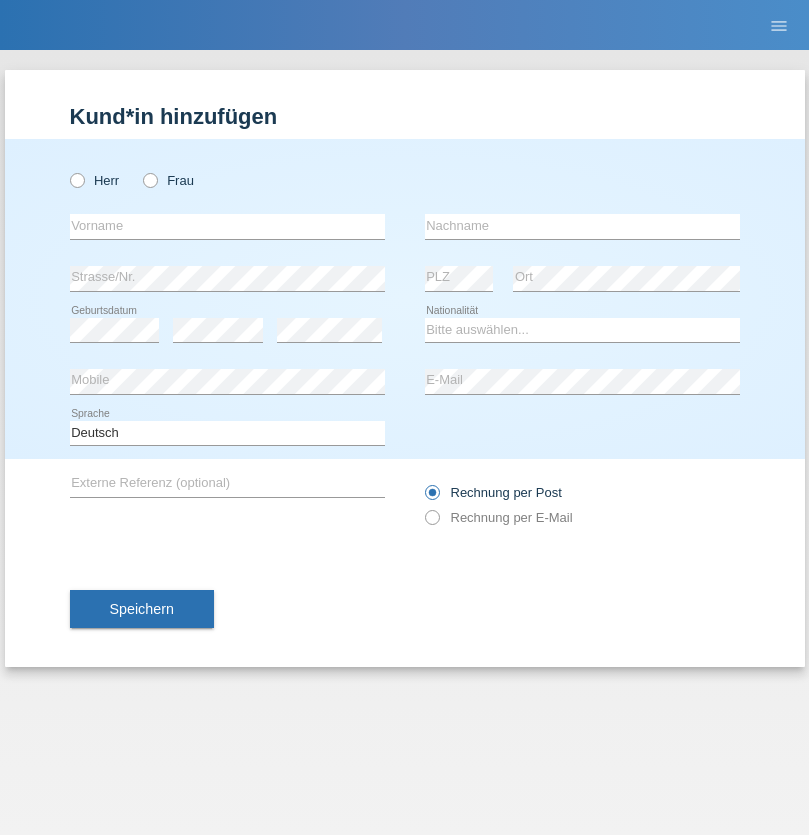 scroll, scrollTop: 0, scrollLeft: 0, axis: both 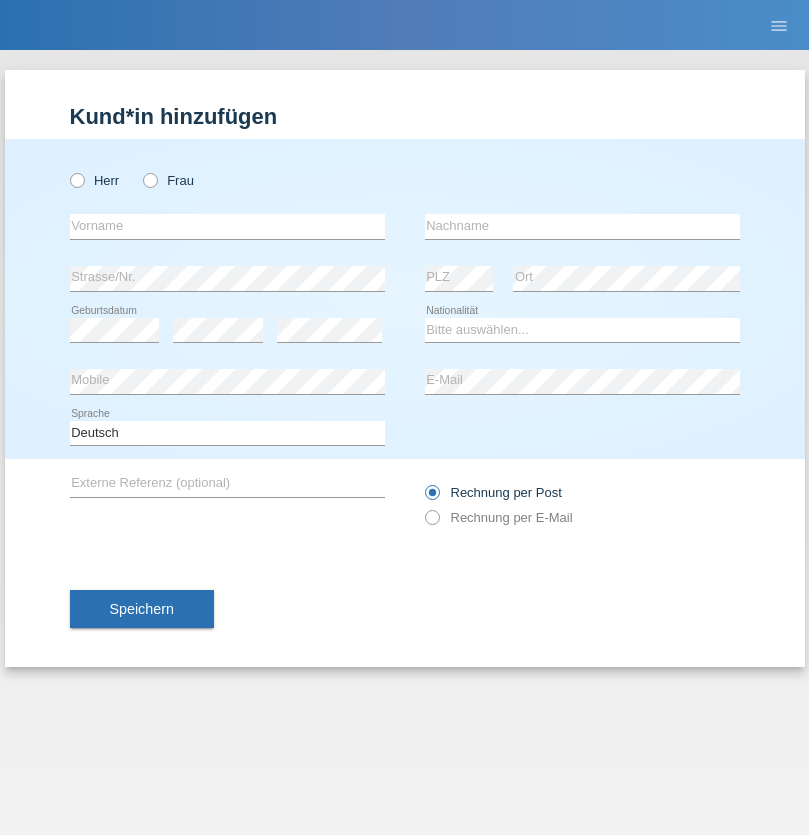 radio on "true" 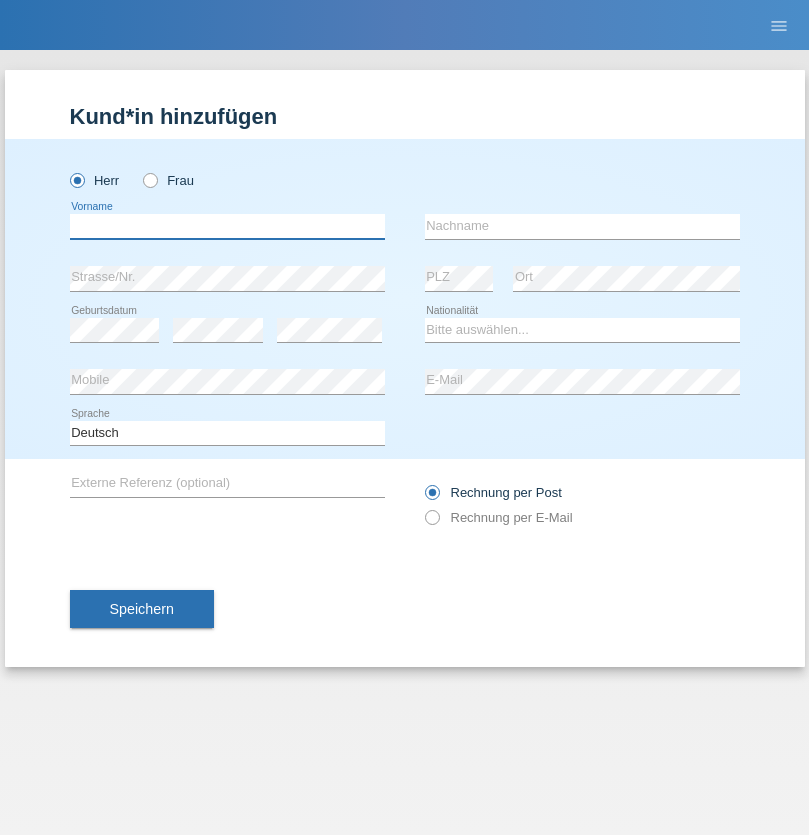 click at bounding box center (227, 226) 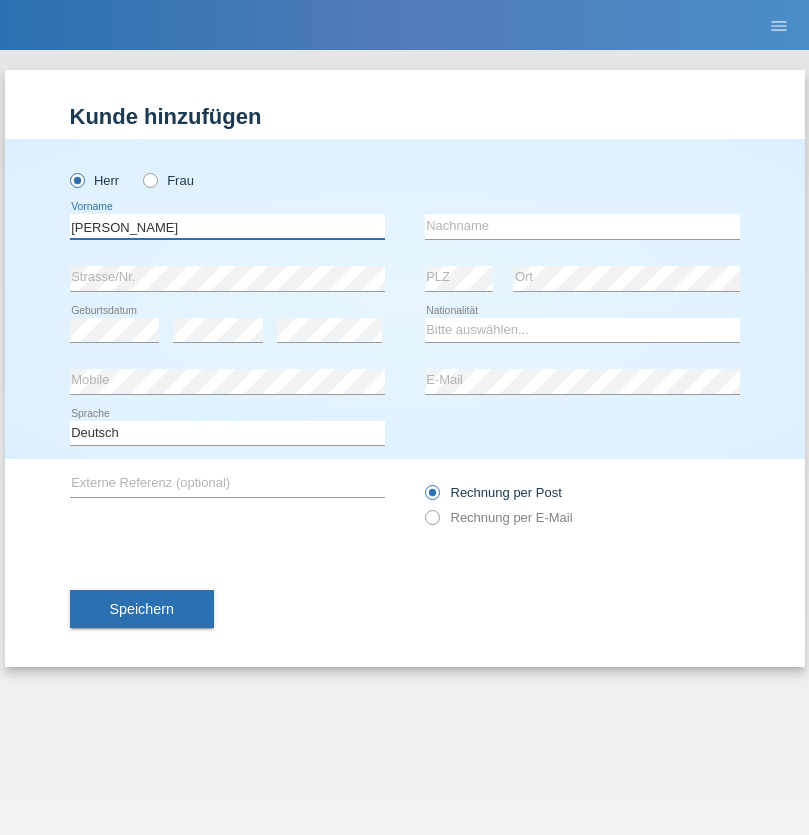 type on "[PERSON_NAME]" 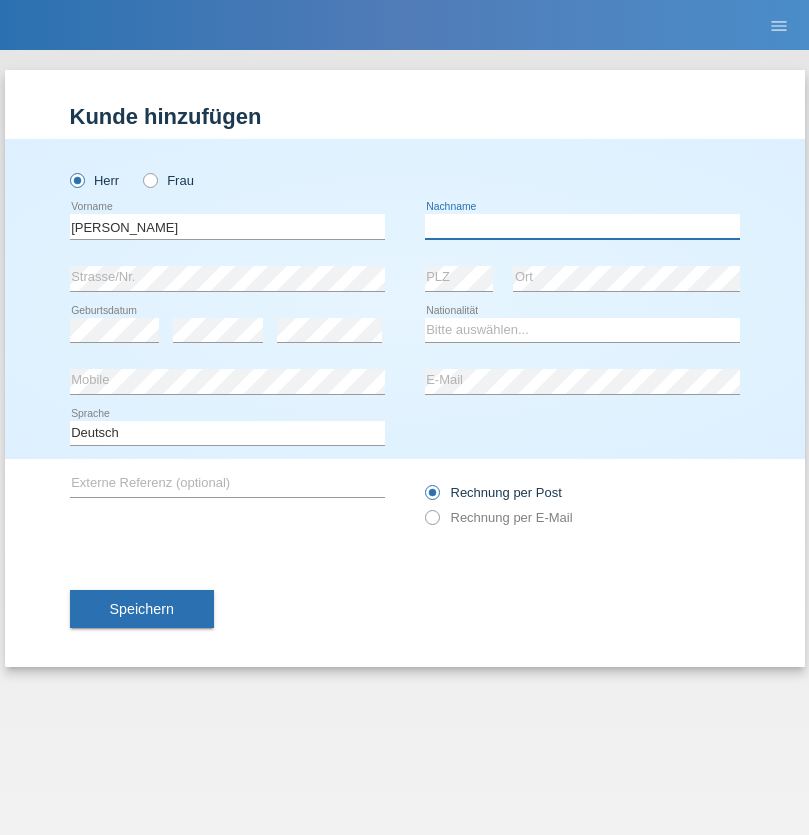 click at bounding box center (582, 226) 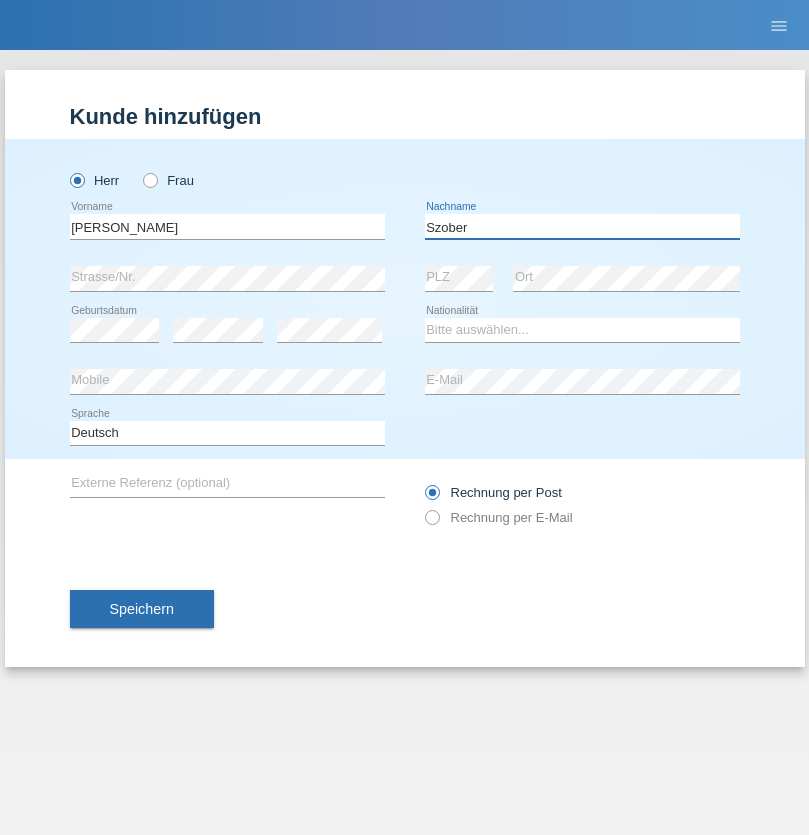 type on "Szober" 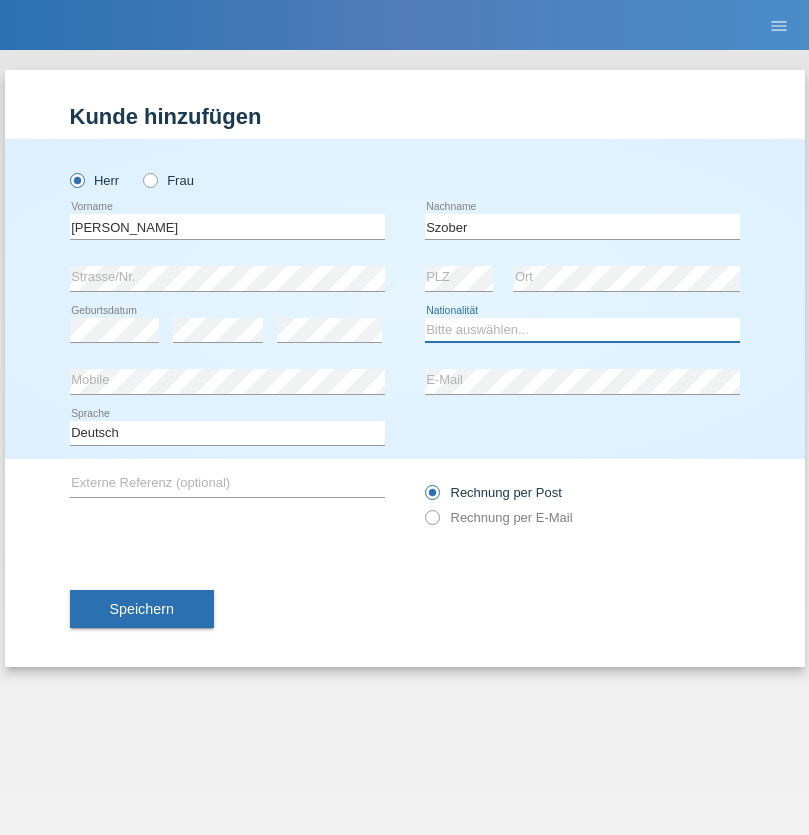 select on "PL" 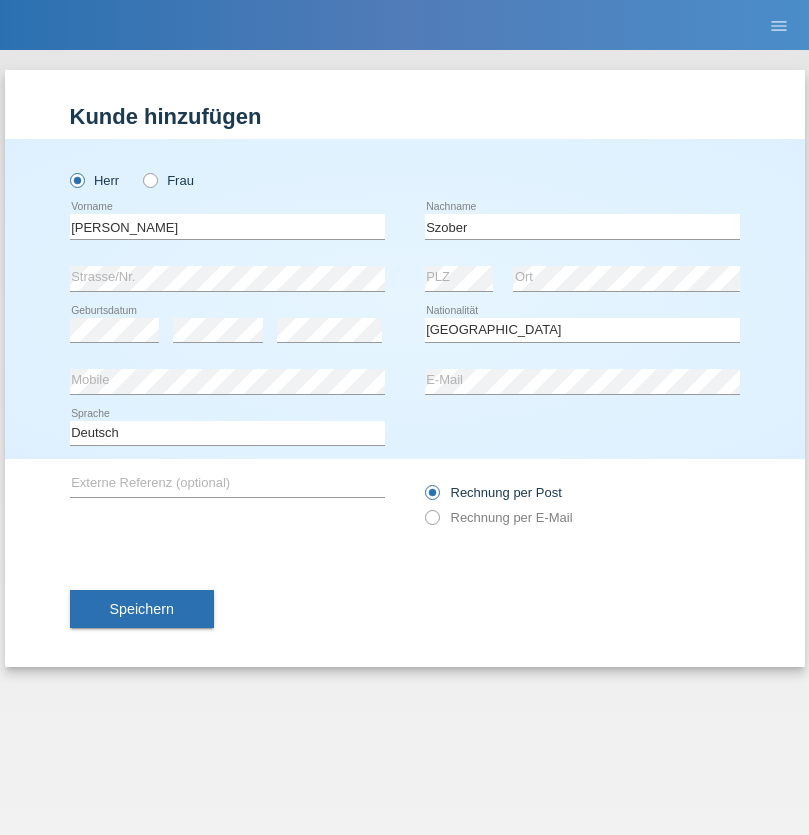 select on "C" 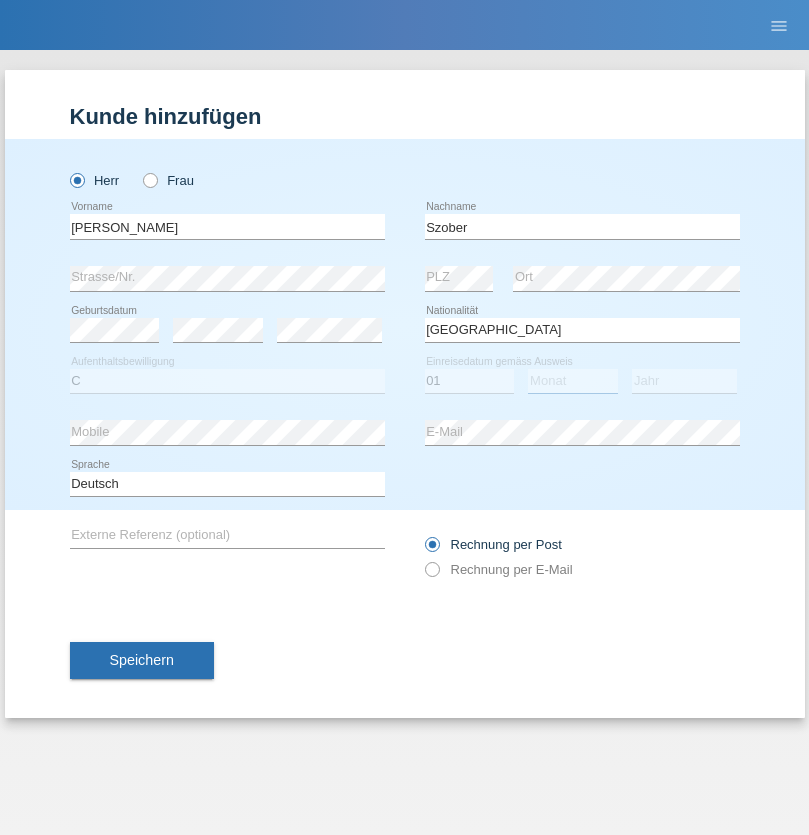 select on "05" 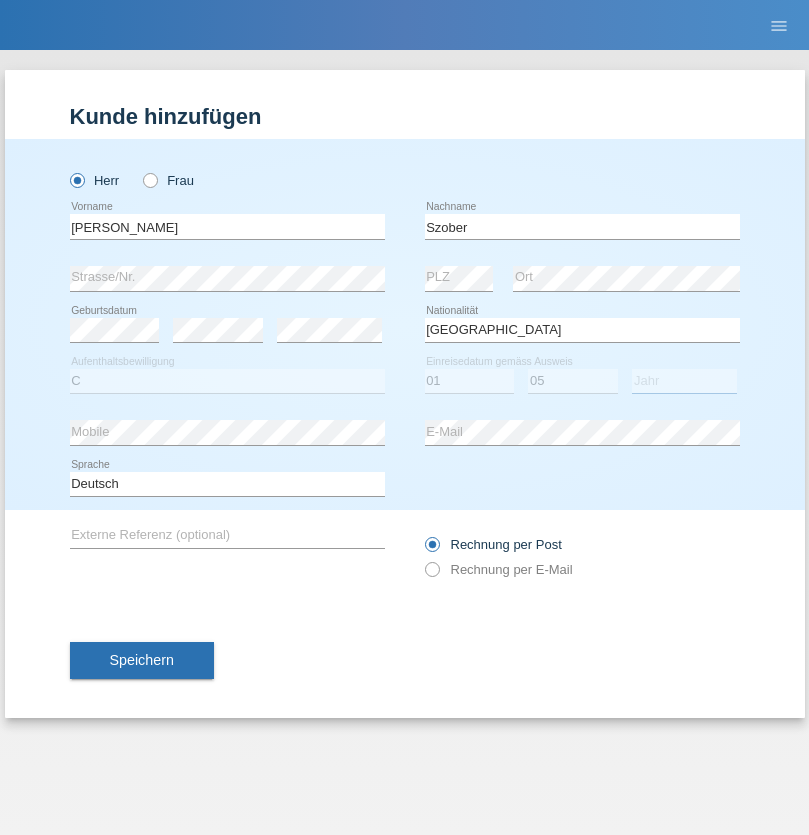 select on "2021" 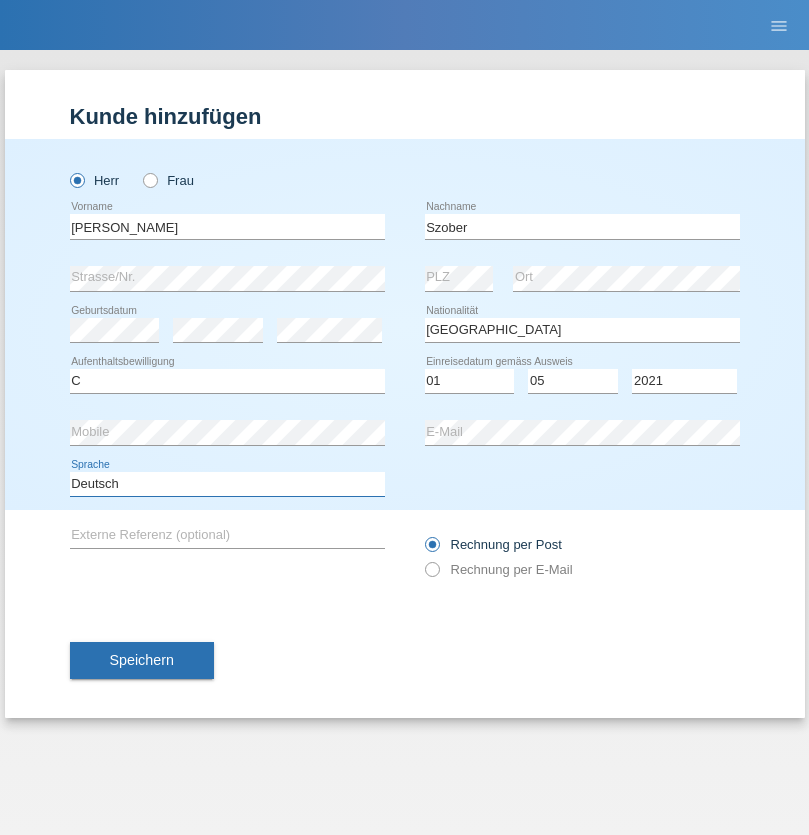 select on "en" 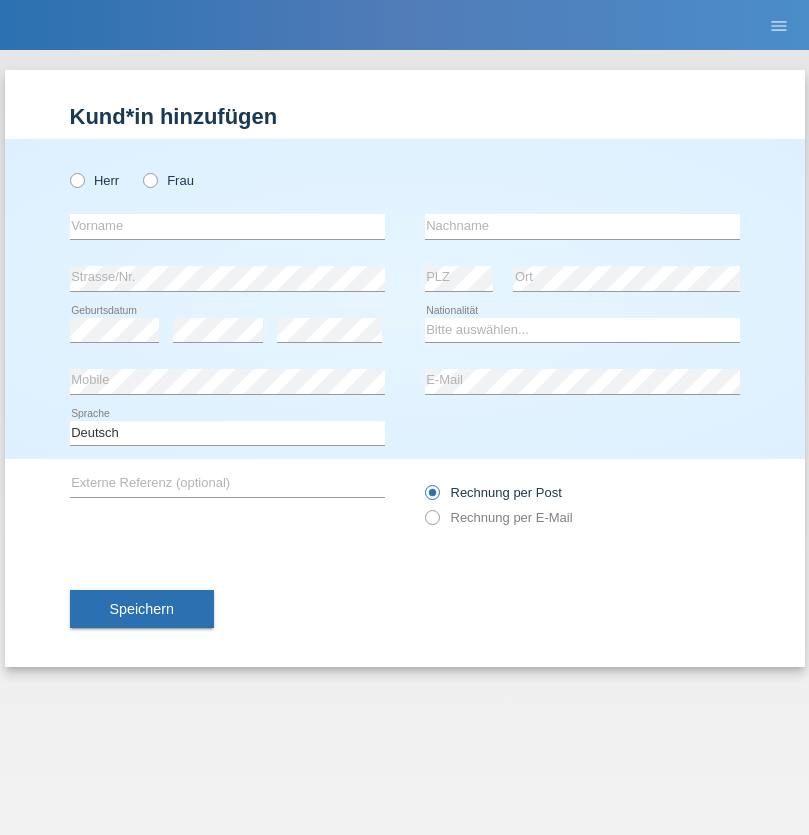 scroll, scrollTop: 0, scrollLeft: 0, axis: both 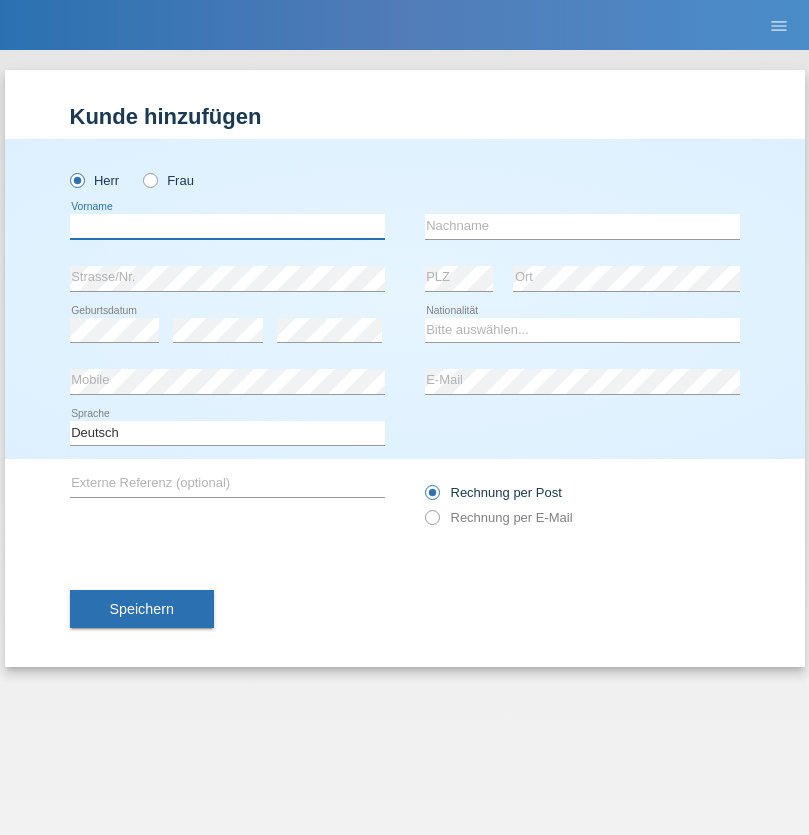 click at bounding box center [227, 226] 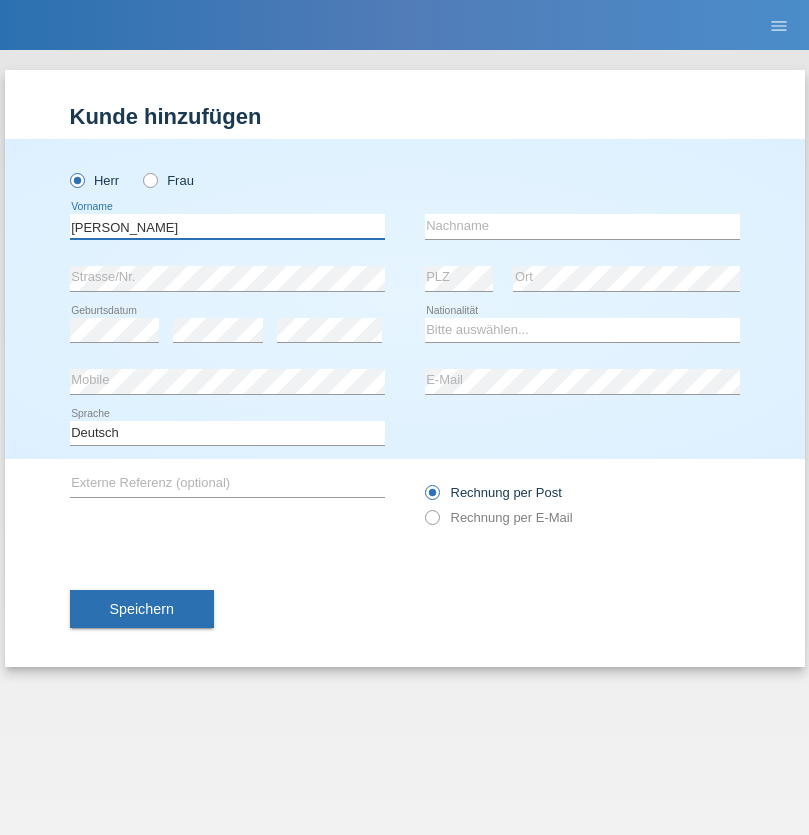type on "[PERSON_NAME]" 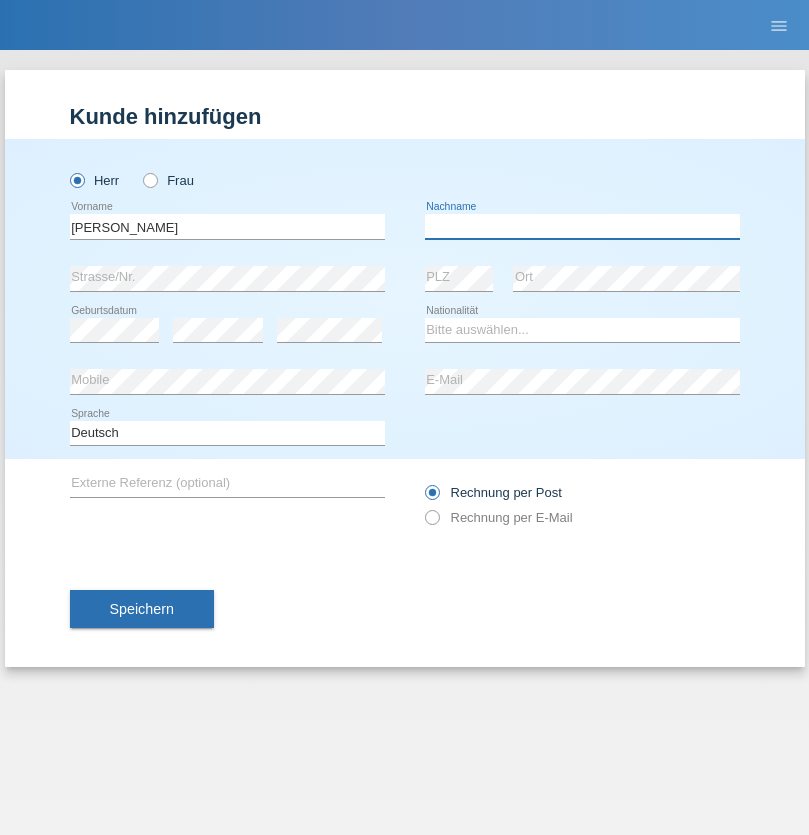 click at bounding box center (582, 226) 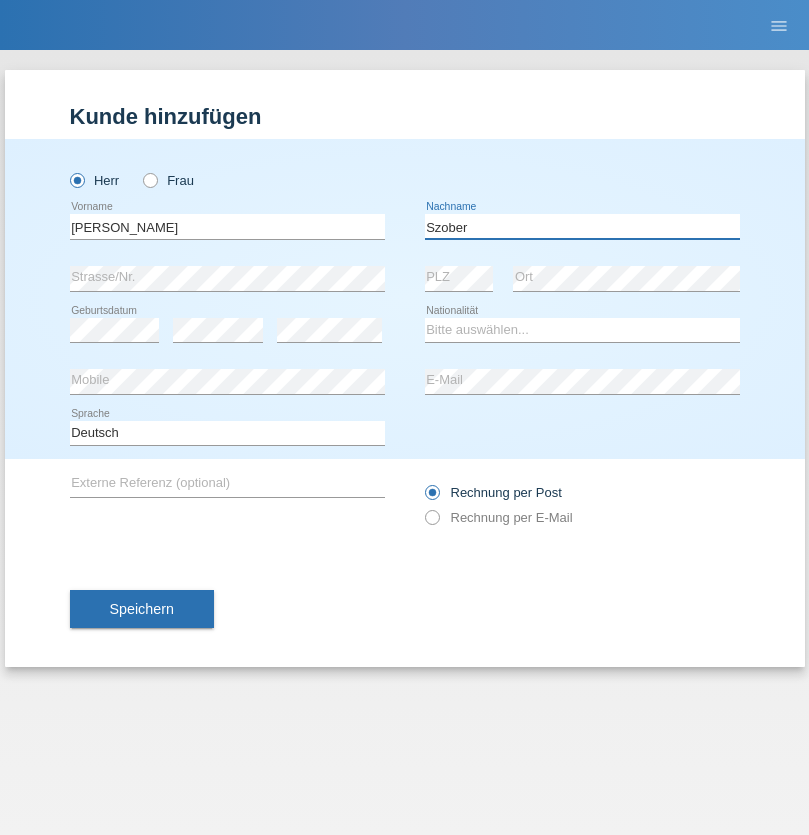 type on "Szober" 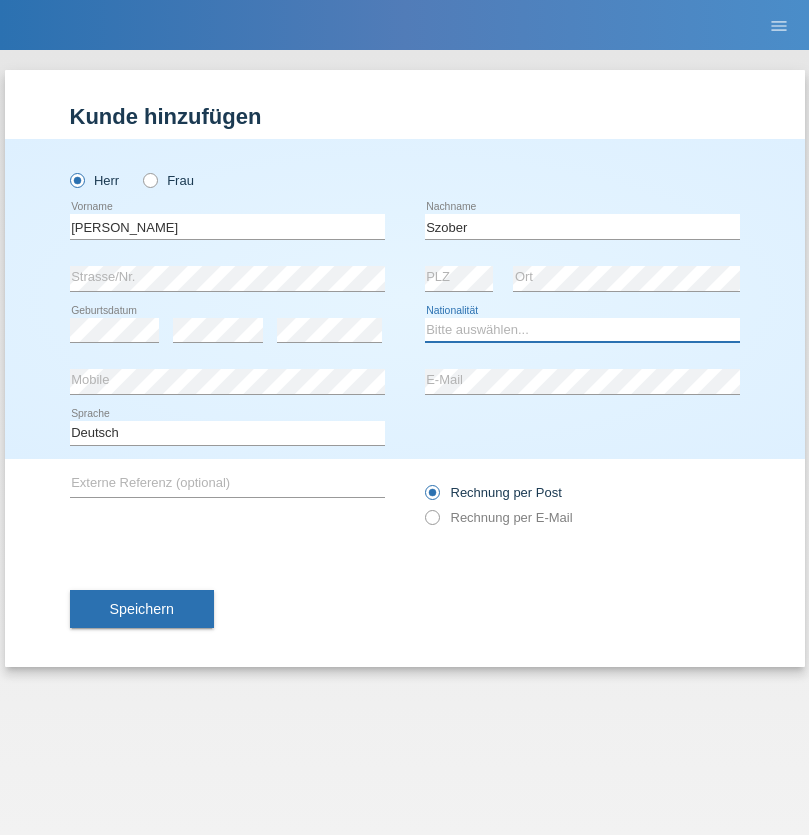 select on "PL" 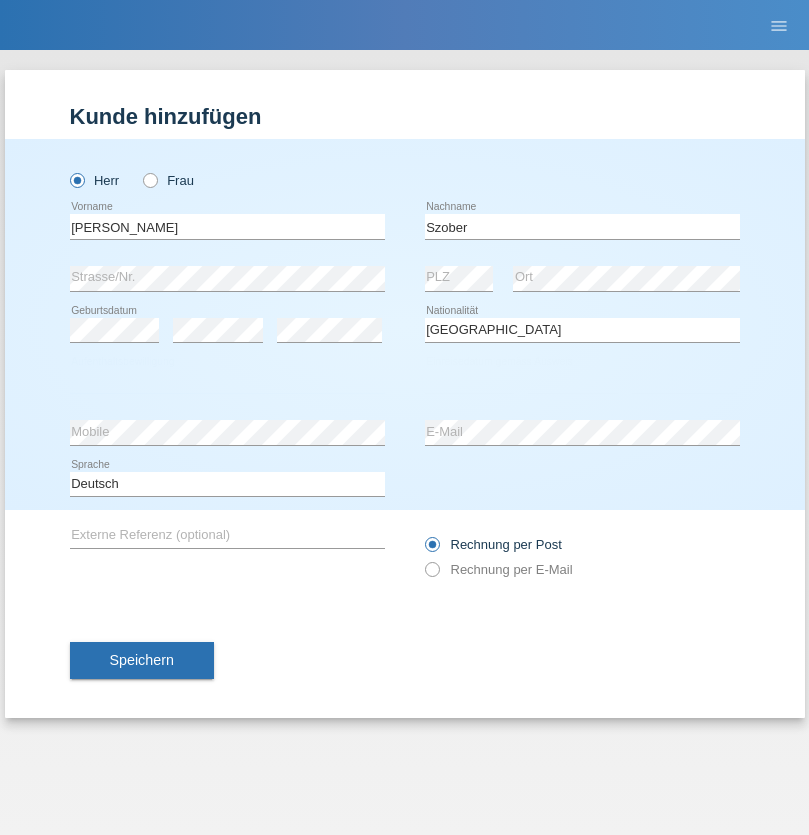 select on "C" 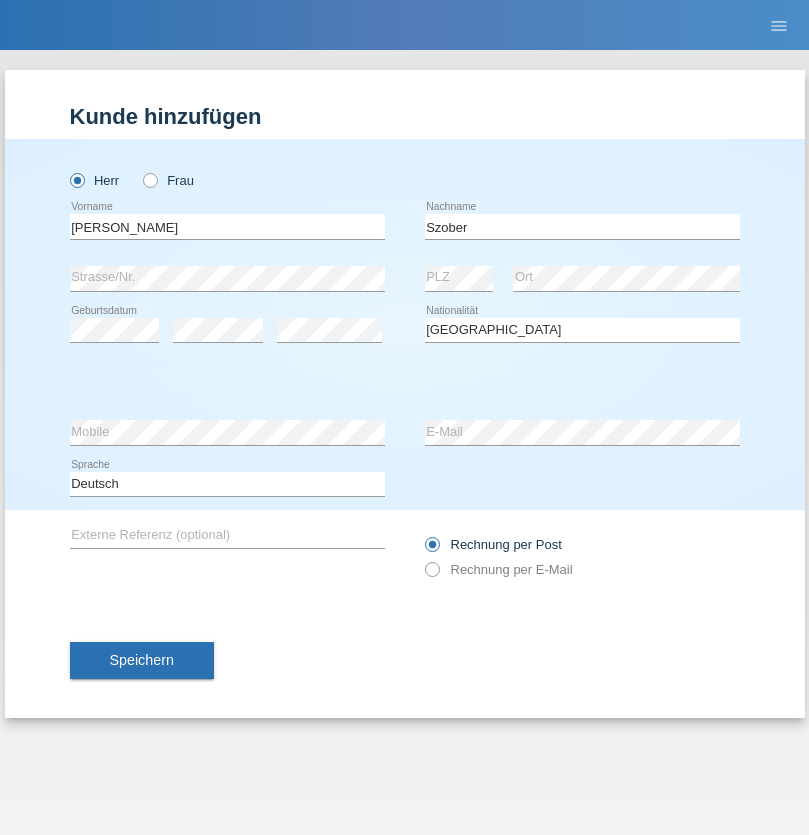 select on "01" 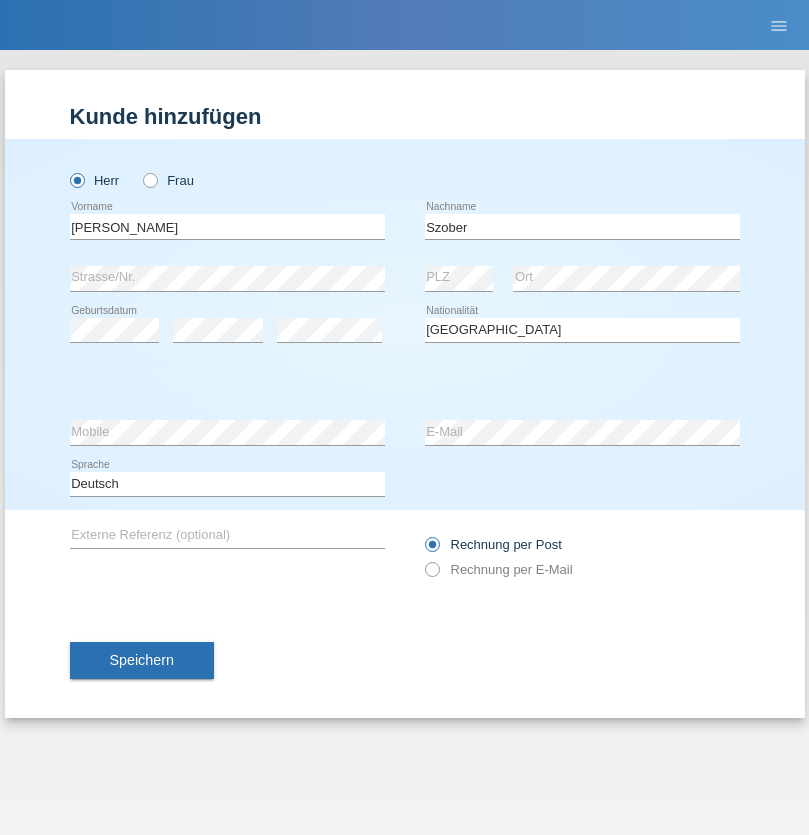 select on "05" 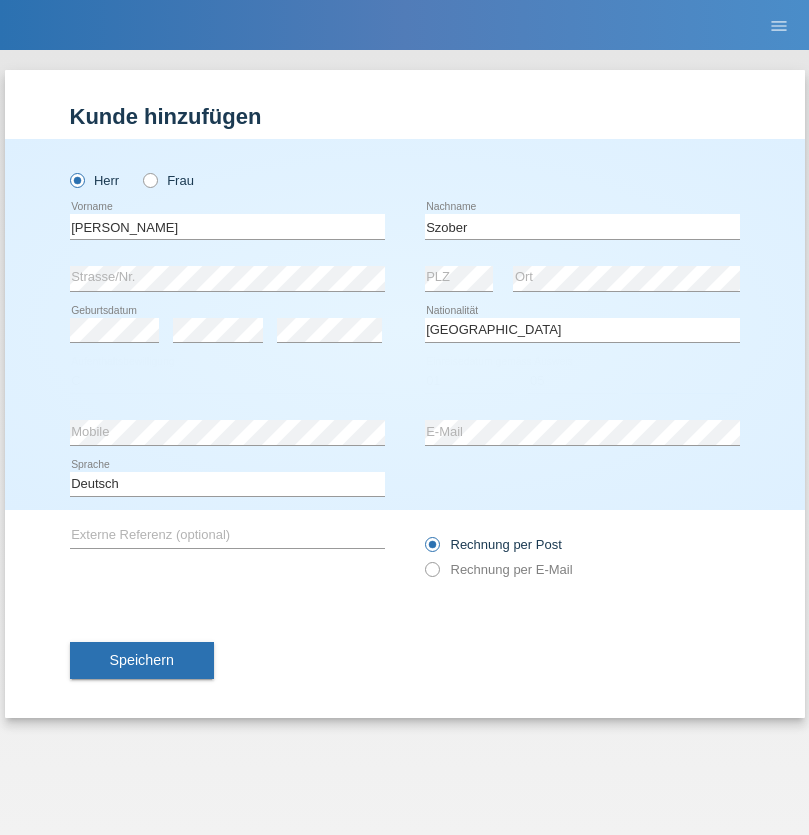 select on "2021" 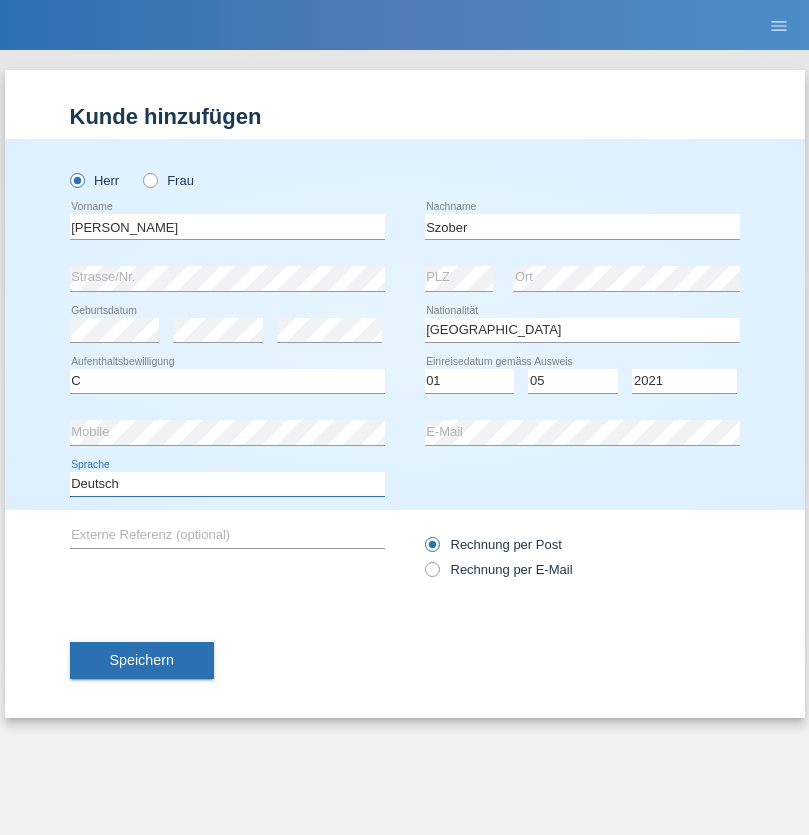 select on "en" 